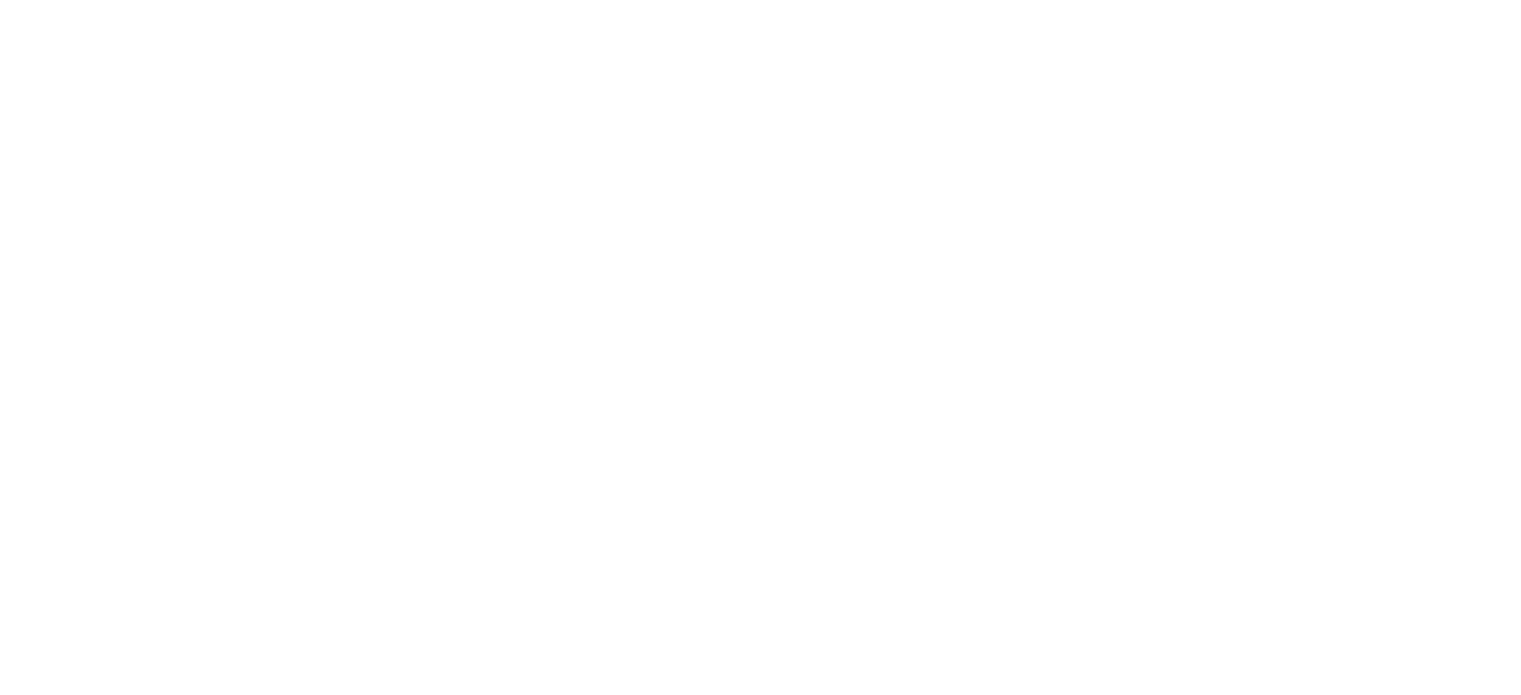 scroll, scrollTop: 0, scrollLeft: 0, axis: both 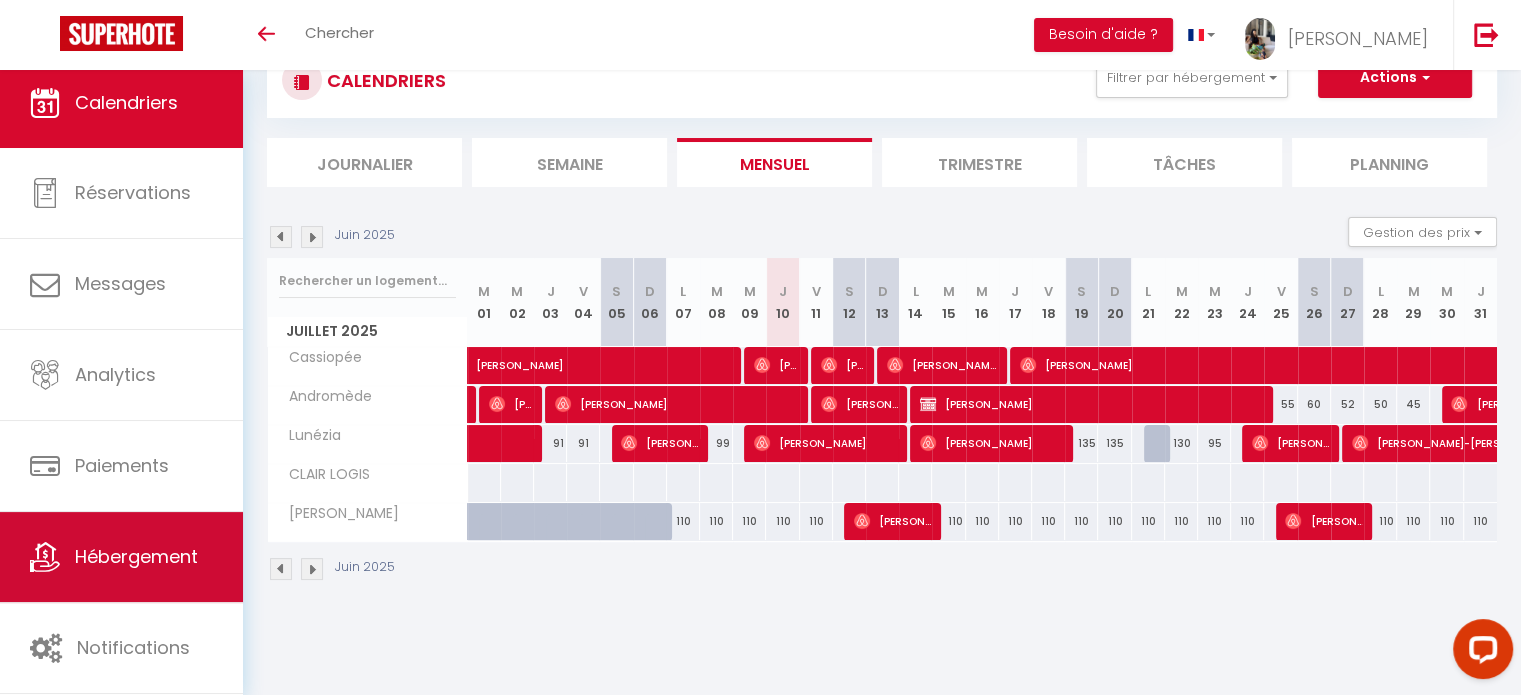 click on "Hébergement" at bounding box center [136, 556] 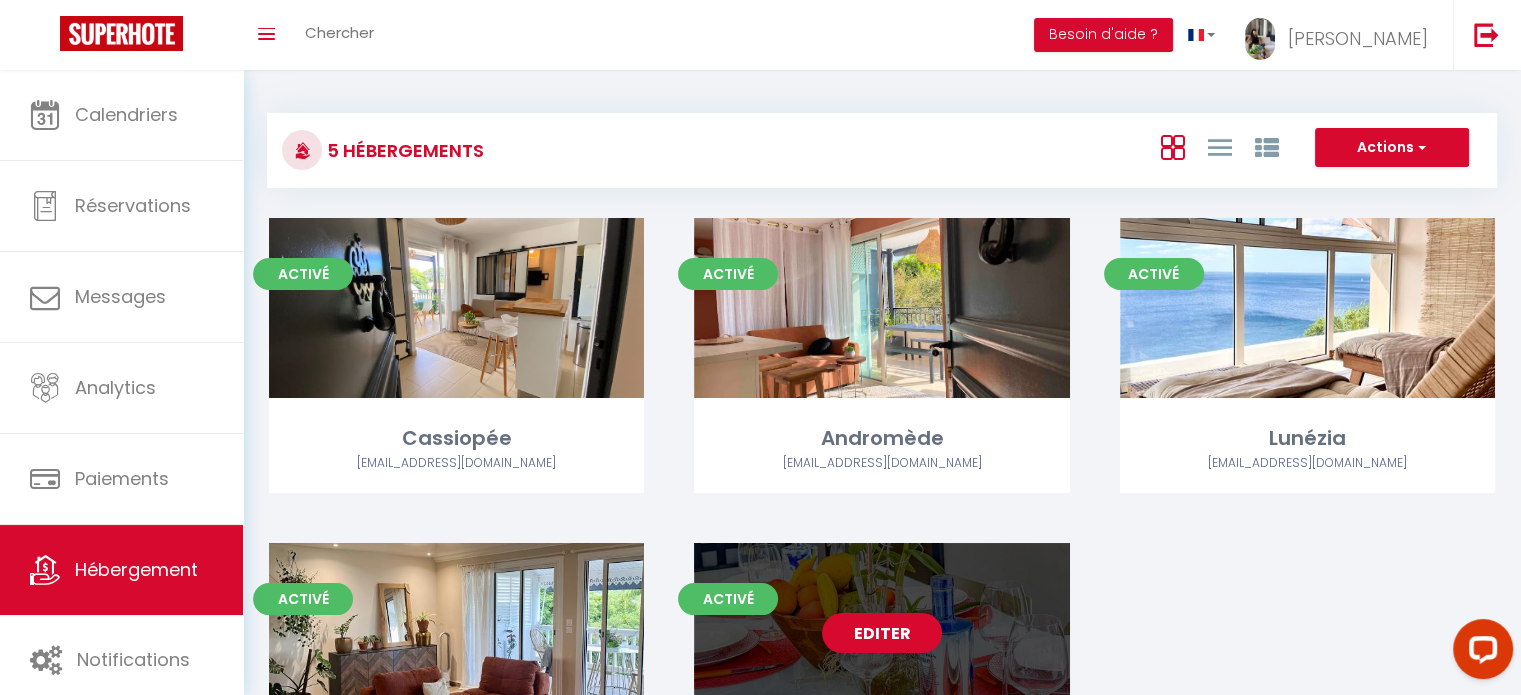 click on "Editer" at bounding box center (882, 633) 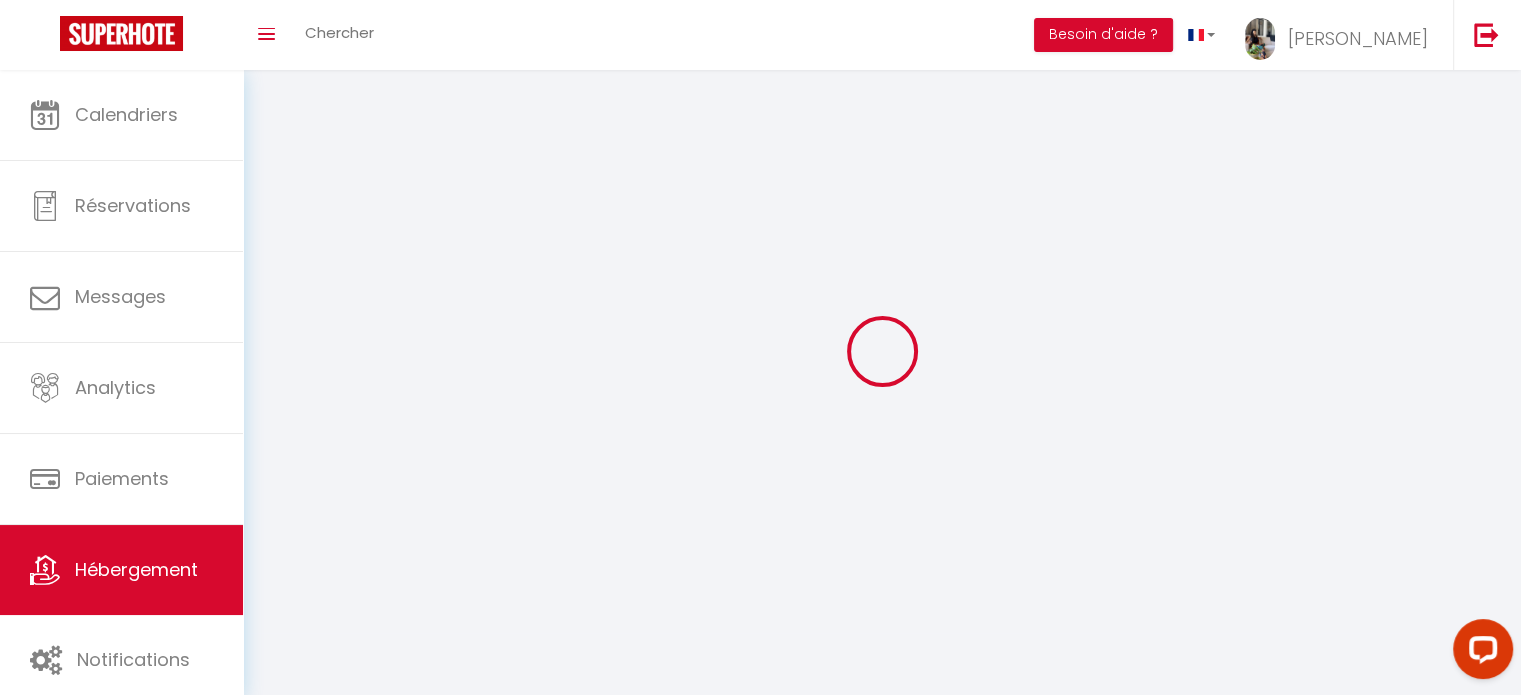 select on "1" 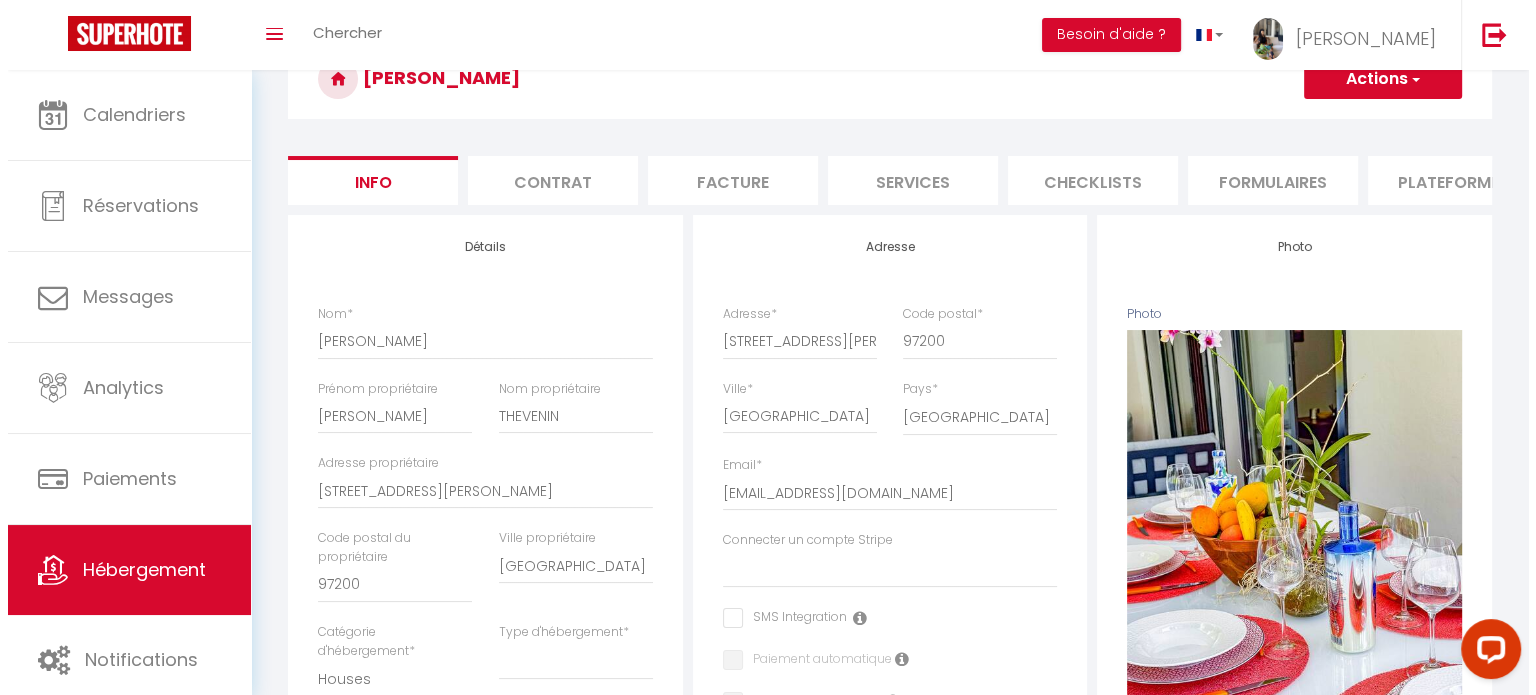 scroll, scrollTop: 0, scrollLeft: 0, axis: both 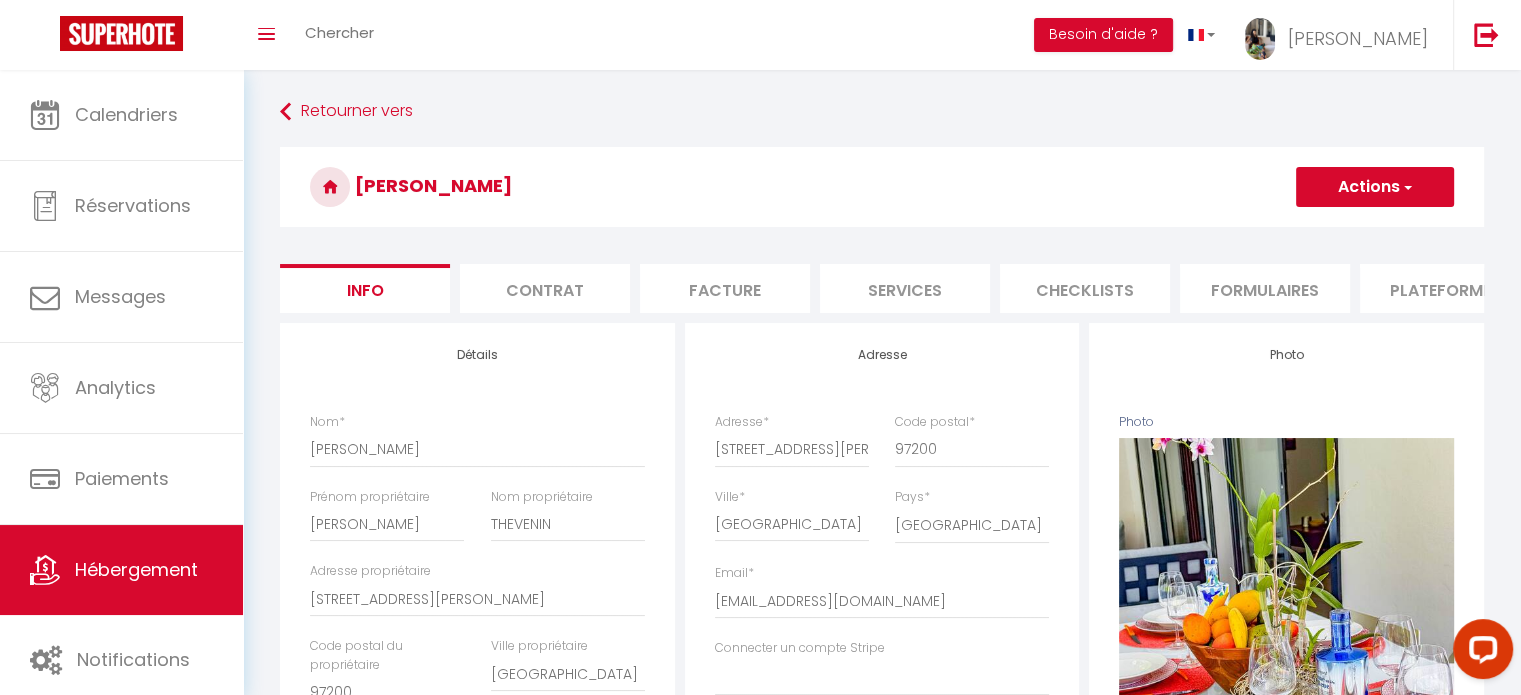 click on "Checklists" at bounding box center [1085, 288] 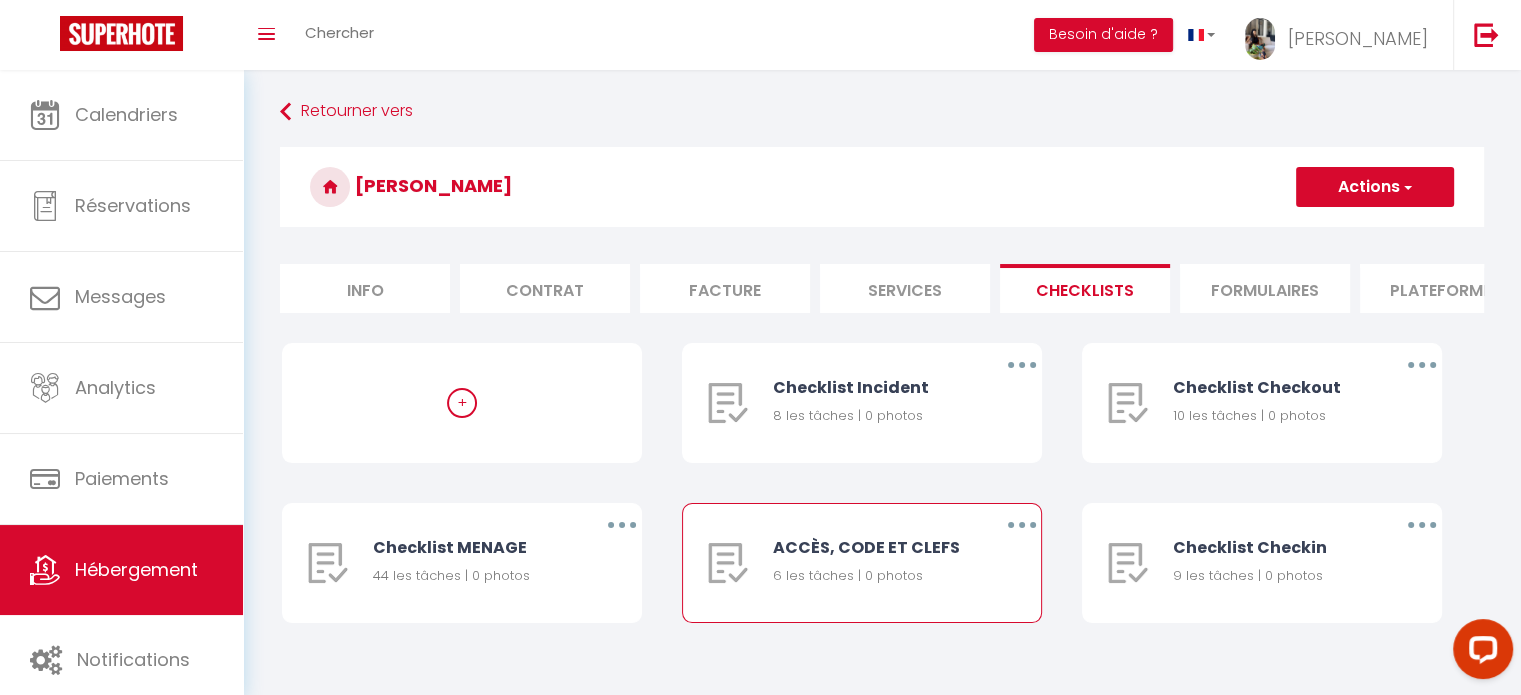 click at bounding box center (1022, 525) 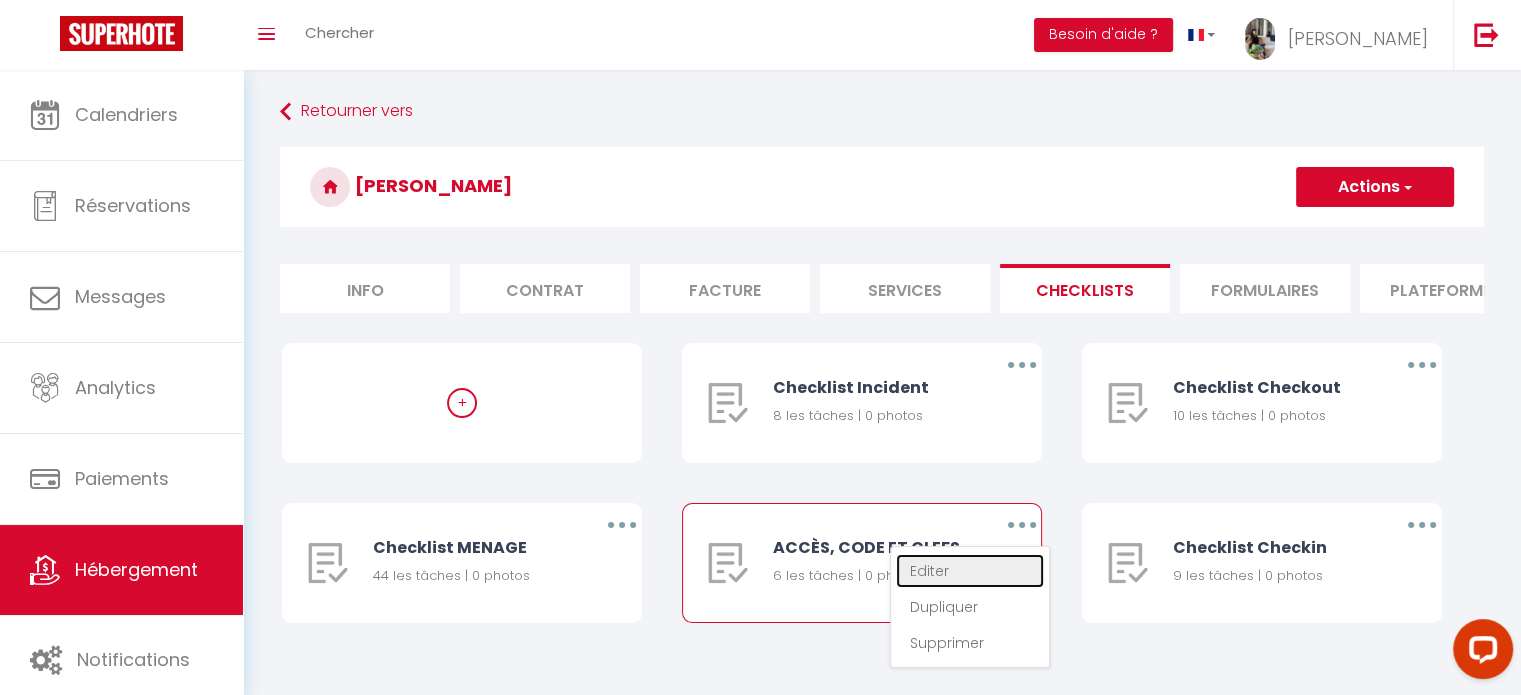 click on "Editer" at bounding box center (970, 571) 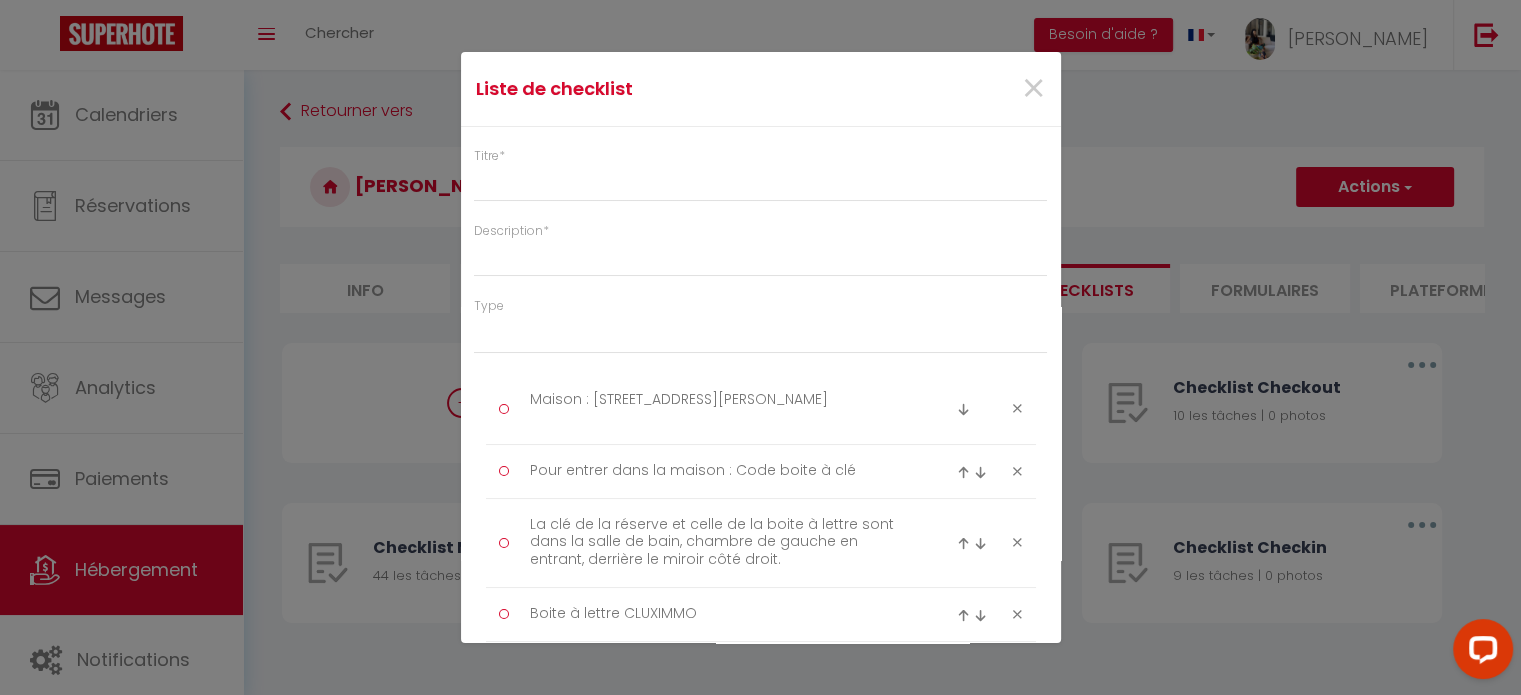 type on "ACCÈS, CODE ET CLEFS" 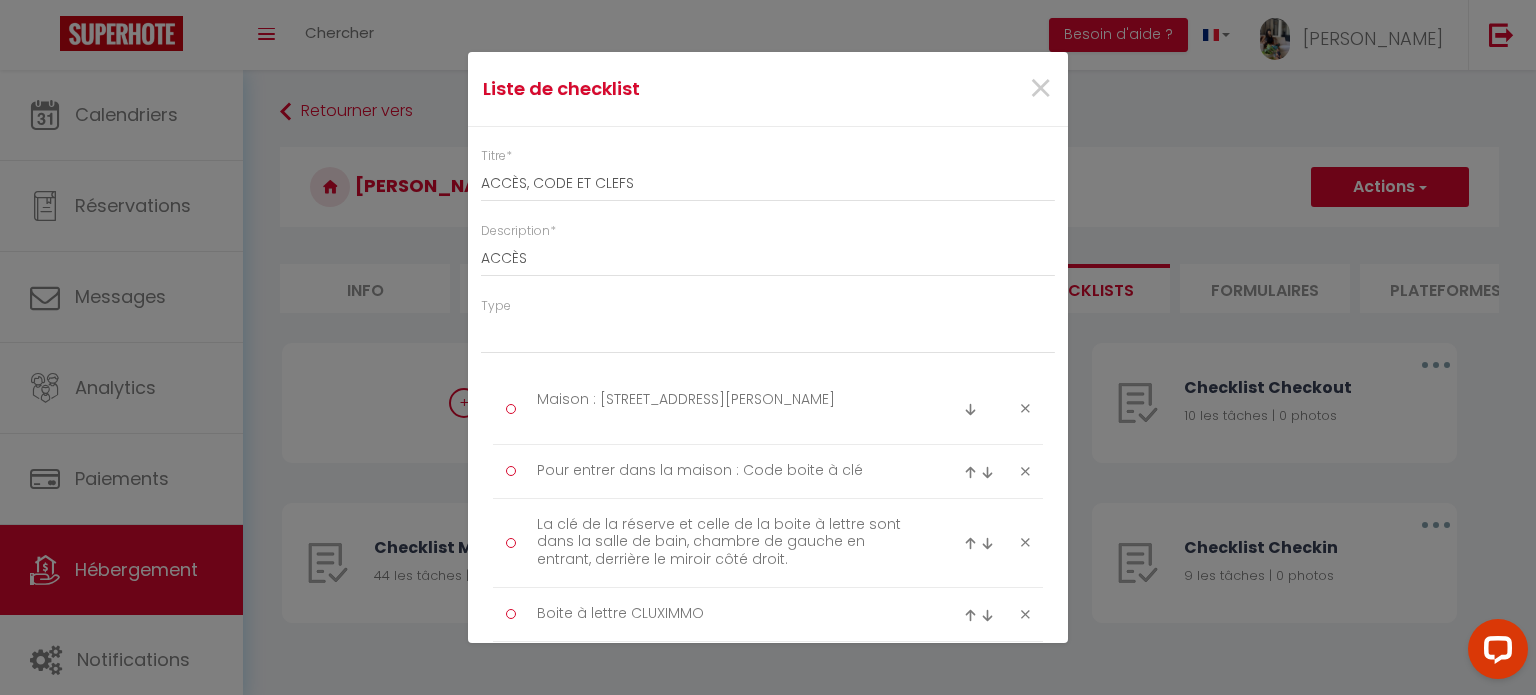 scroll, scrollTop: 100, scrollLeft: 0, axis: vertical 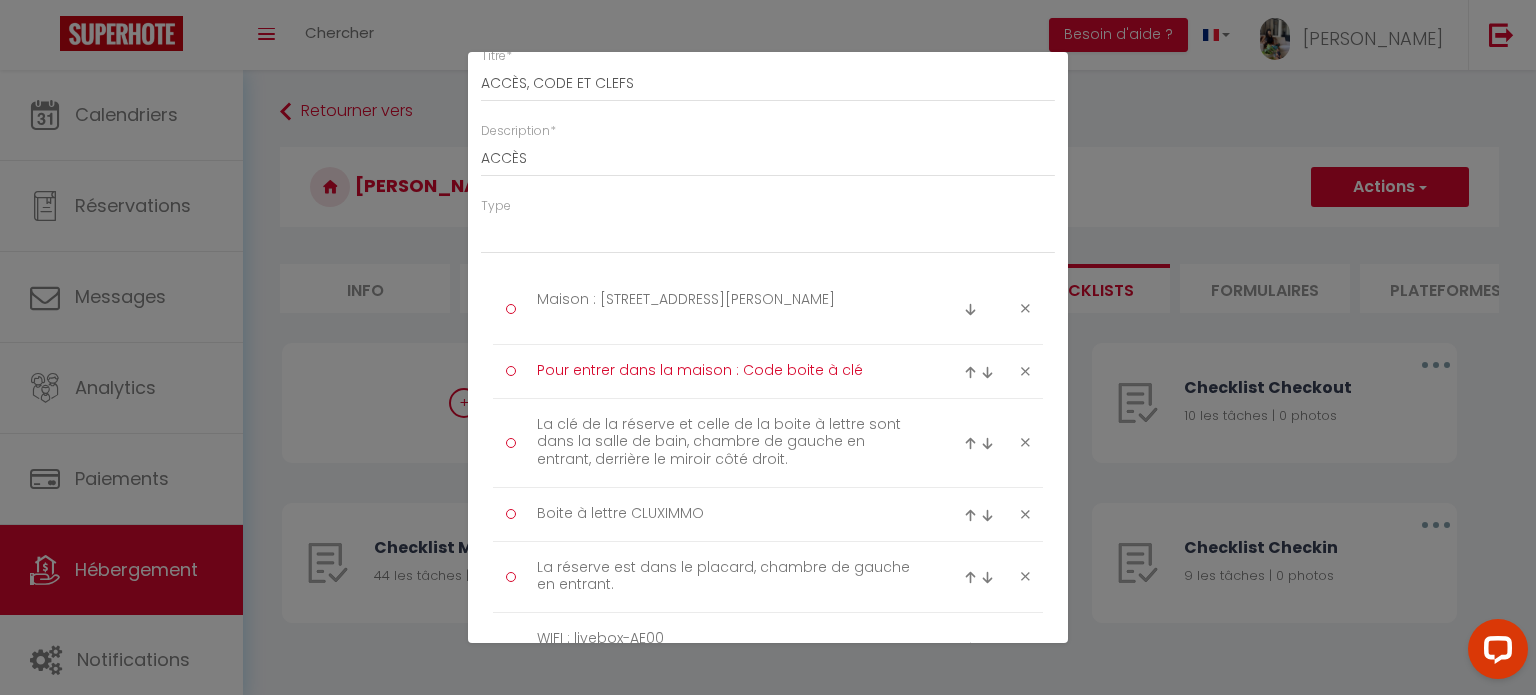 click on "Pour entrer dans la maison : Code boite à clé" at bounding box center (728, 371) 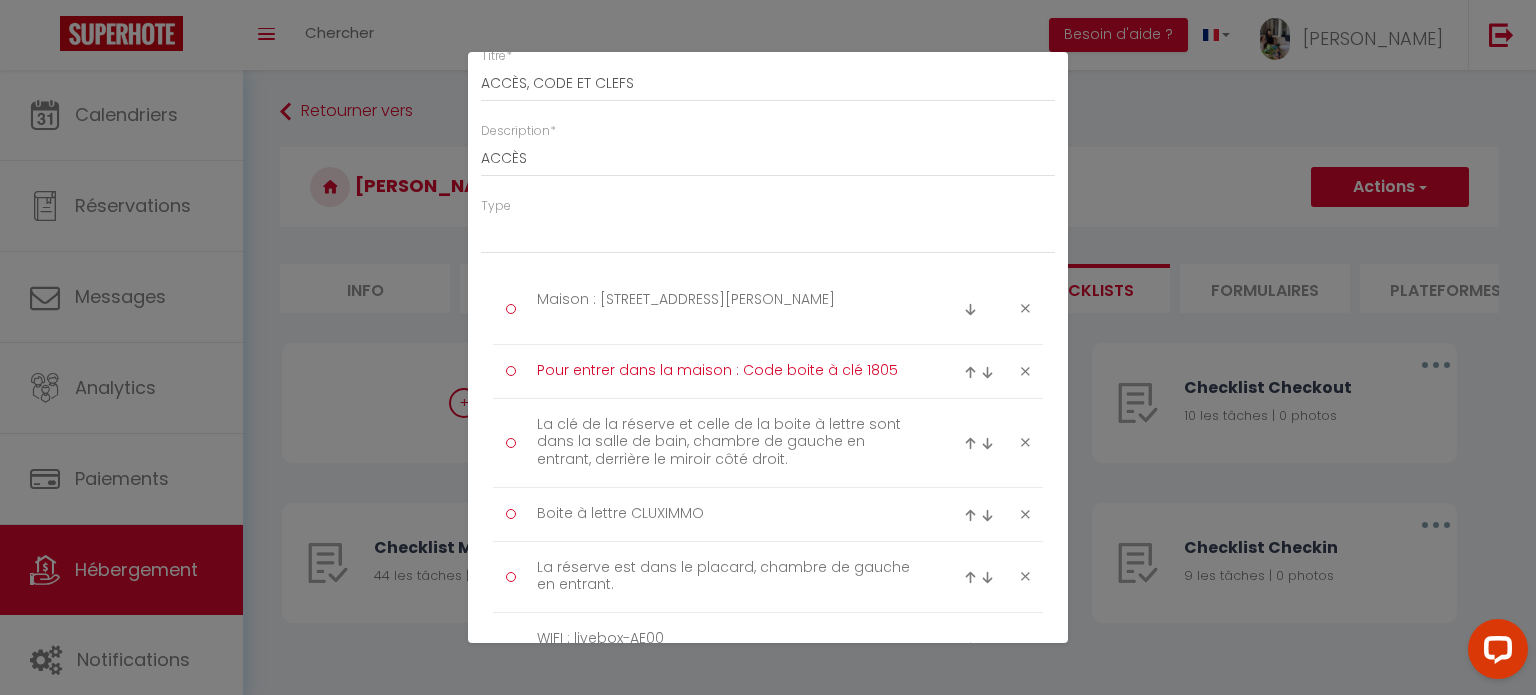 type on "Pour entrer dans la maison : Code boite à clé 1805" 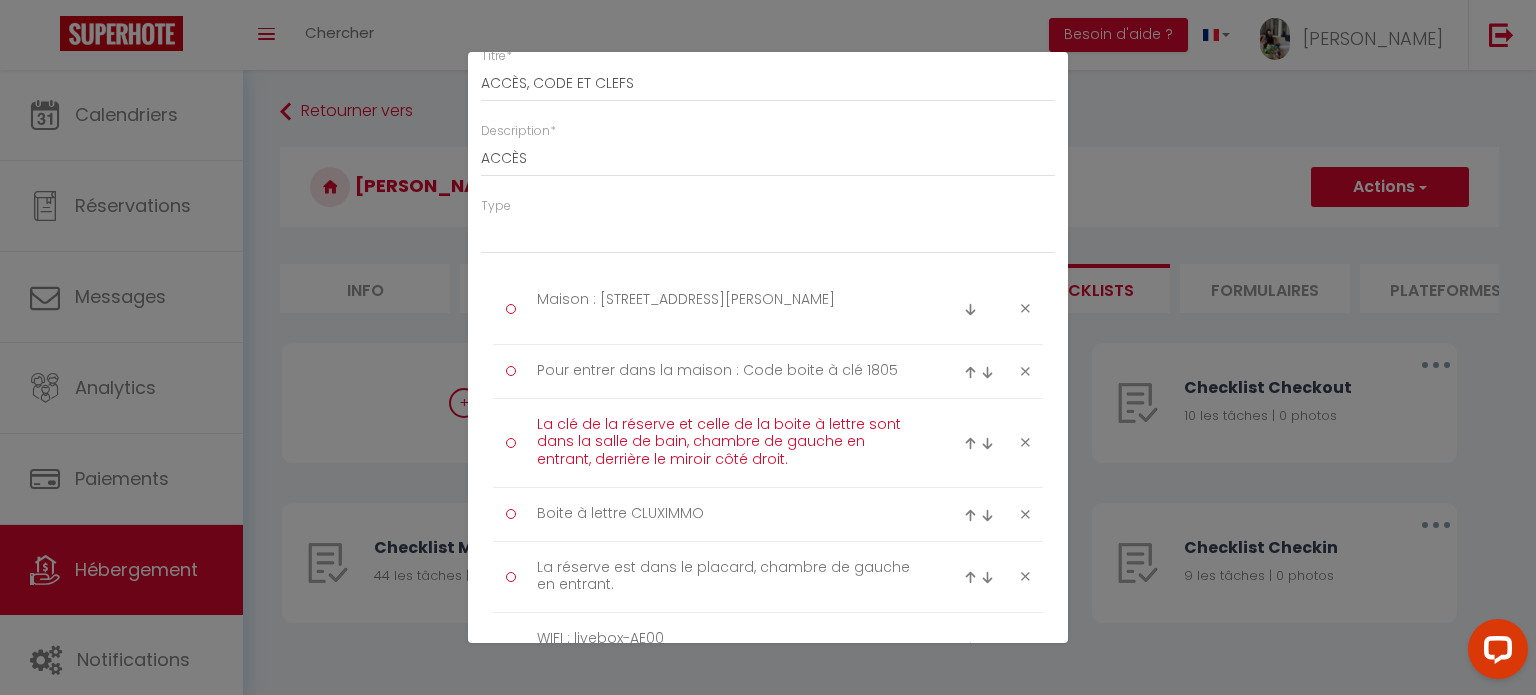 drag, startPoint x: 540, startPoint y: 419, endPoint x: 625, endPoint y: 432, distance: 85.98837 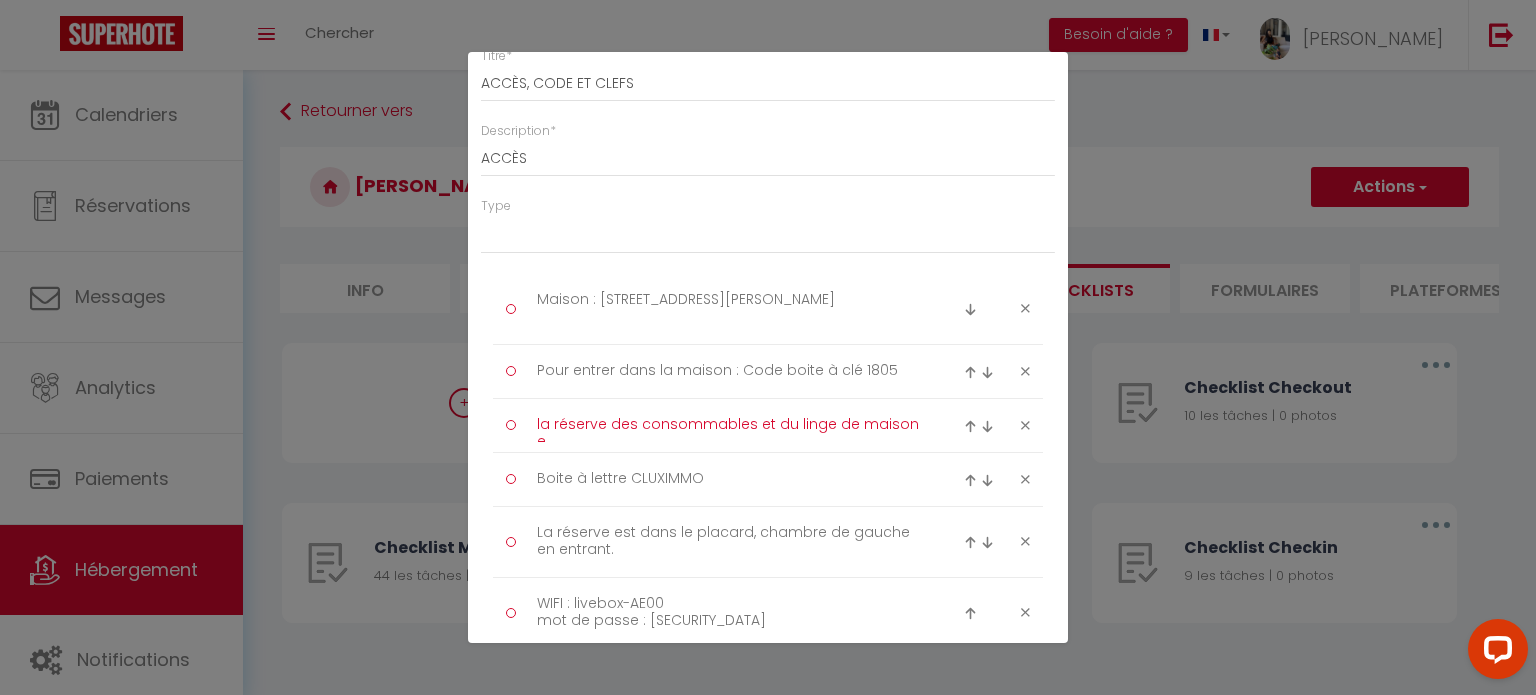 scroll, scrollTop: 0, scrollLeft: 0, axis: both 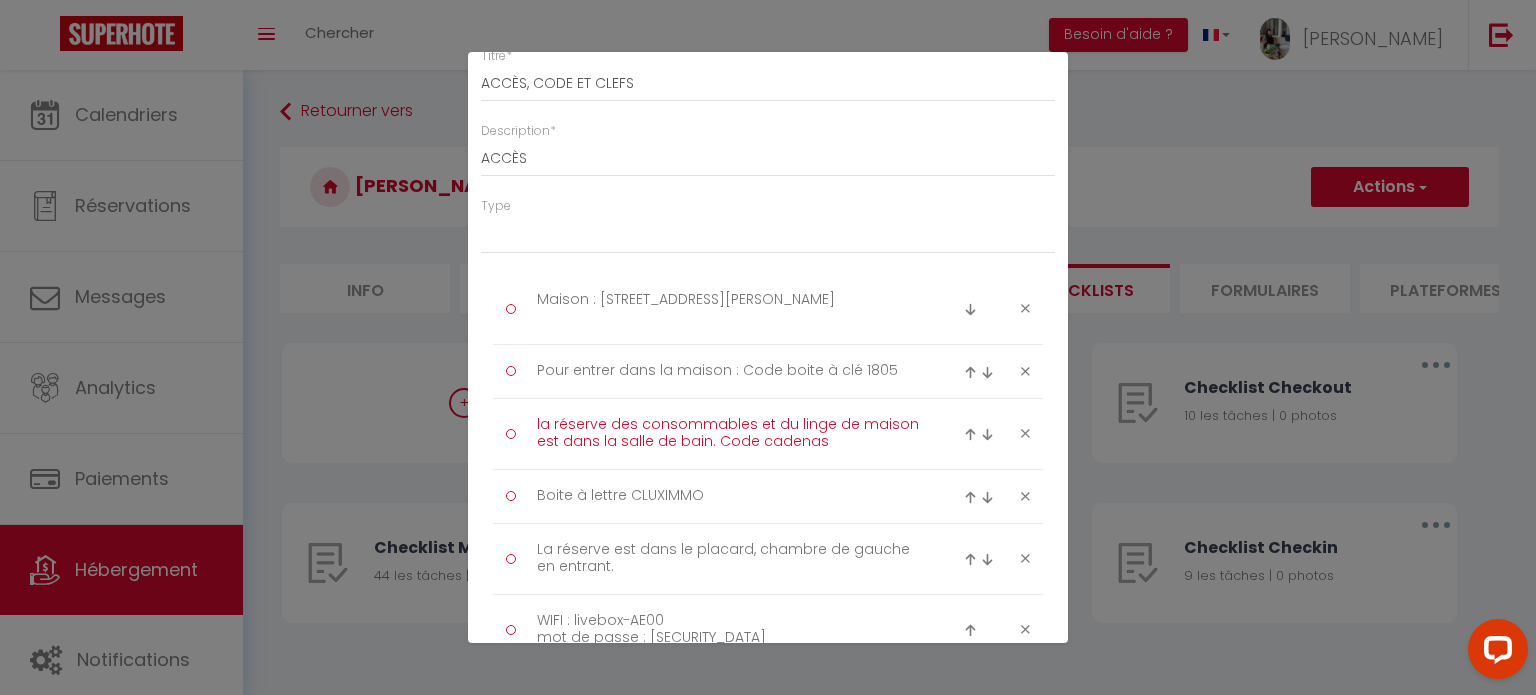 type on "la réserve des consommables et du linge de maison est dans la salle de bain. Code cadenas" 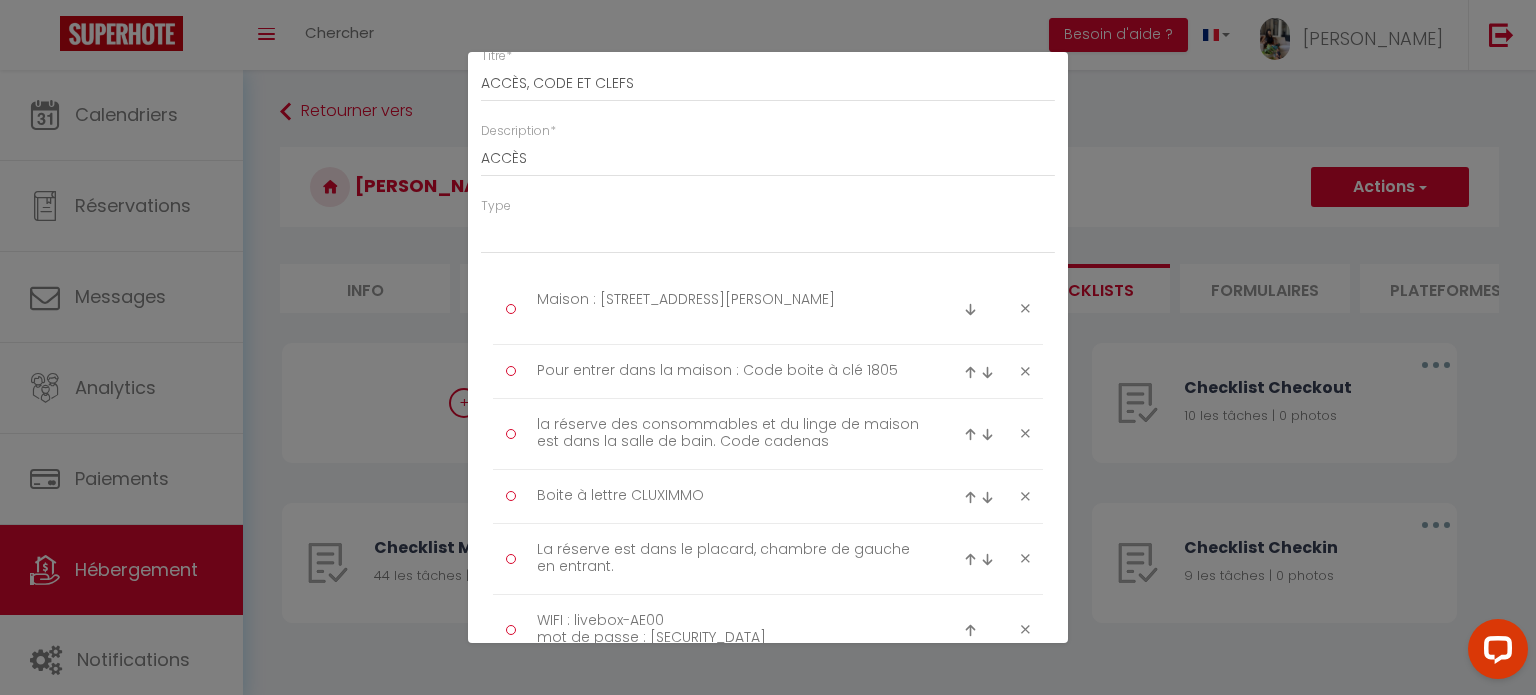 click at bounding box center (1025, 496) 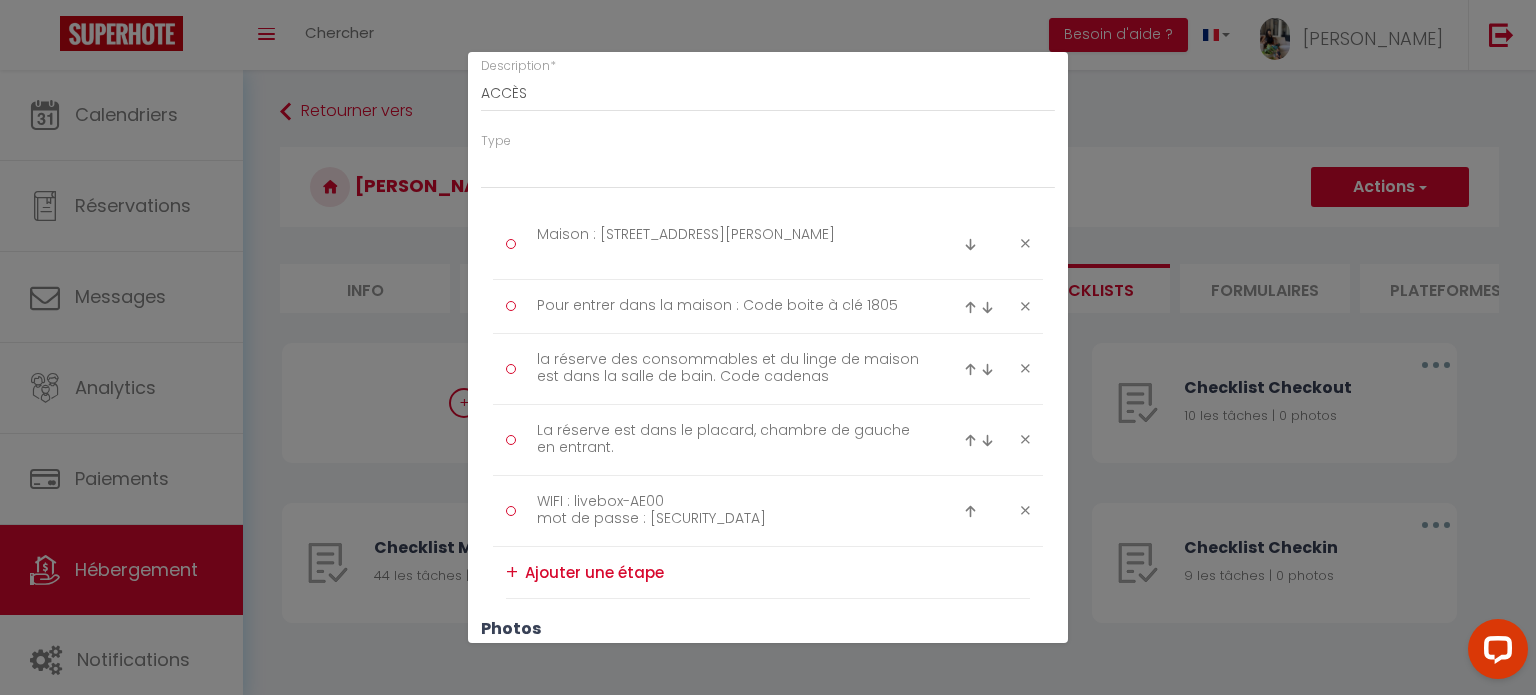 scroll, scrollTop: 200, scrollLeft: 0, axis: vertical 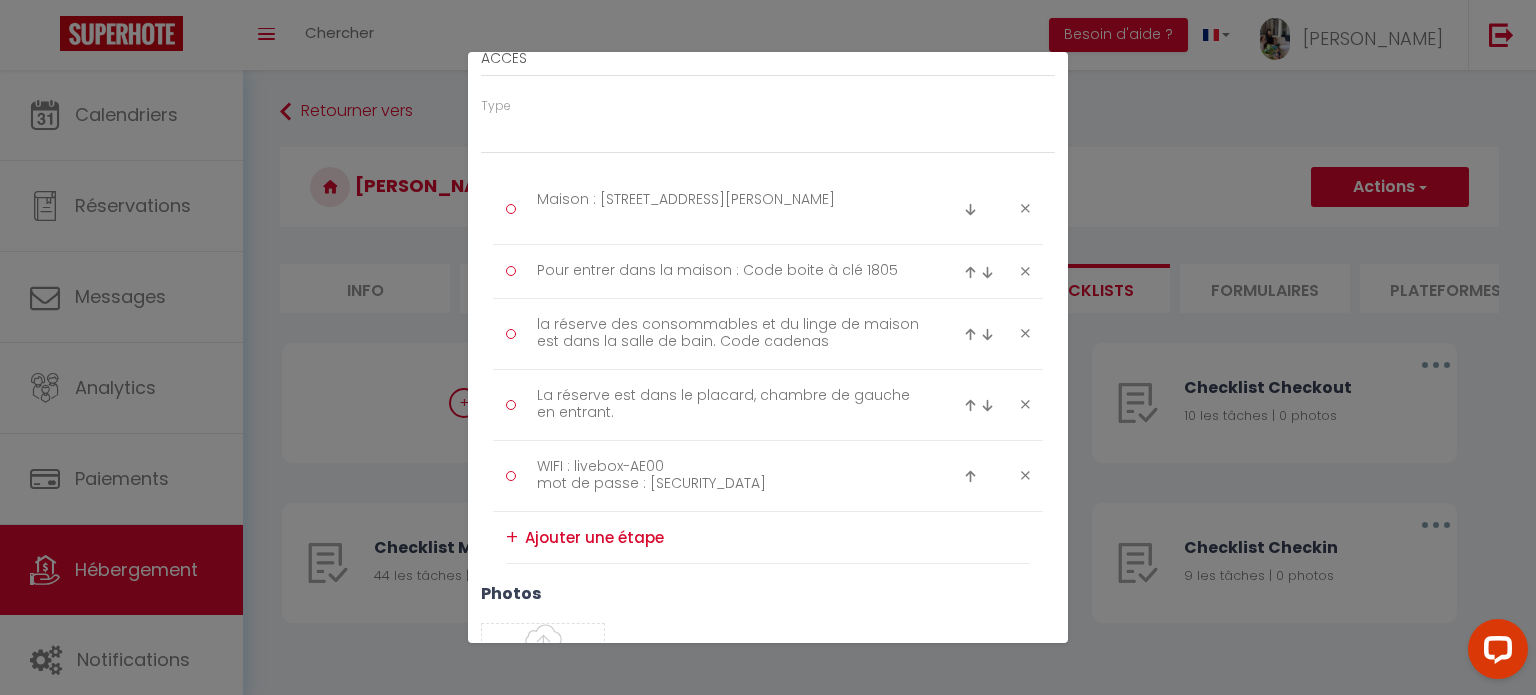 click at bounding box center (1025, 404) 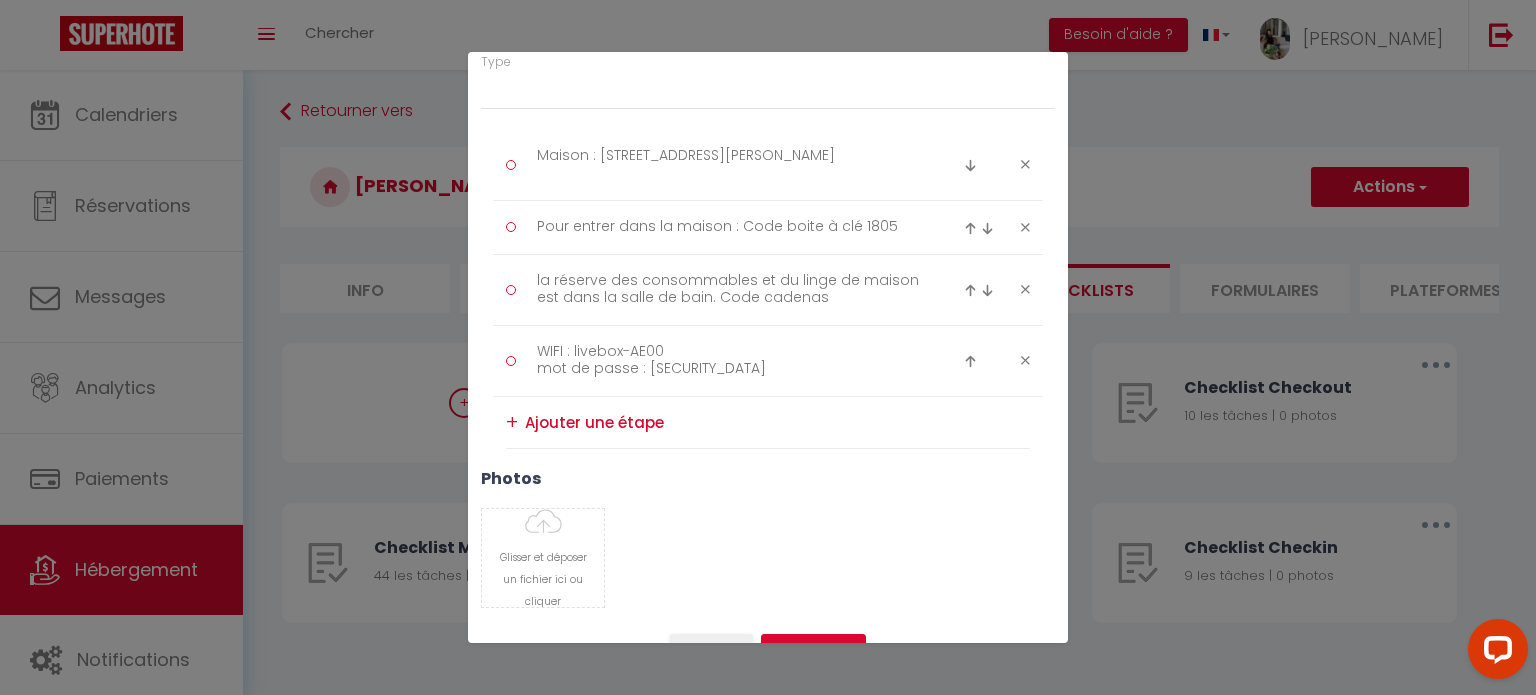 scroll, scrollTop: 287, scrollLeft: 0, axis: vertical 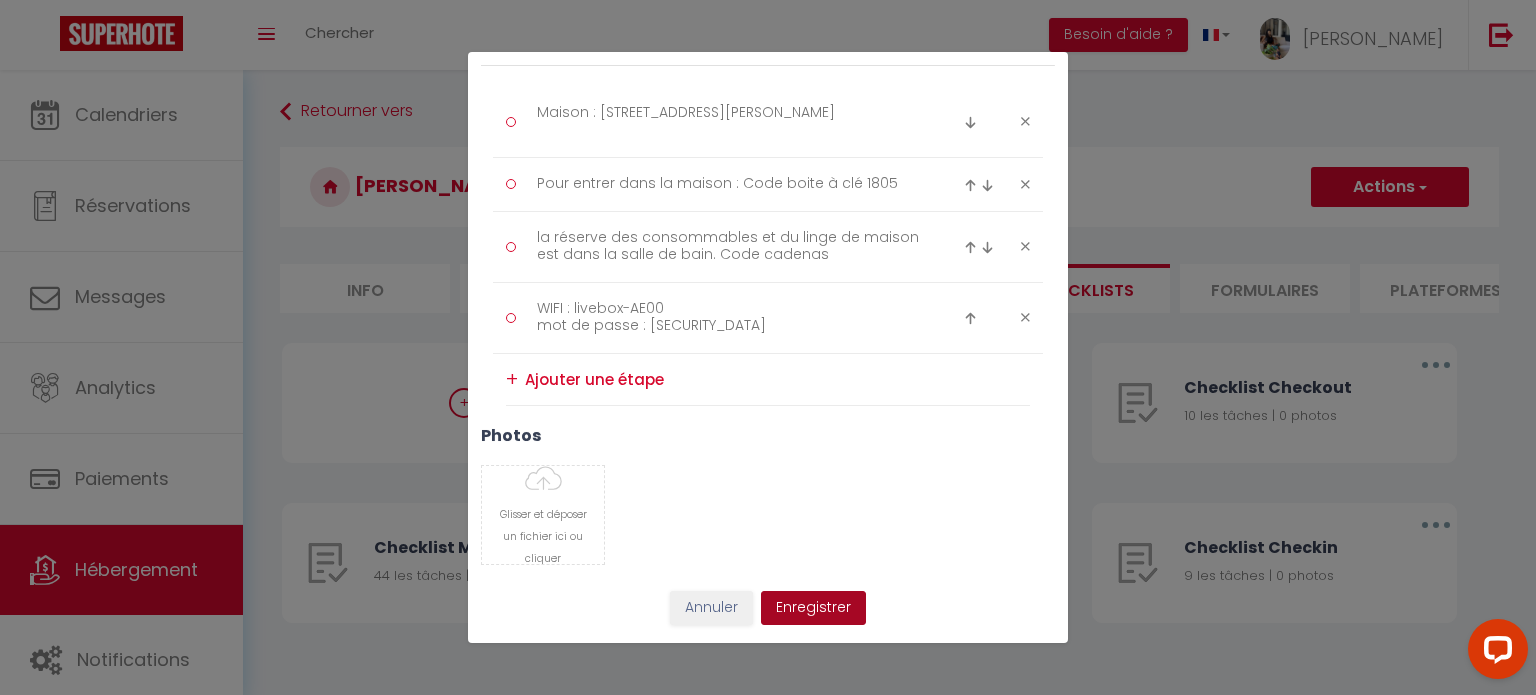 click on "Enregistrer" at bounding box center [813, 608] 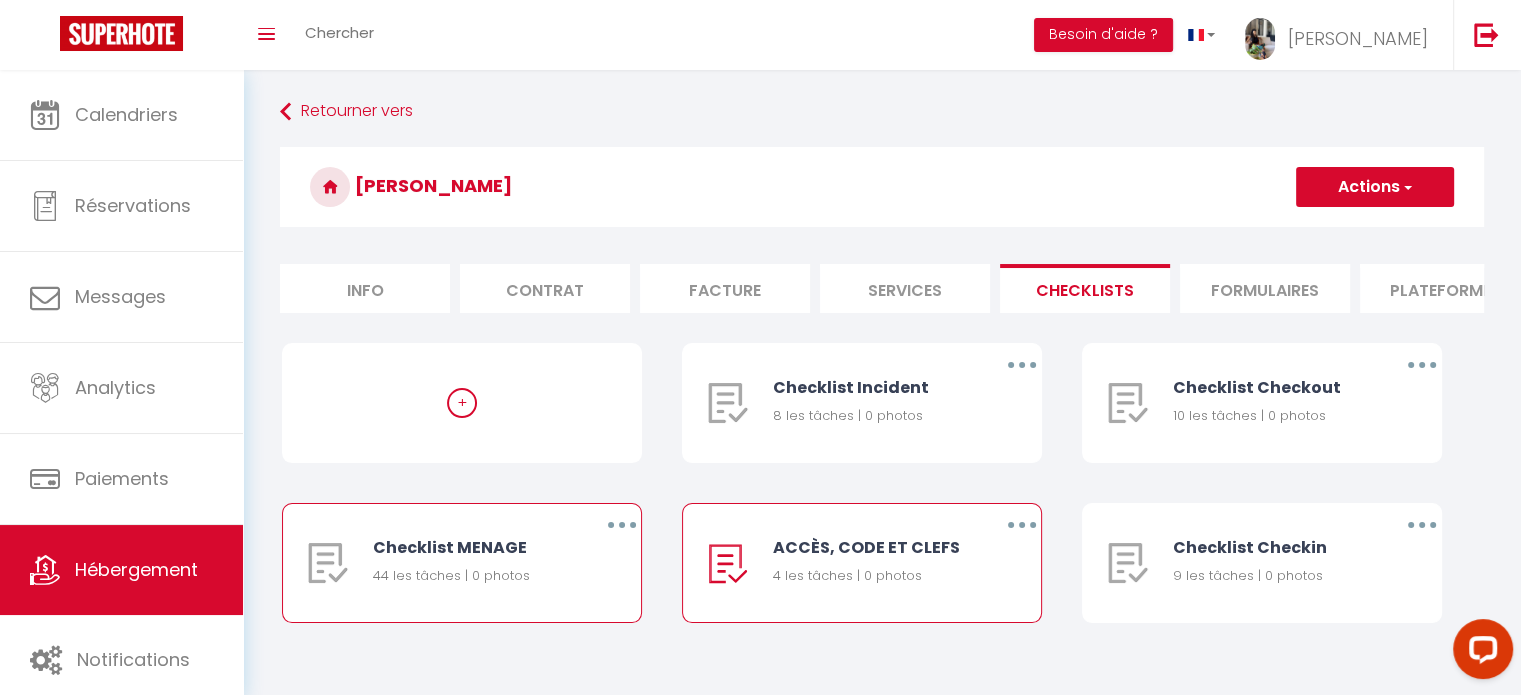 click at bounding box center (622, 525) 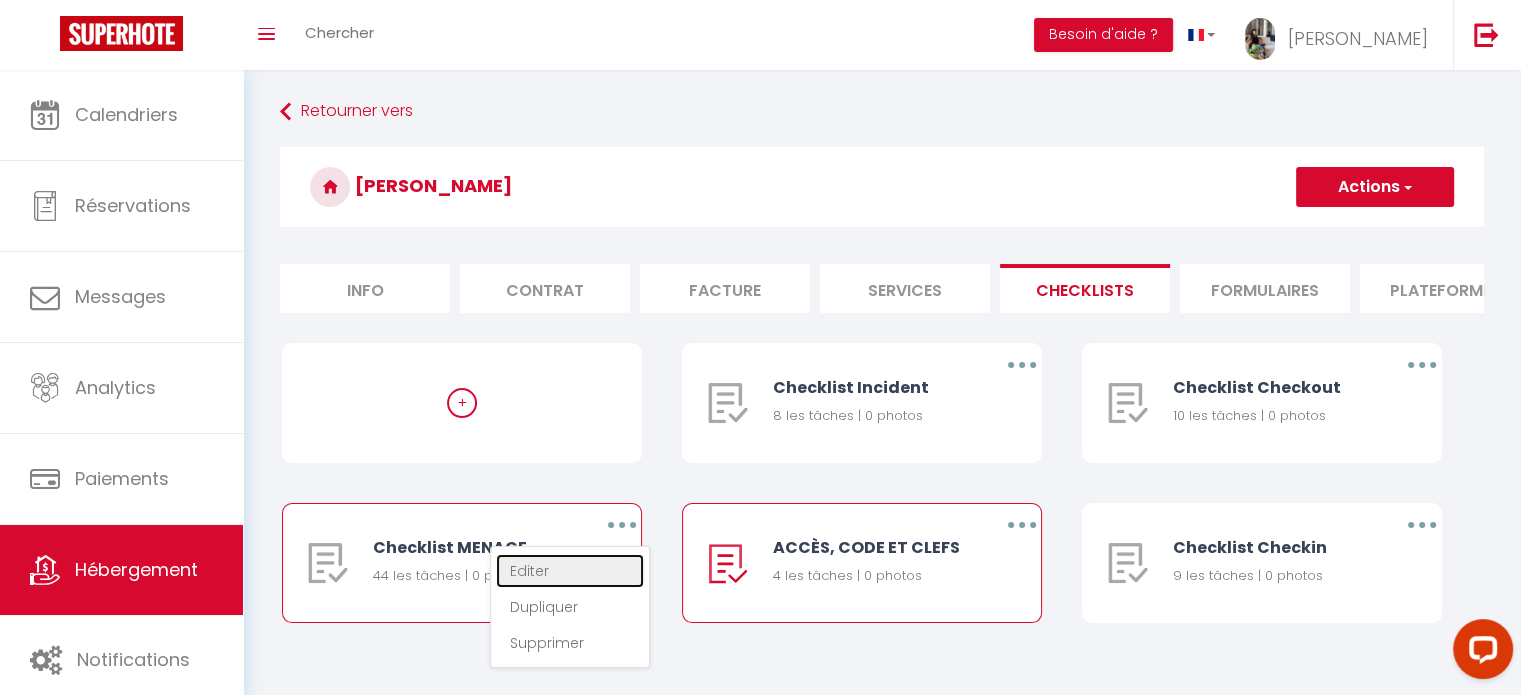 click on "Editer" at bounding box center (570, 571) 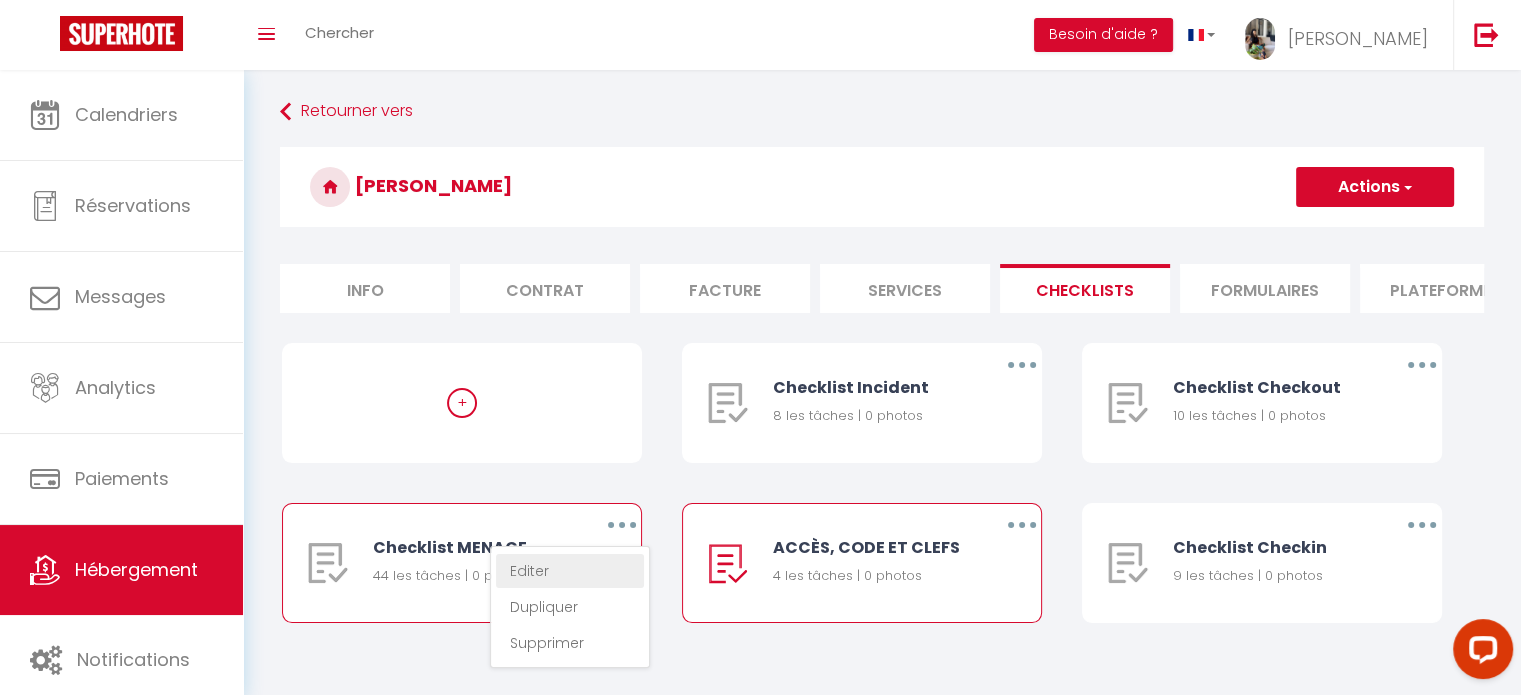 type on "Checklist MENAGE" 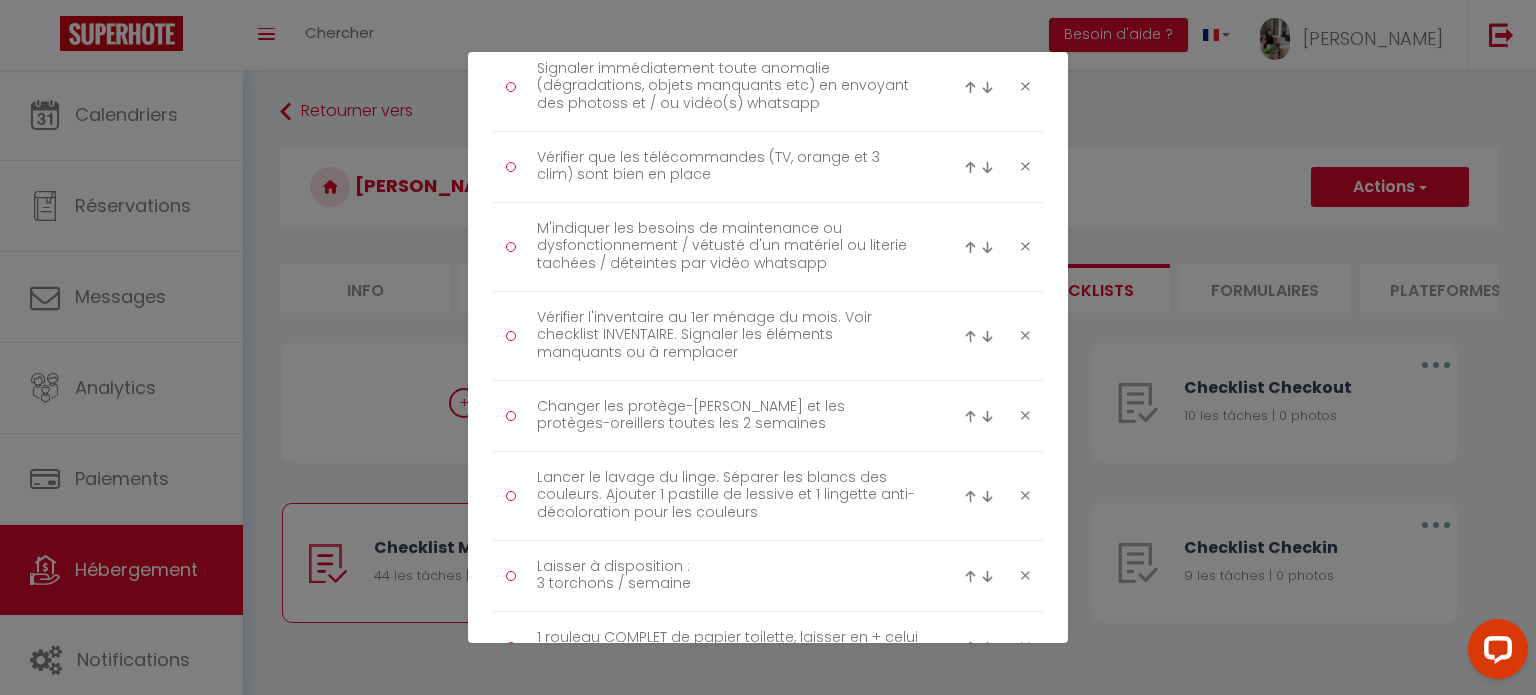 scroll, scrollTop: 520, scrollLeft: 0, axis: vertical 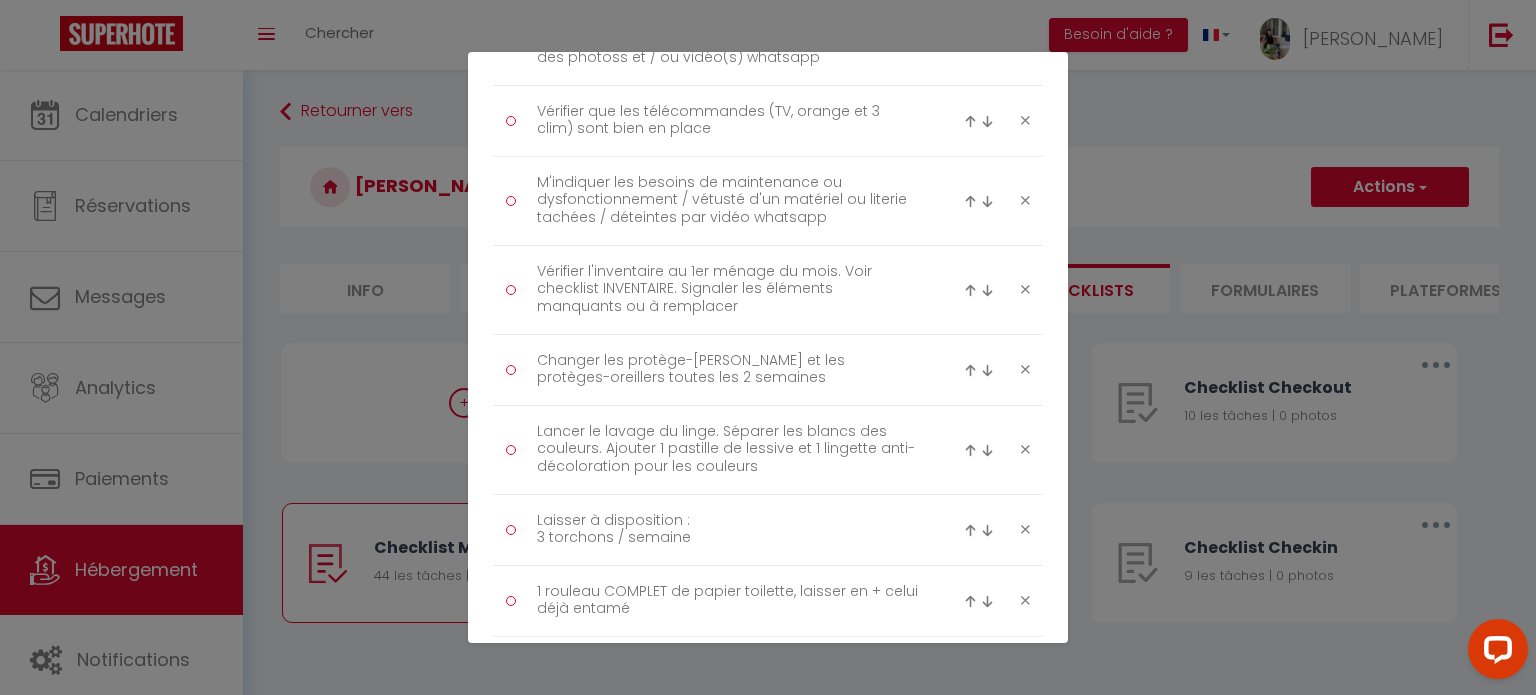 click at bounding box center [1025, 289] 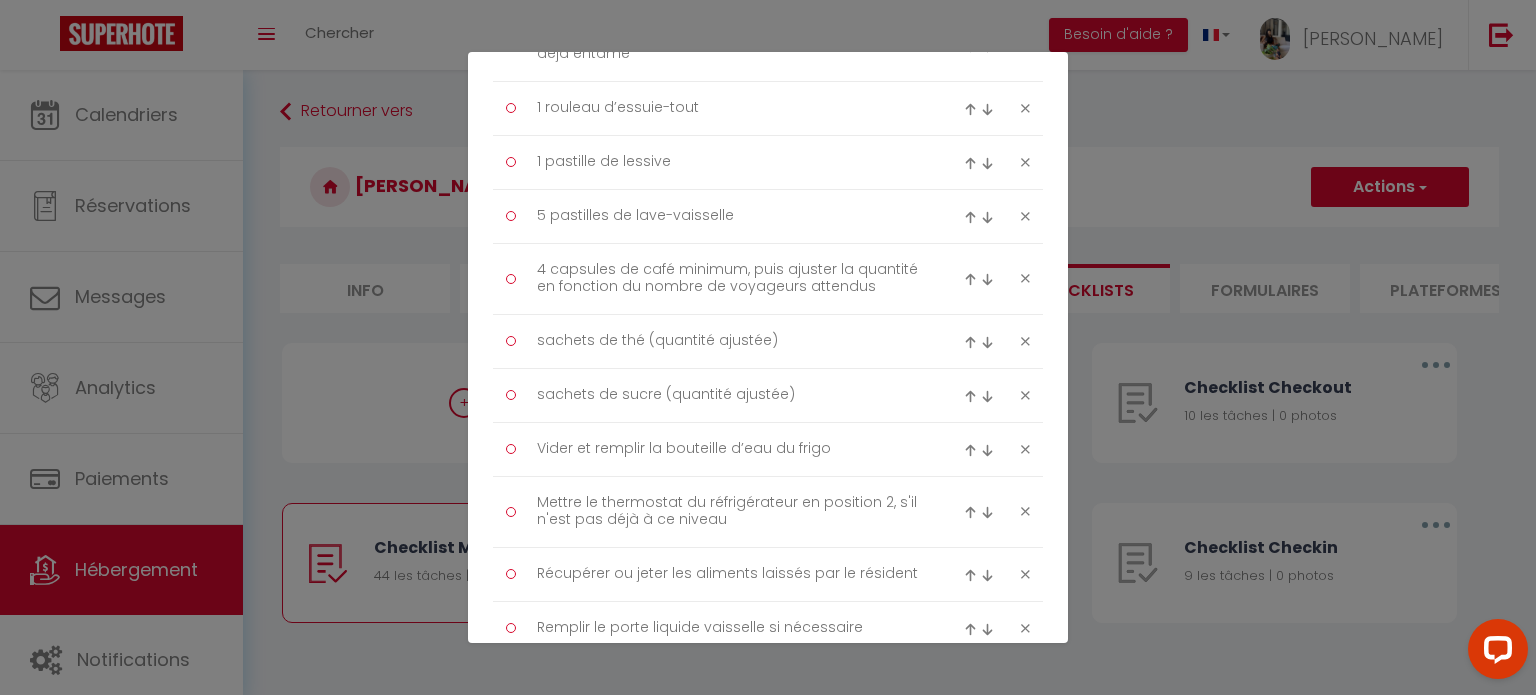 scroll, scrollTop: 1020, scrollLeft: 0, axis: vertical 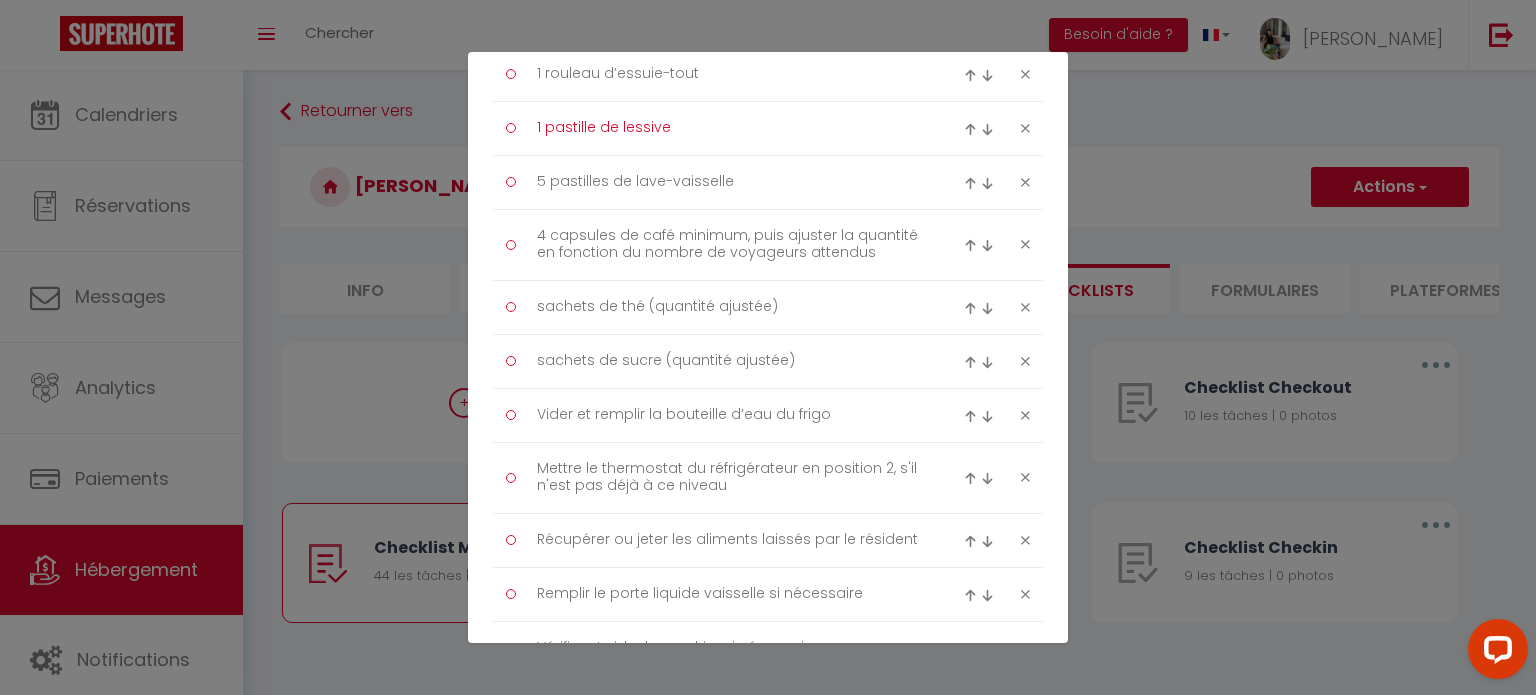 click on "1 pastille de lessive" at bounding box center (728, 128) 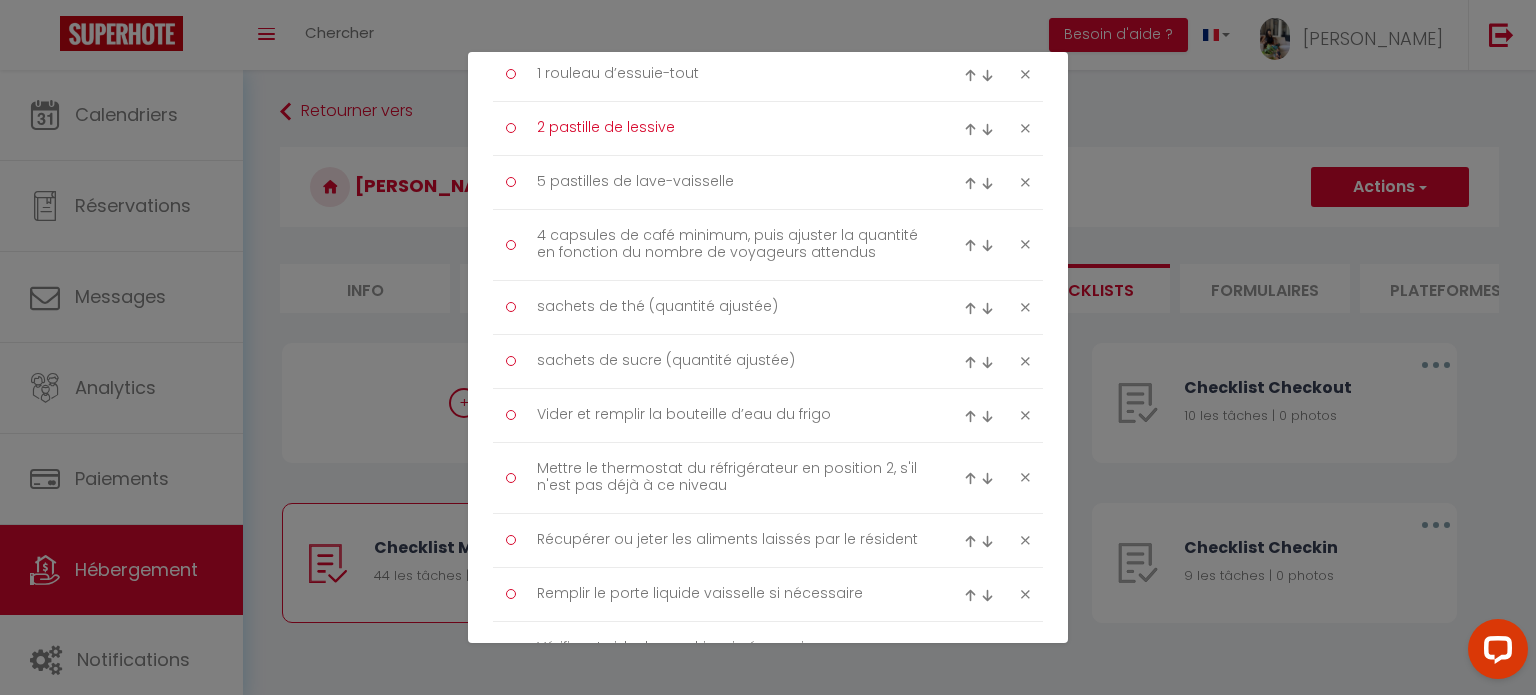 click on "2 pastille de lessive" at bounding box center [728, 128] 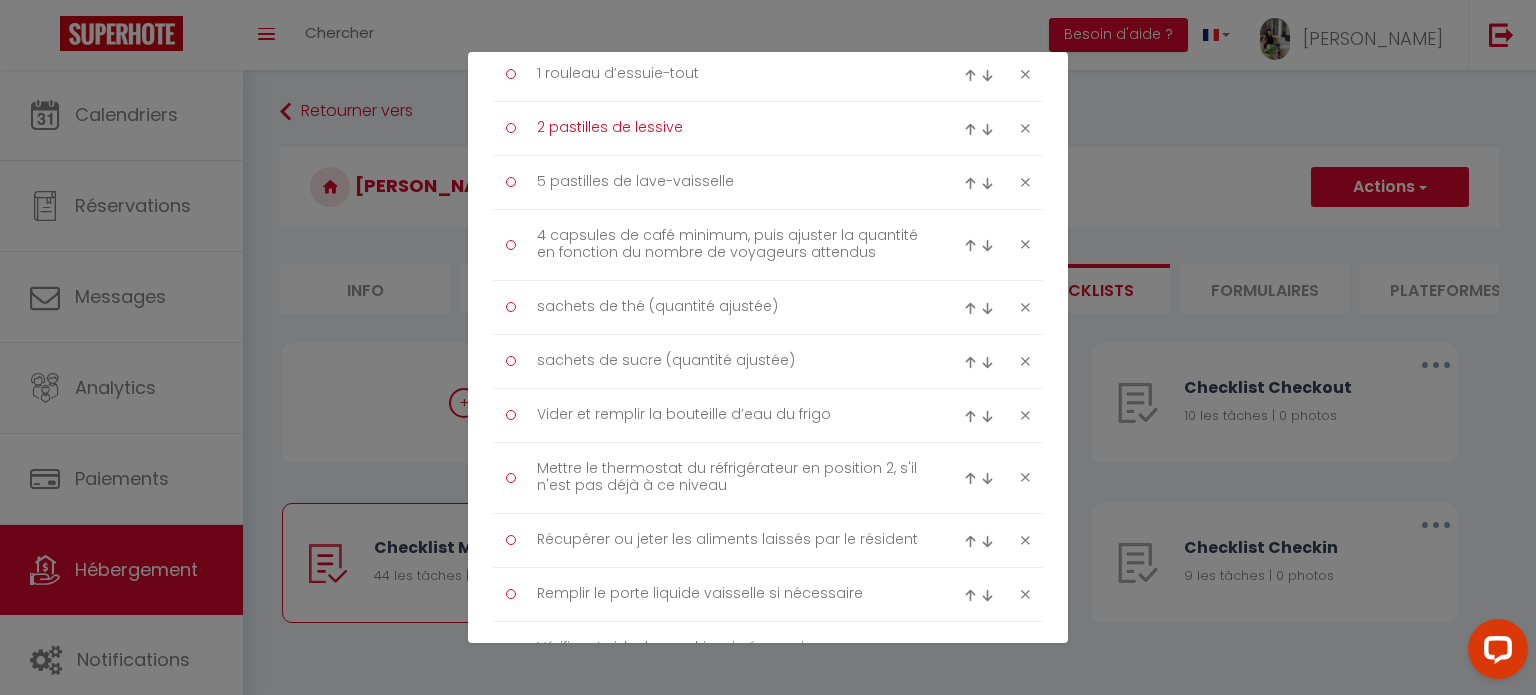 type on "2 pastilles de lessive" 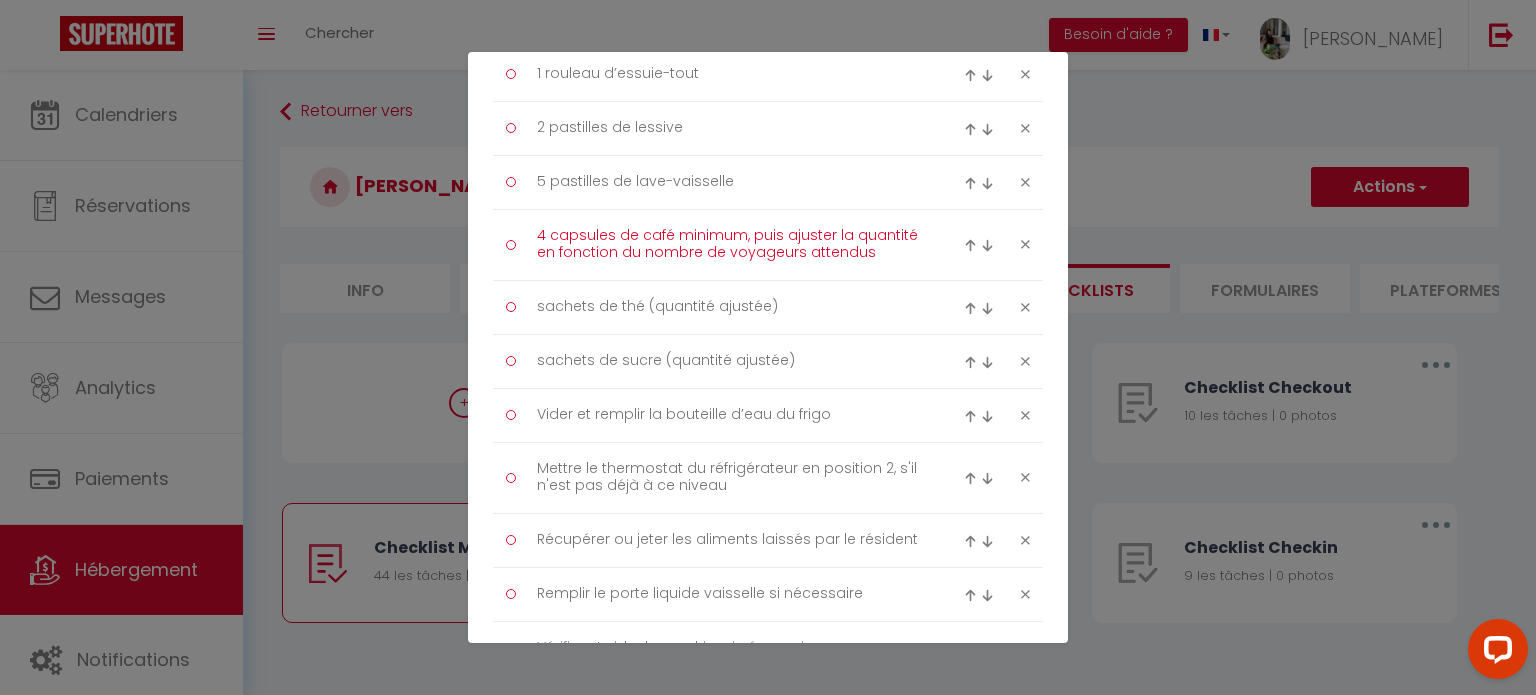 click on "4 capsules de café minimum, puis ajuster la quantité en fonction du nombre de voyageurs attendus" at bounding box center [728, 245] 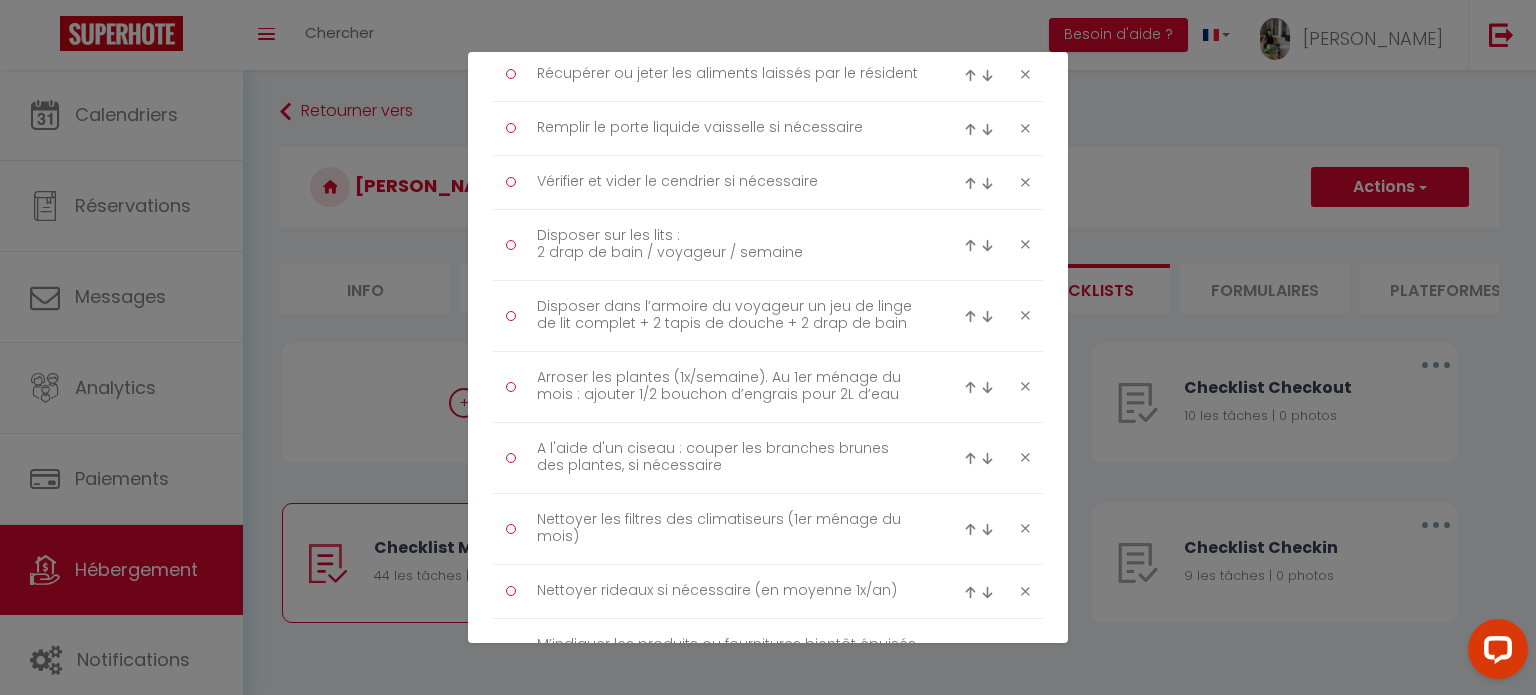 scroll, scrollTop: 1520, scrollLeft: 0, axis: vertical 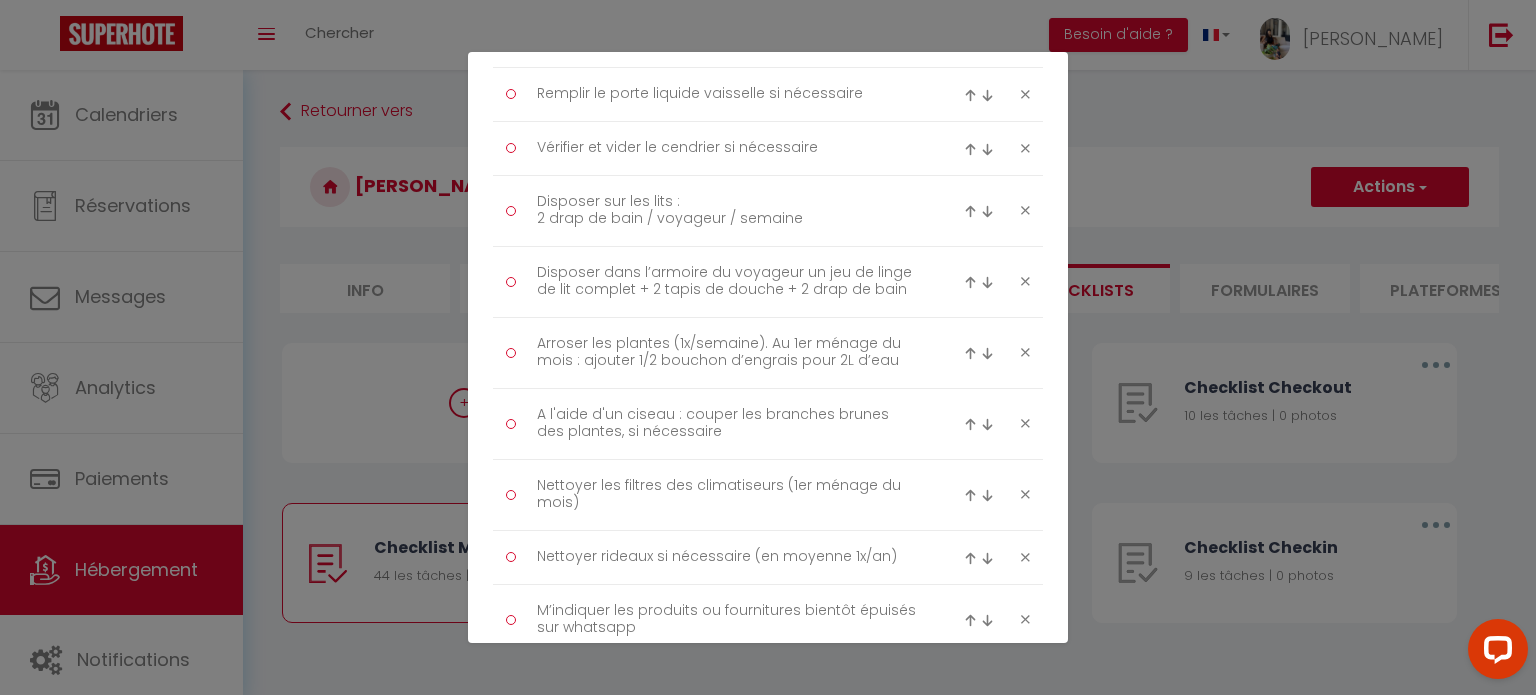 type on "6 capsules de café minimum, puis ajuster la quantité en fonction du nombre de voyageurs attendus" 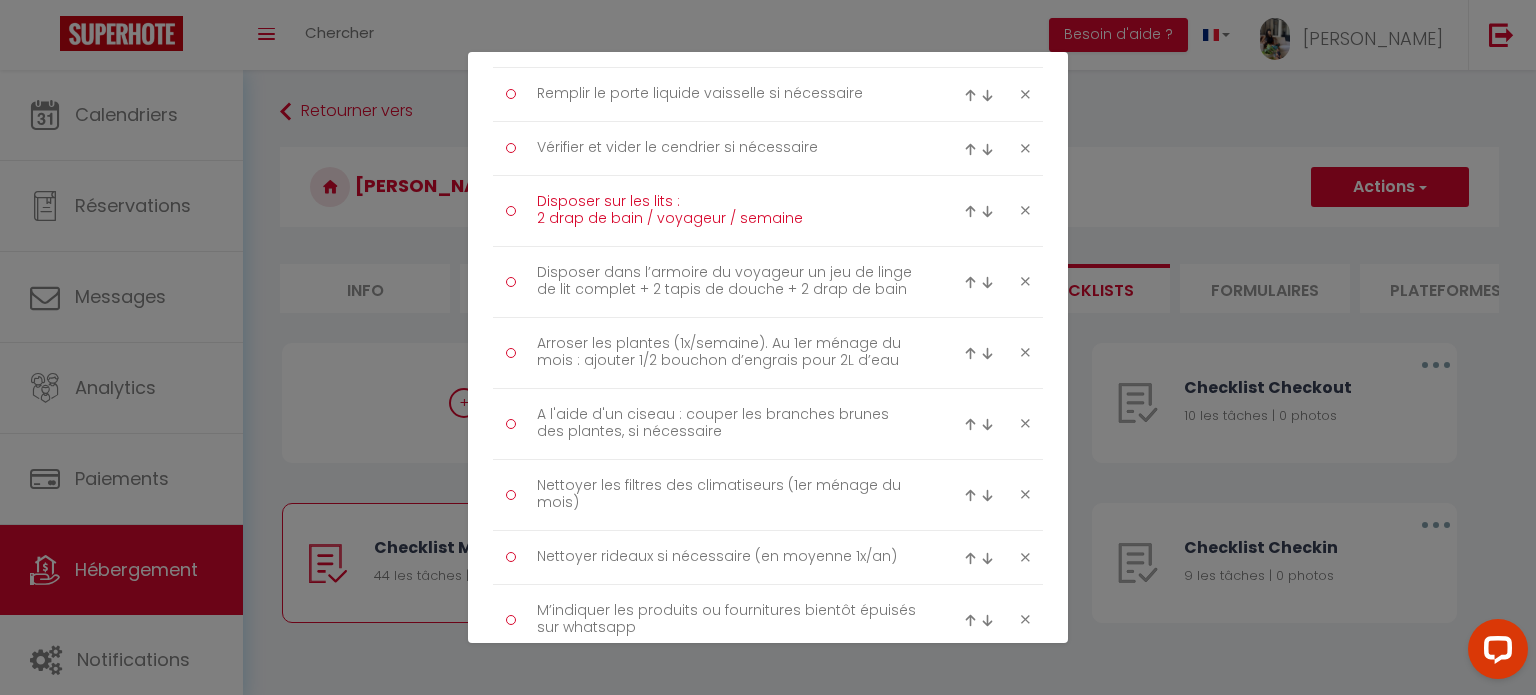 click on "Disposer sur les lits :
2 drap de bain / voyageur / semaine" at bounding box center (728, 211) 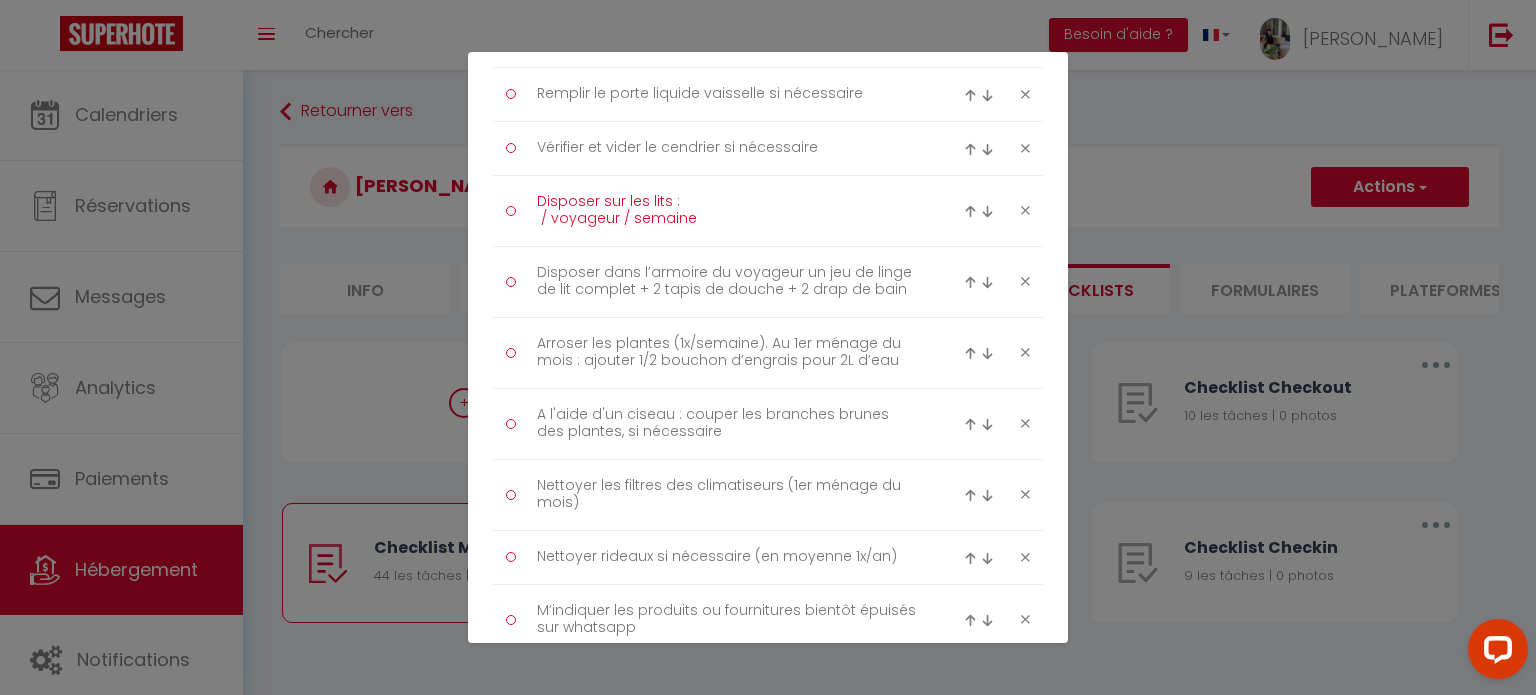 click on "Disposer sur les lits :
/ voyageur / semaine" at bounding box center [728, 211] 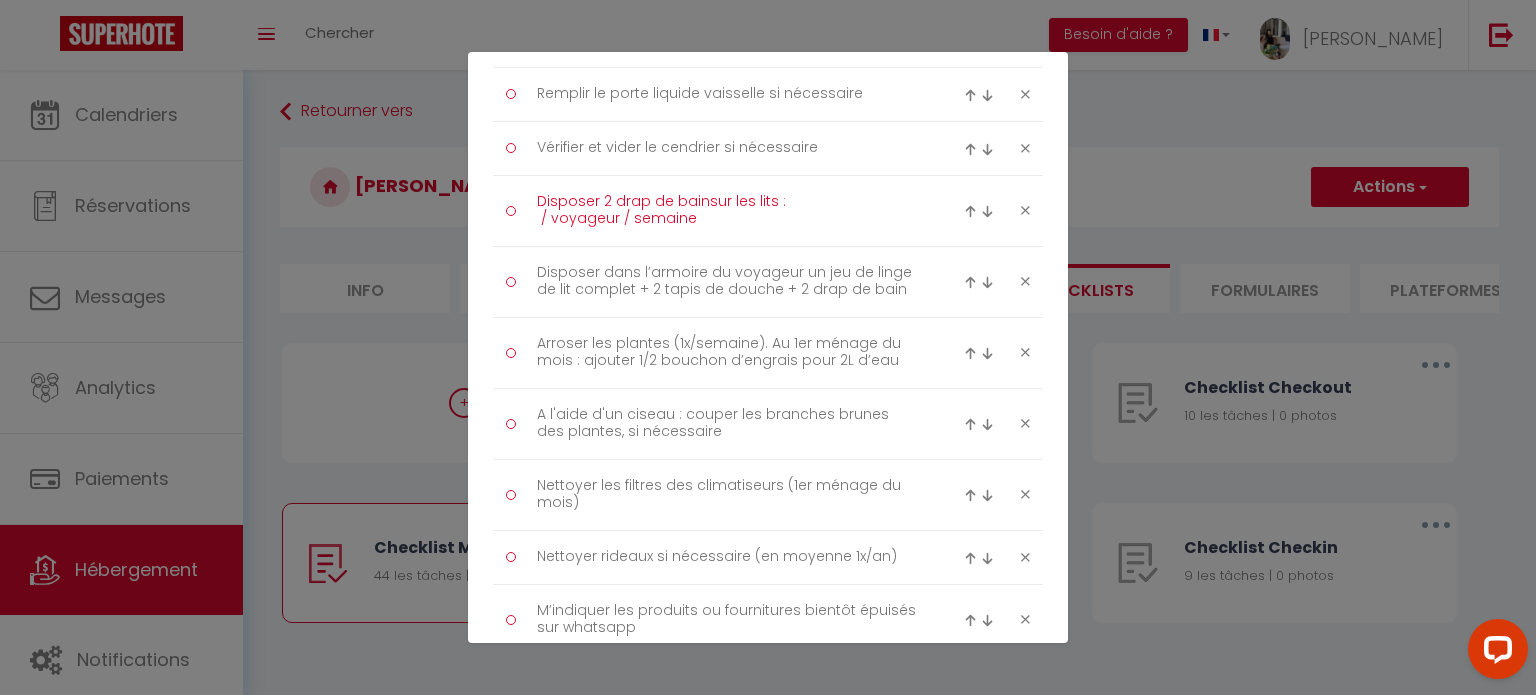 click on "Disposer 2 drap de bainsur les lits :
/ voyageur / semaine" at bounding box center [728, 211] 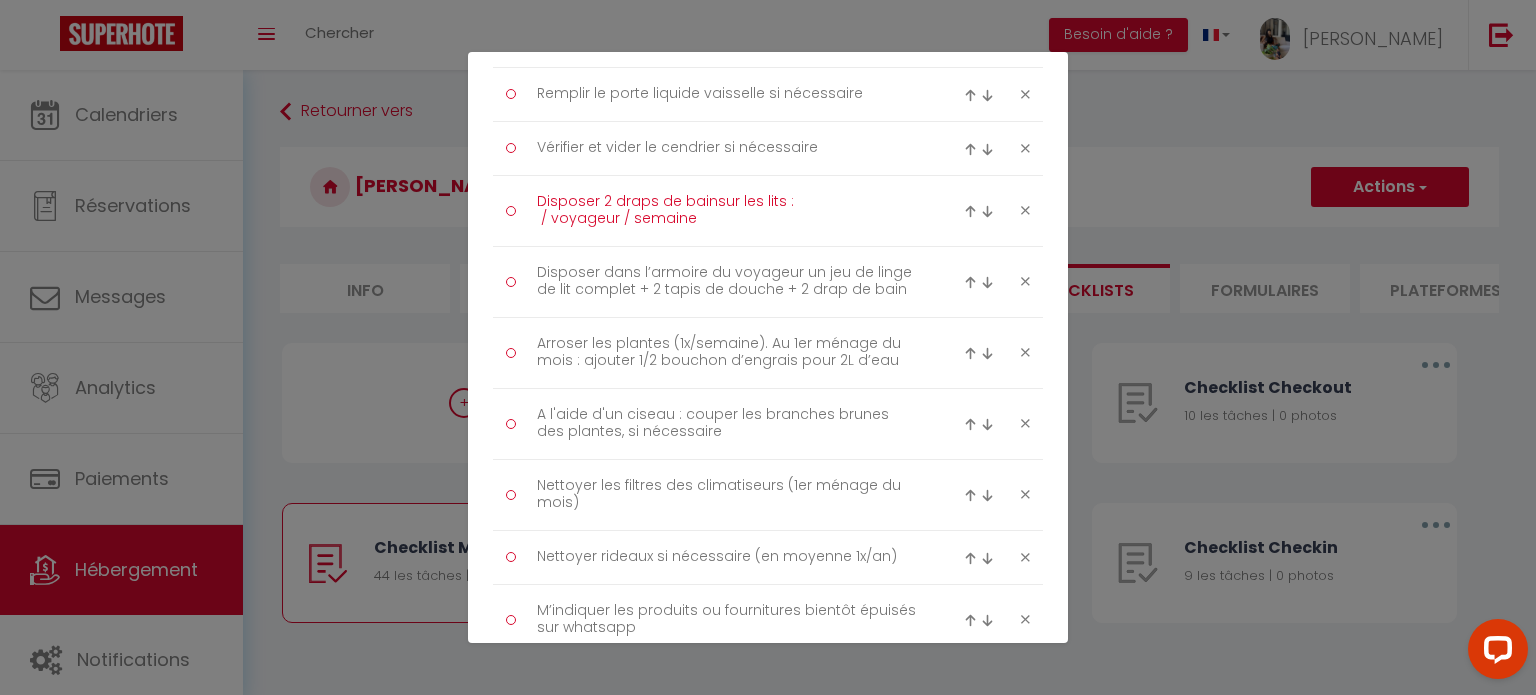 click on "Disposer 2 draps de bainsur les lits :
/ voyageur / semaine" at bounding box center (728, 211) 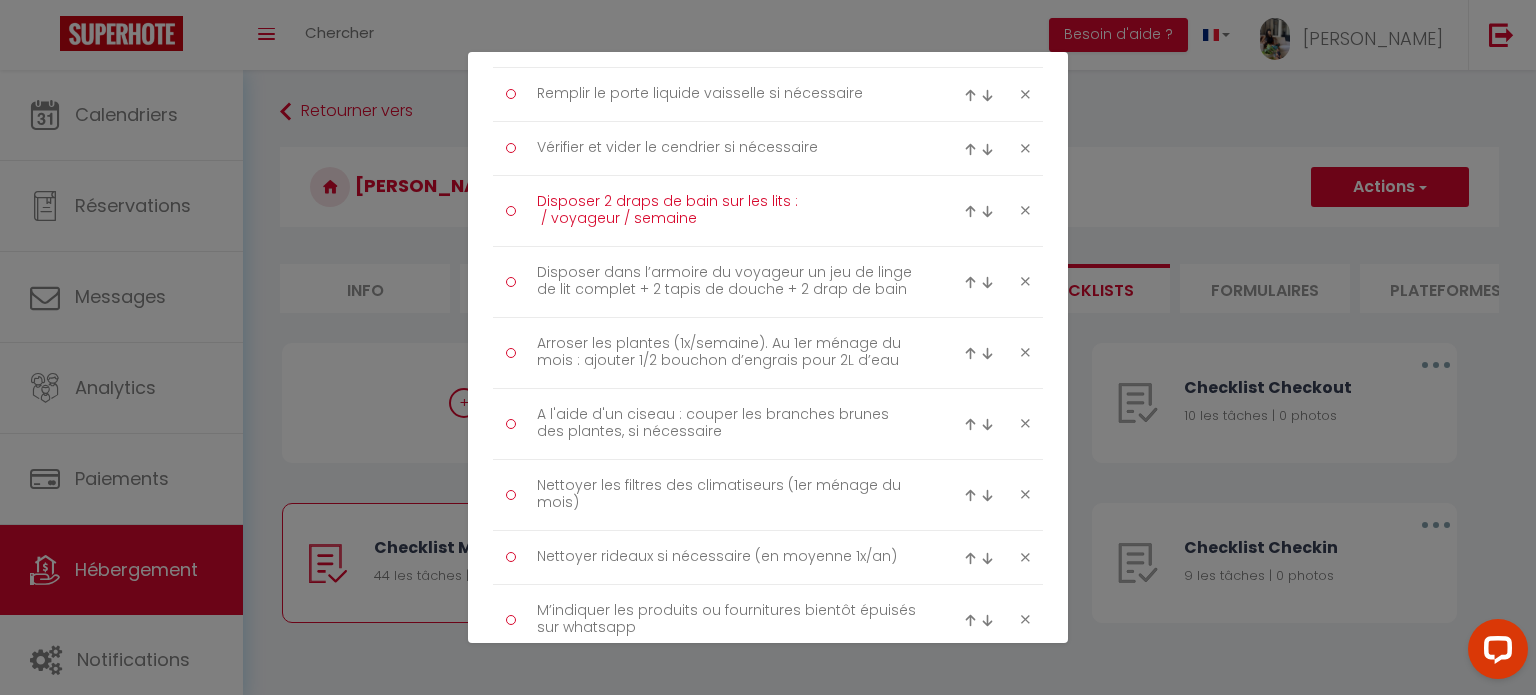 click on "Disposer 2 draps de bain sur les lits :
/ voyageur / semaine" at bounding box center (728, 211) 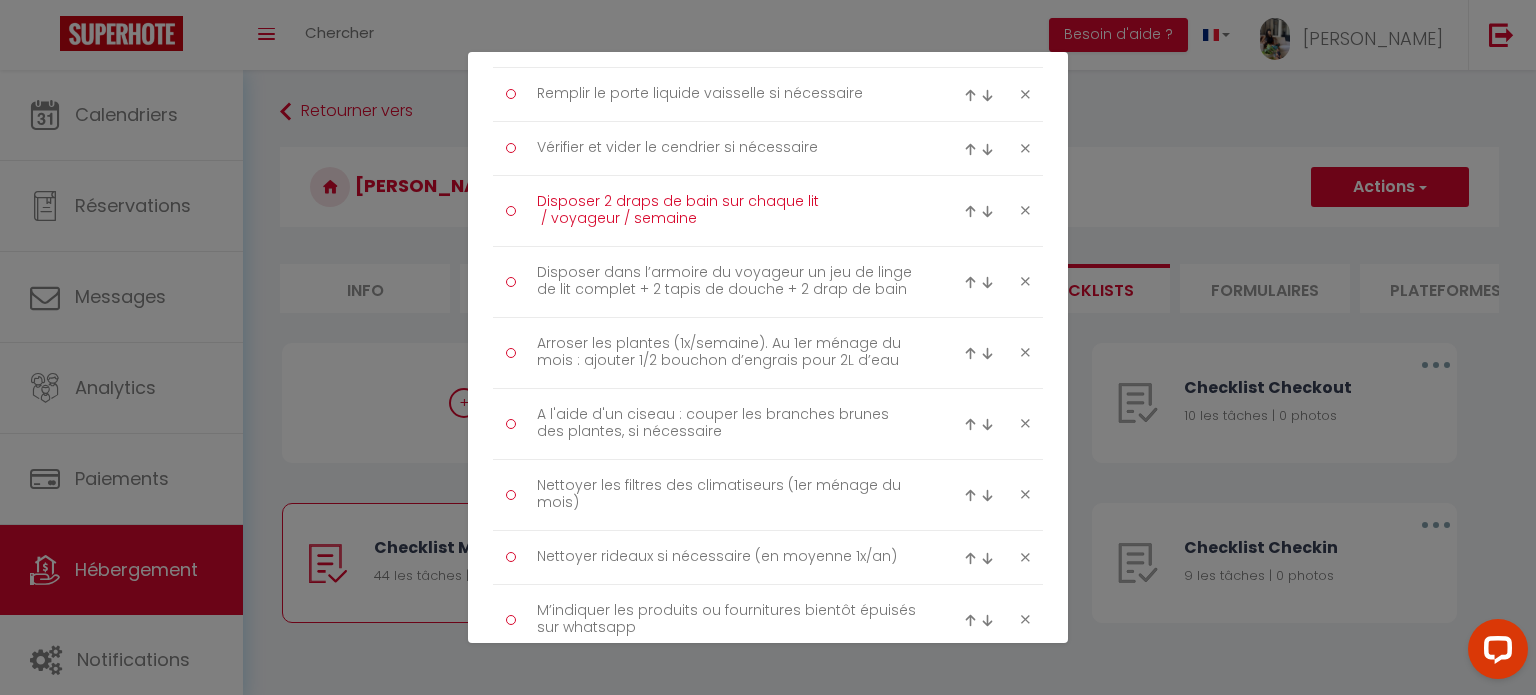 drag, startPoint x: 724, startPoint y: 223, endPoint x: 520, endPoint y: 215, distance: 204.1568 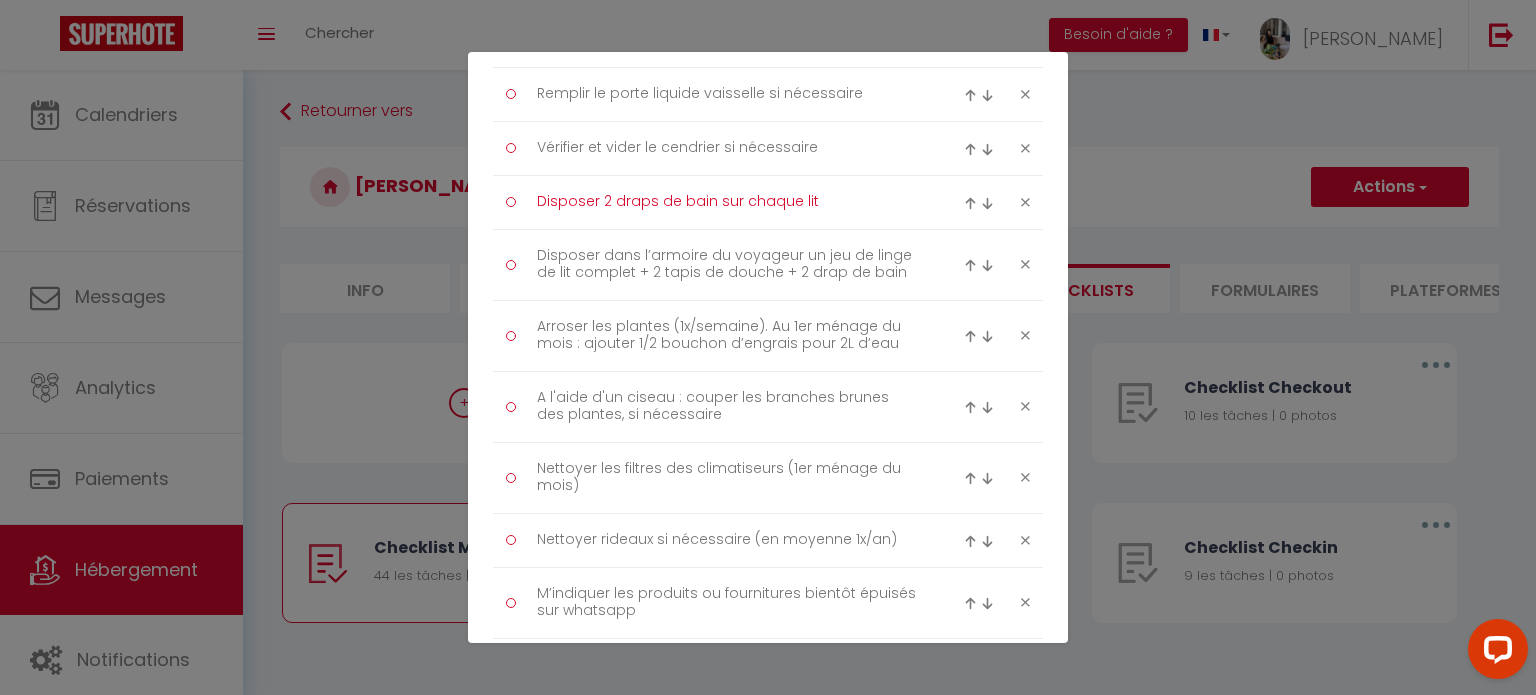 type on "Disposer 2 draps de bain sur chaque lit" 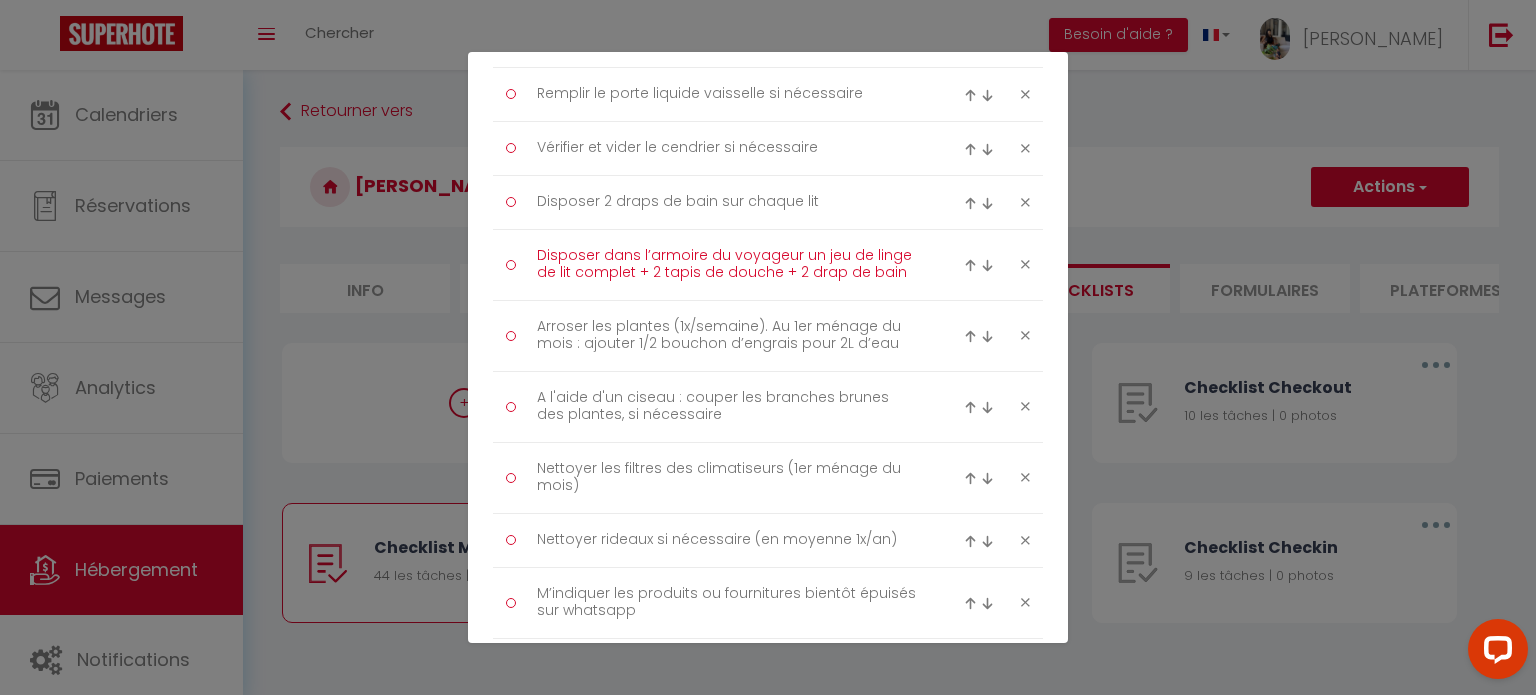 click on "Disposer dans l’armoire du voyageur un jeu de linge de lit complet + 2 tapis de douche + 2 drap de bain" at bounding box center [728, 265] 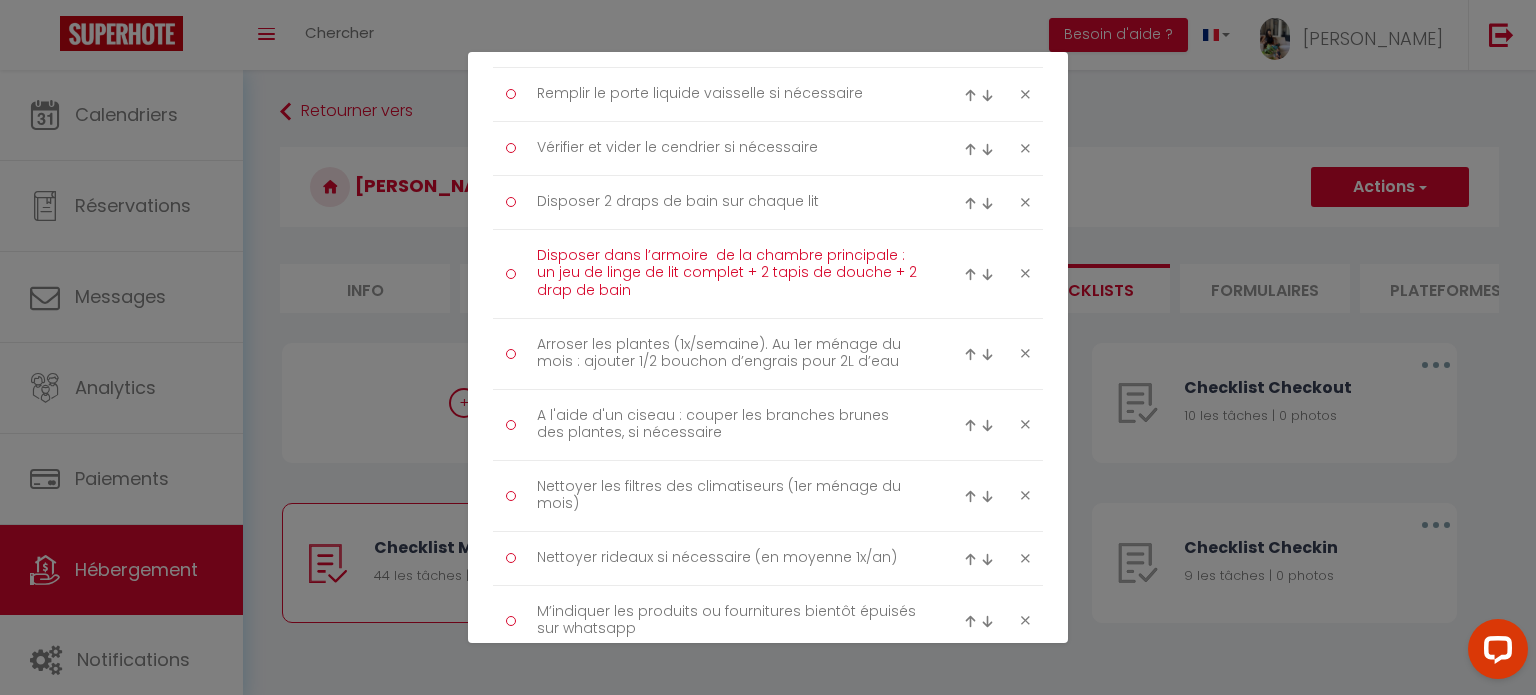 click on "Disposer dans l’armoire  de la chambre principale : un jeu de linge de lit complet + 2 tapis de douche + 2 drap de bain" at bounding box center [728, 274] 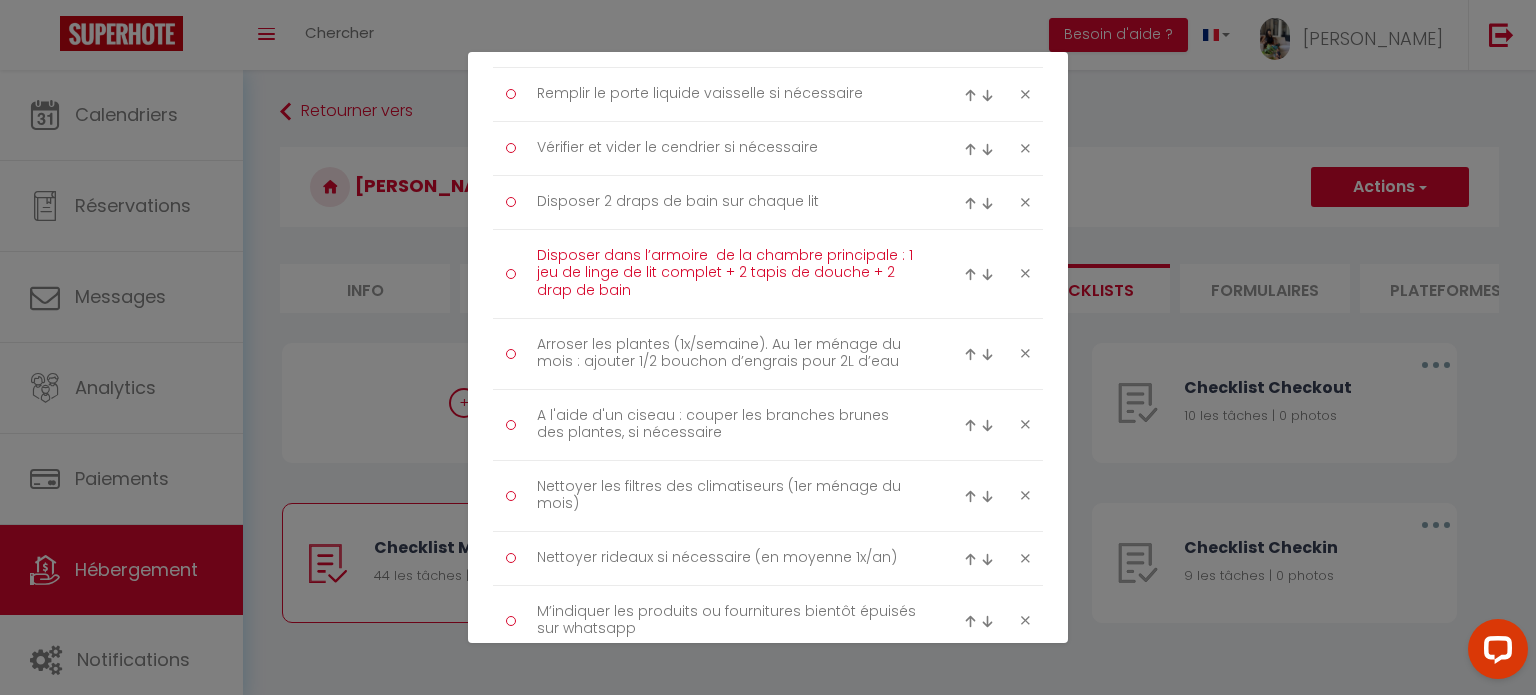 click on "Disposer dans l’armoire  de la chambre principale : 1 jeu de linge de lit complet + 2 tapis de douche + 2 drap de bain" at bounding box center (728, 274) 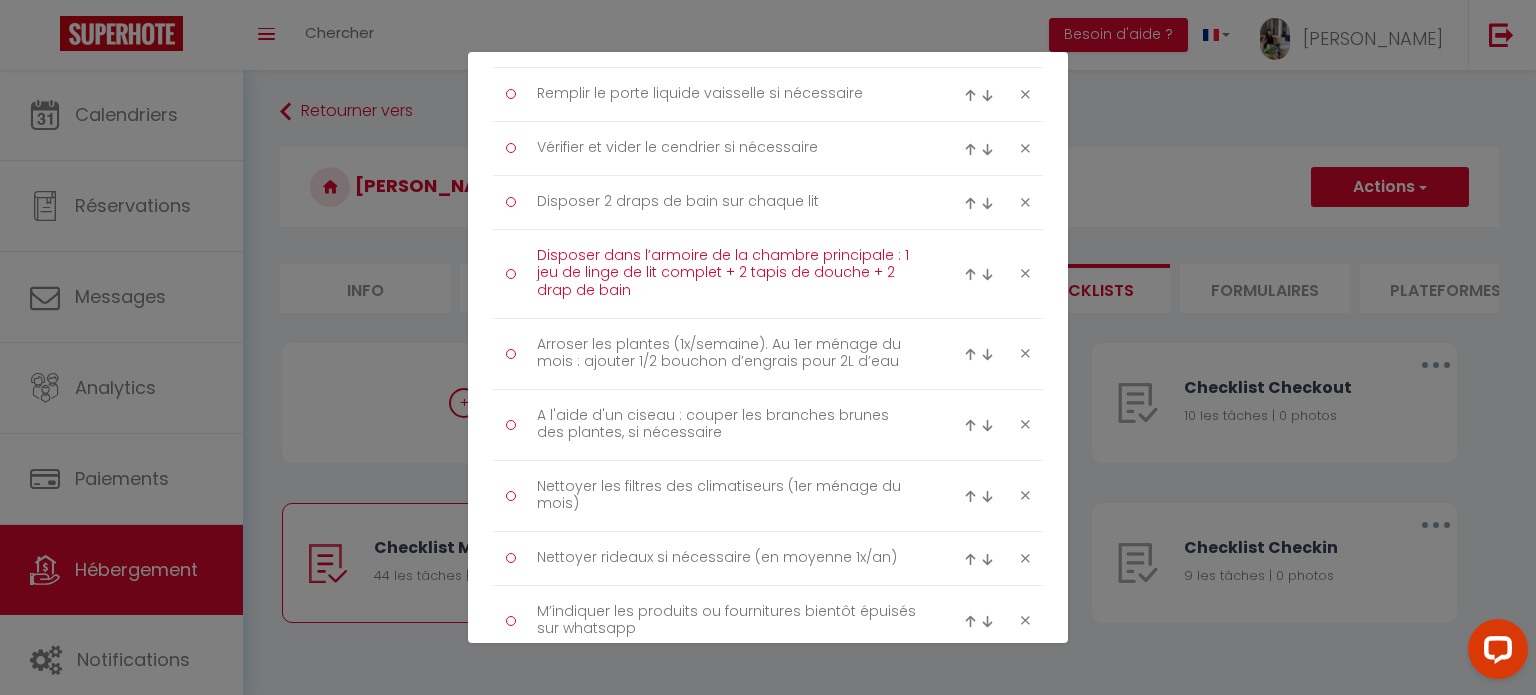click on "Disposer dans l’armoire de la chambre principale : 1 jeu de linge de lit complet + 2 tapis de douche + 2 drap de bain" at bounding box center (728, 274) 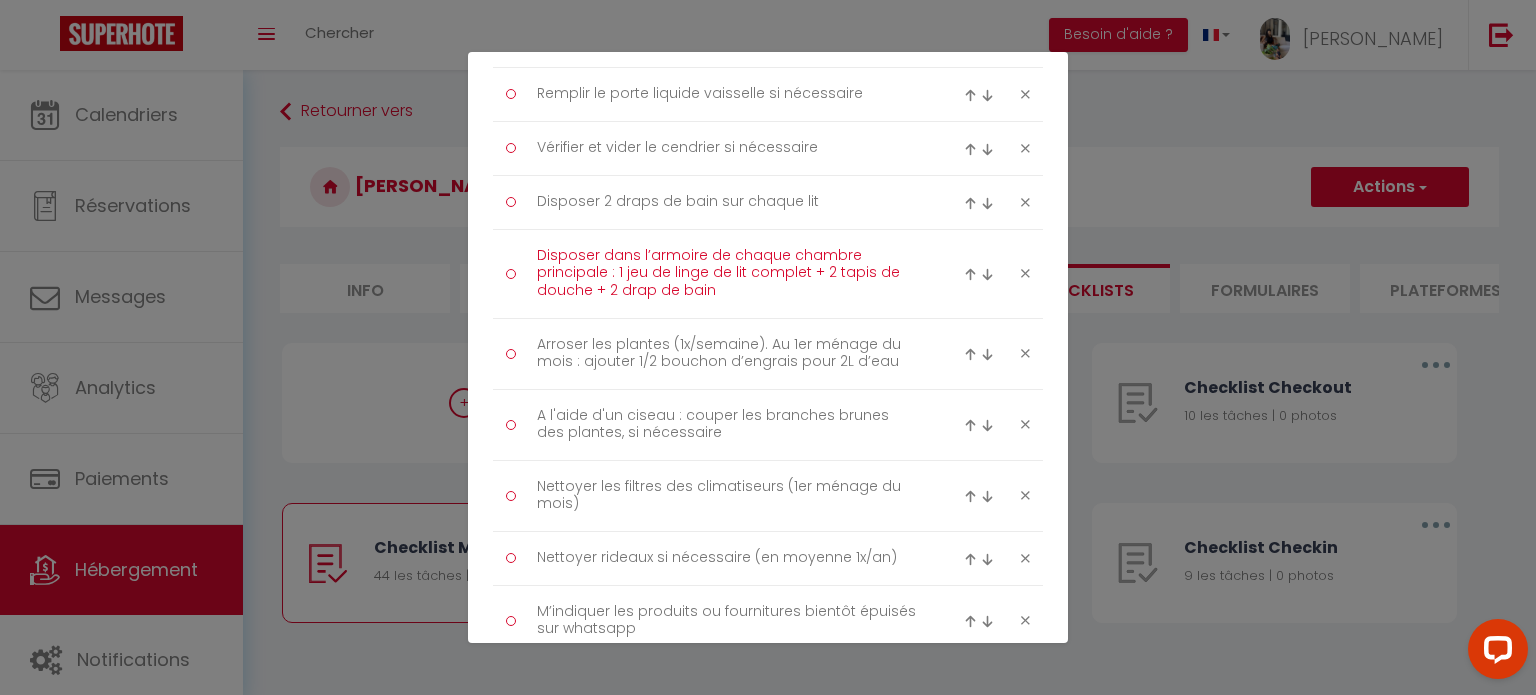 click on "Disposer dans l’armoire de chaque chambre principale : 1 jeu de linge de lit complet + 2 tapis de douche + 2 drap de bain" at bounding box center [728, 274] 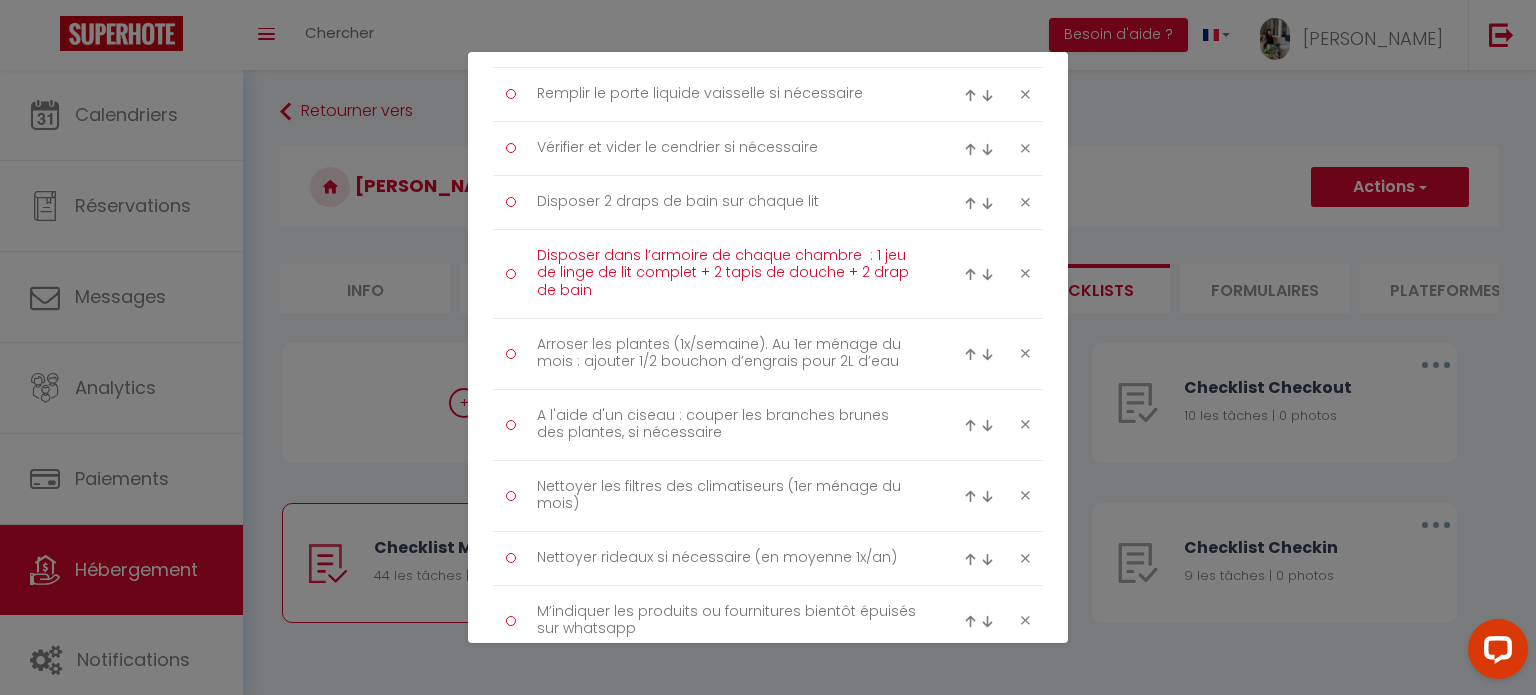 drag, startPoint x: 696, startPoint y: 264, endPoint x: 721, endPoint y: 282, distance: 30.805843 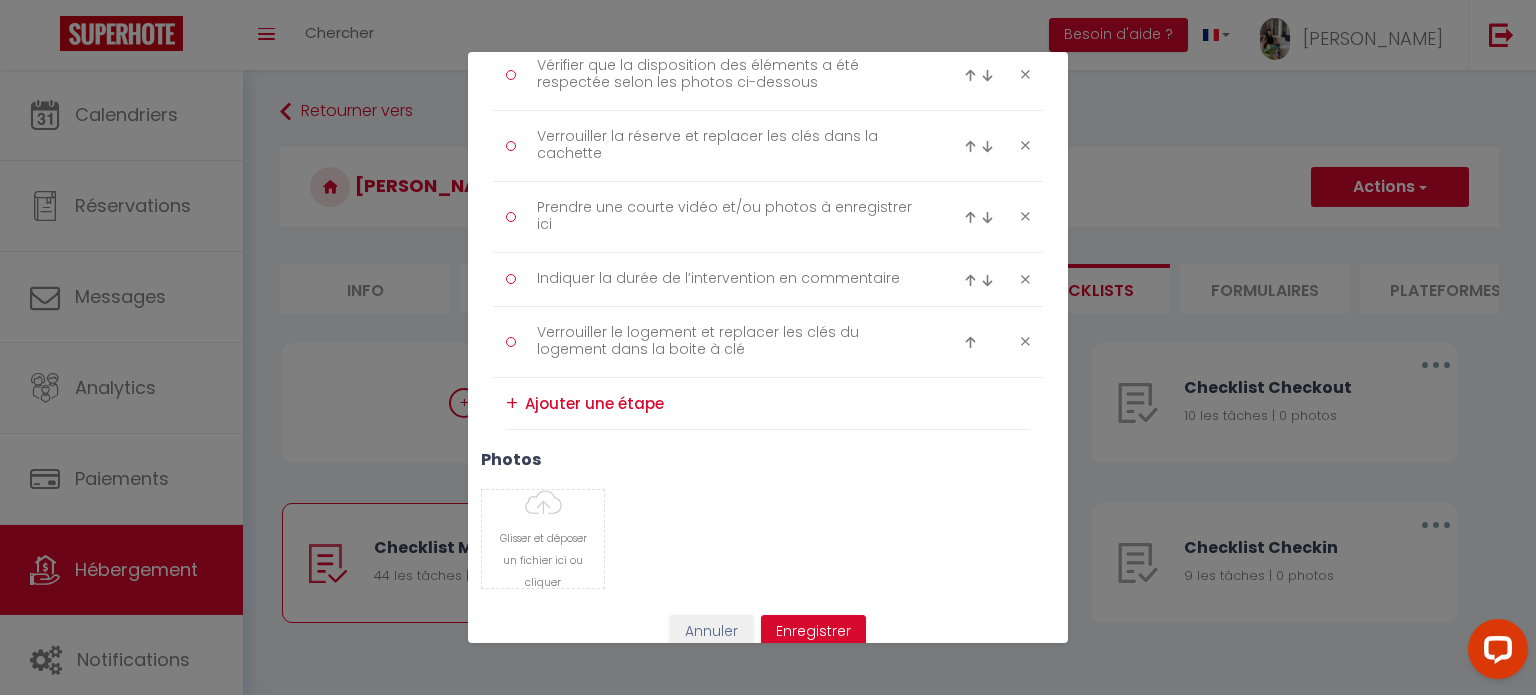 scroll, scrollTop: 2867, scrollLeft: 0, axis: vertical 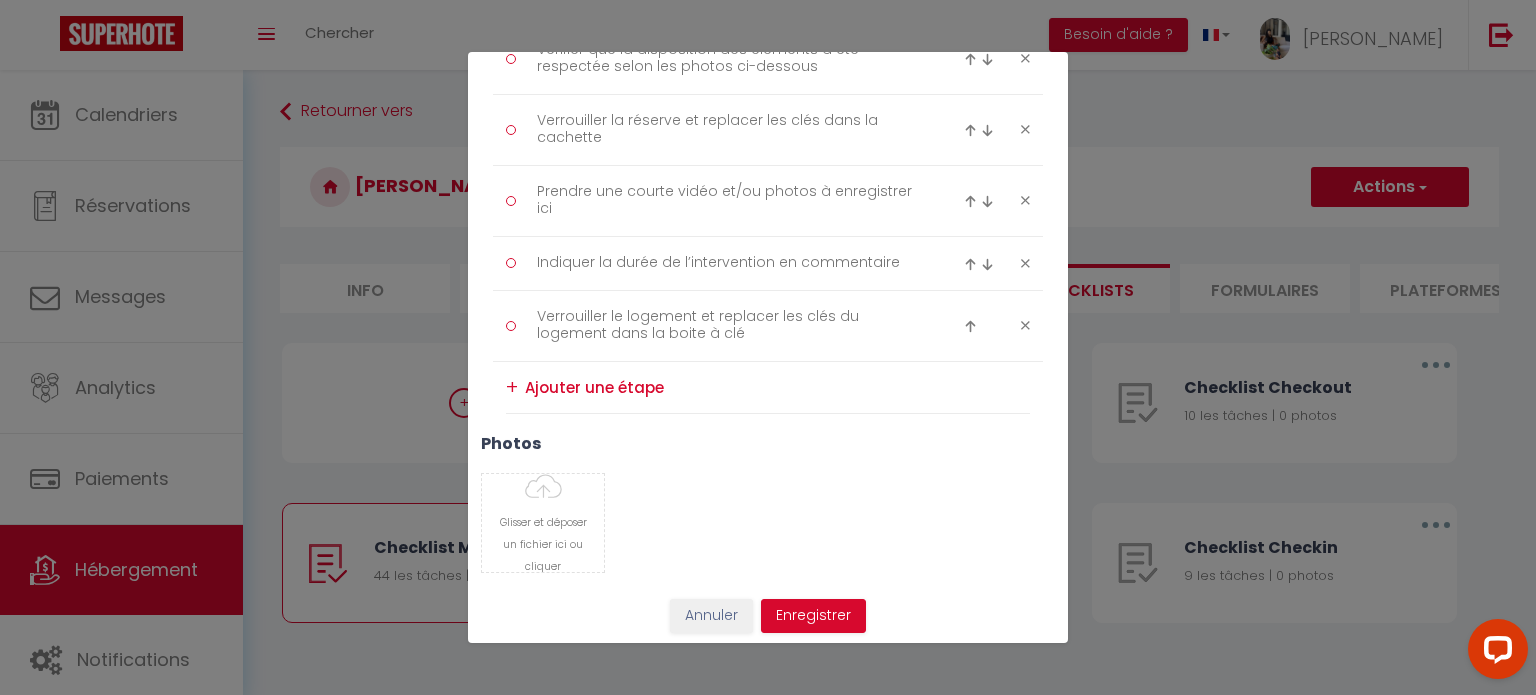 type on "Disposer dans l’armoire de chaque chambre  : 1 jeu de linge de lit complet" 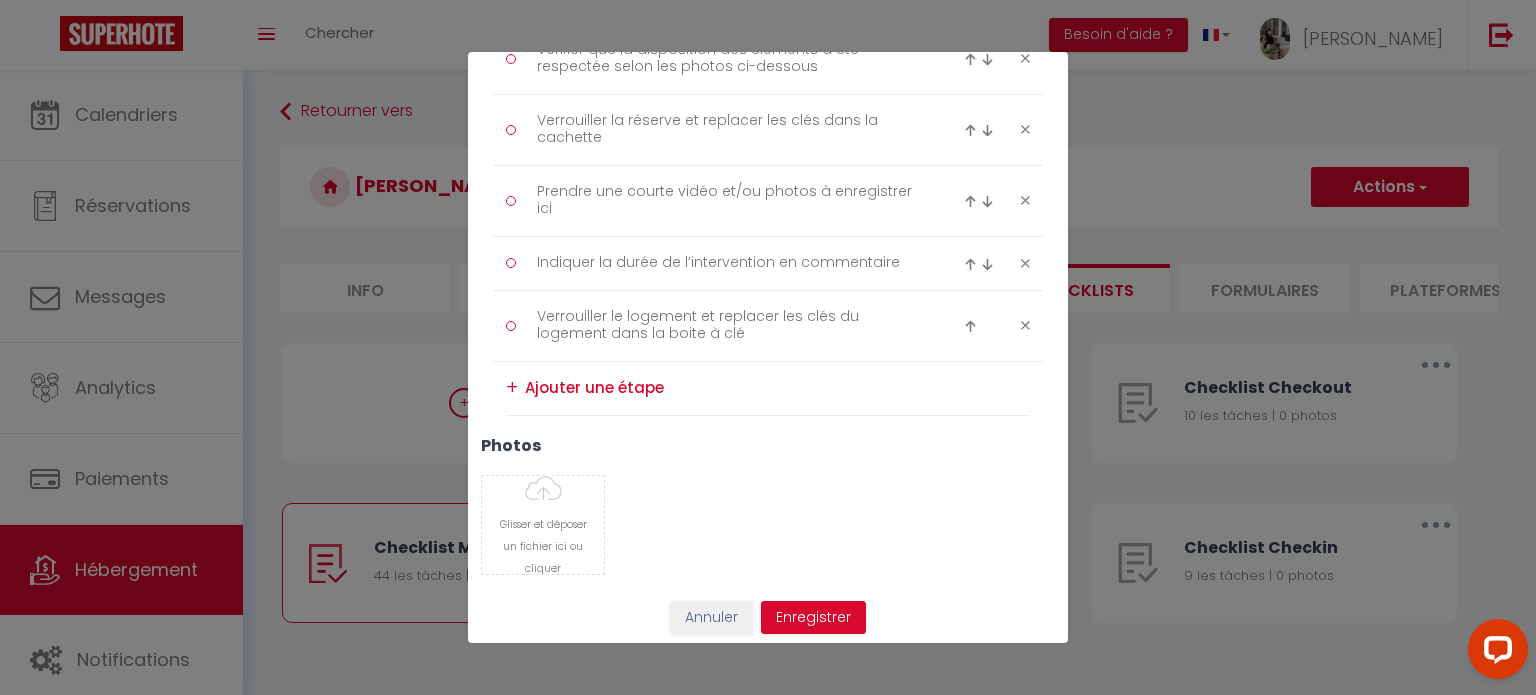 paste on "+ 2 tapis de douche + 2 drap de bain" 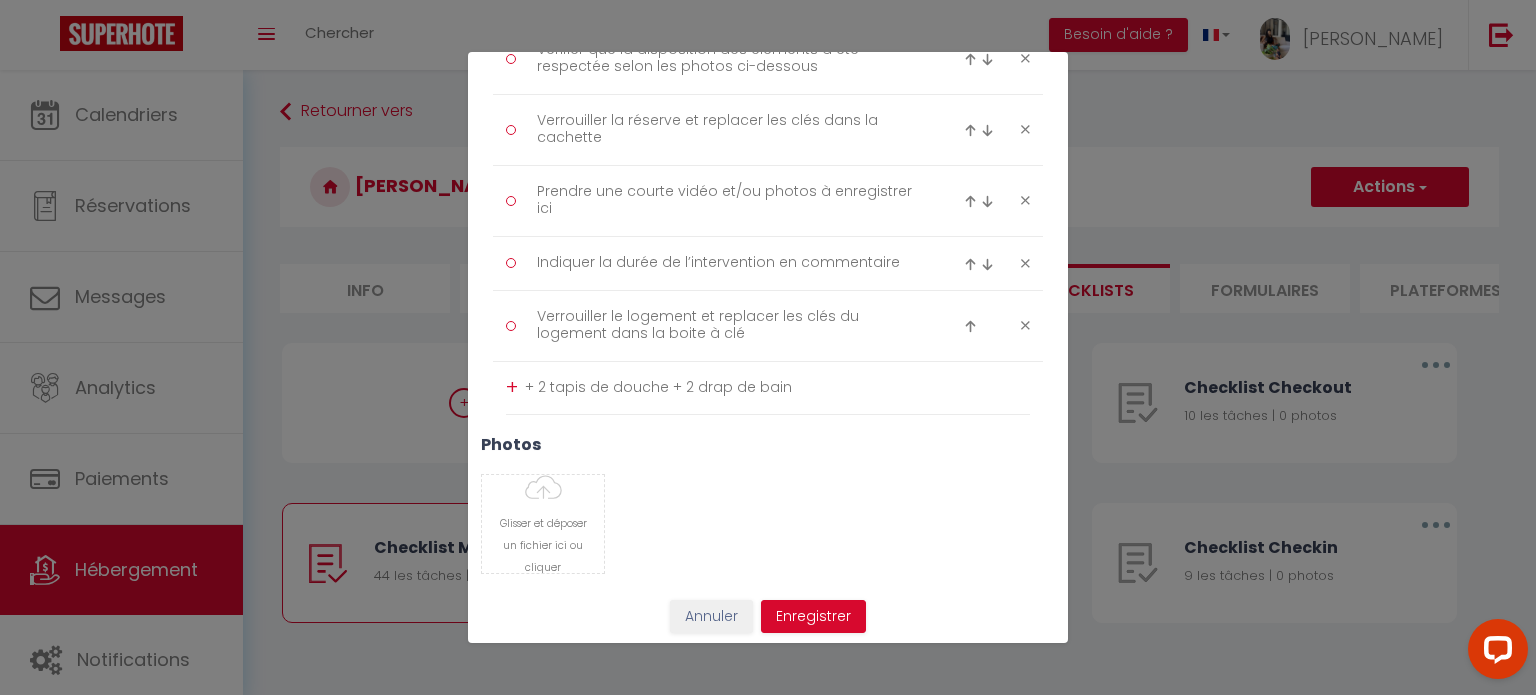 type on "+ 2 tapis de douche + 2 drap de bain" 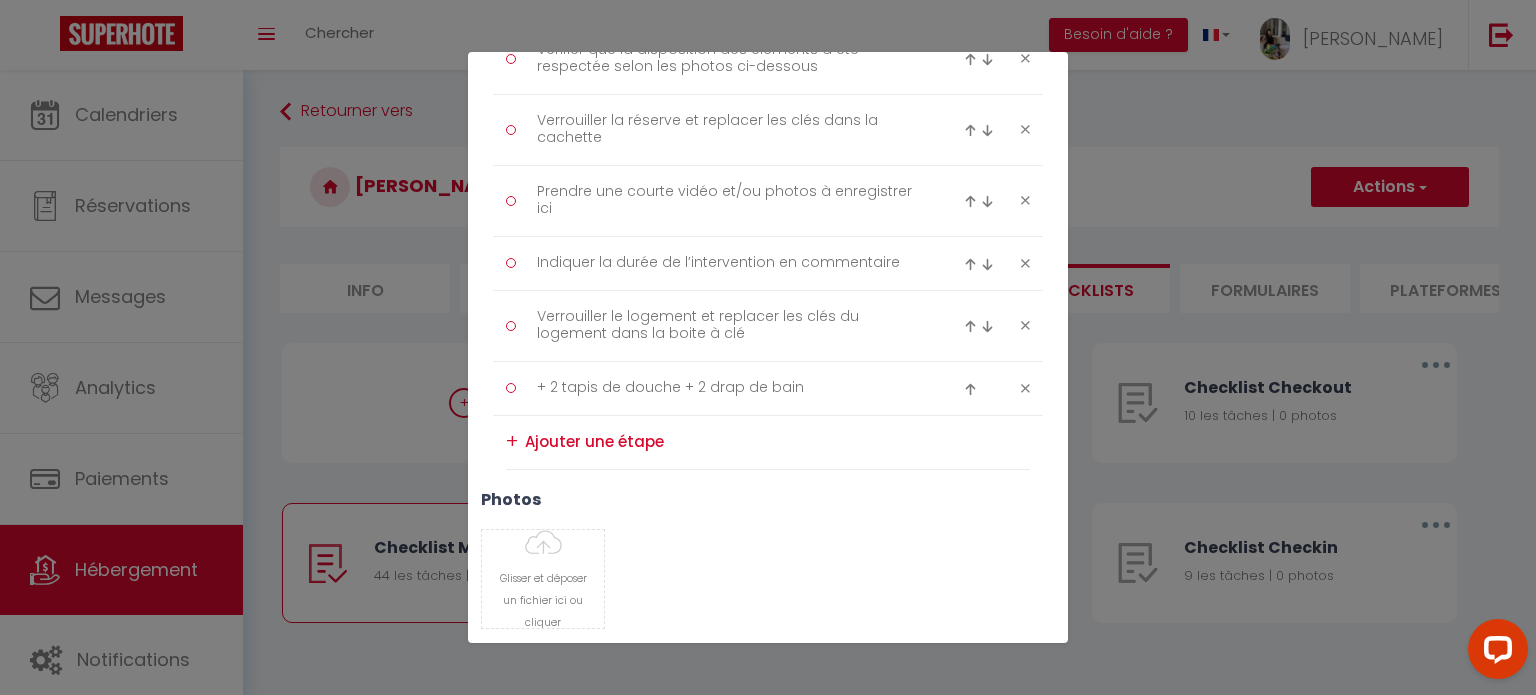 click at bounding box center [970, 389] 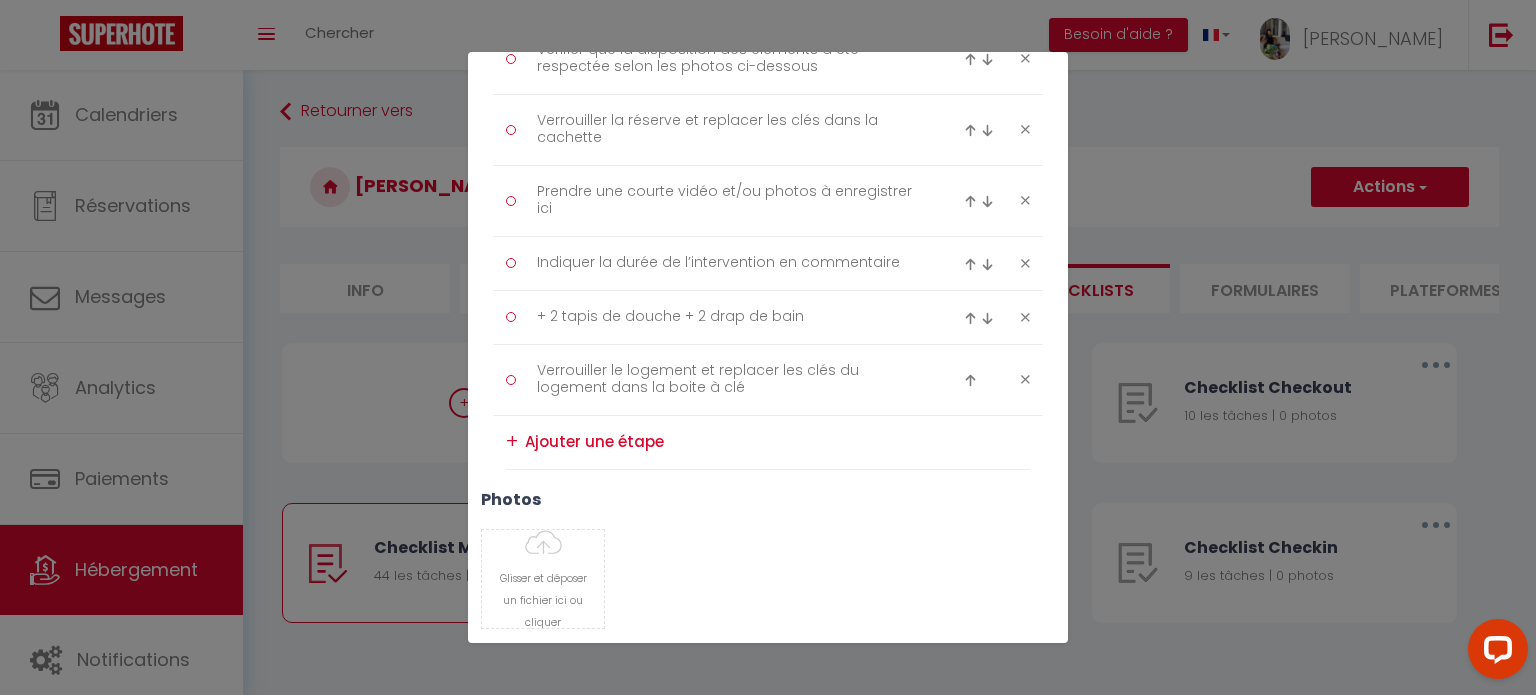 click at bounding box center [970, 318] 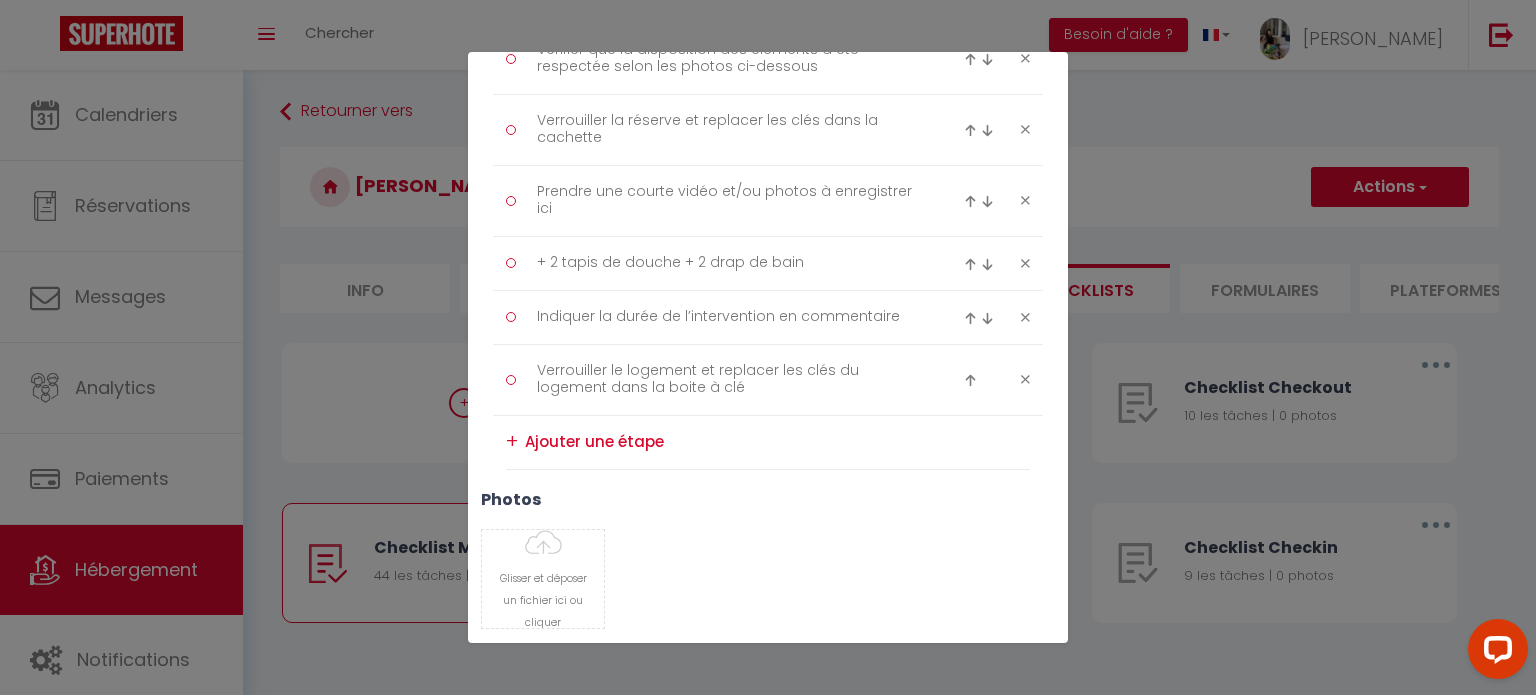 click at bounding box center (970, 264) 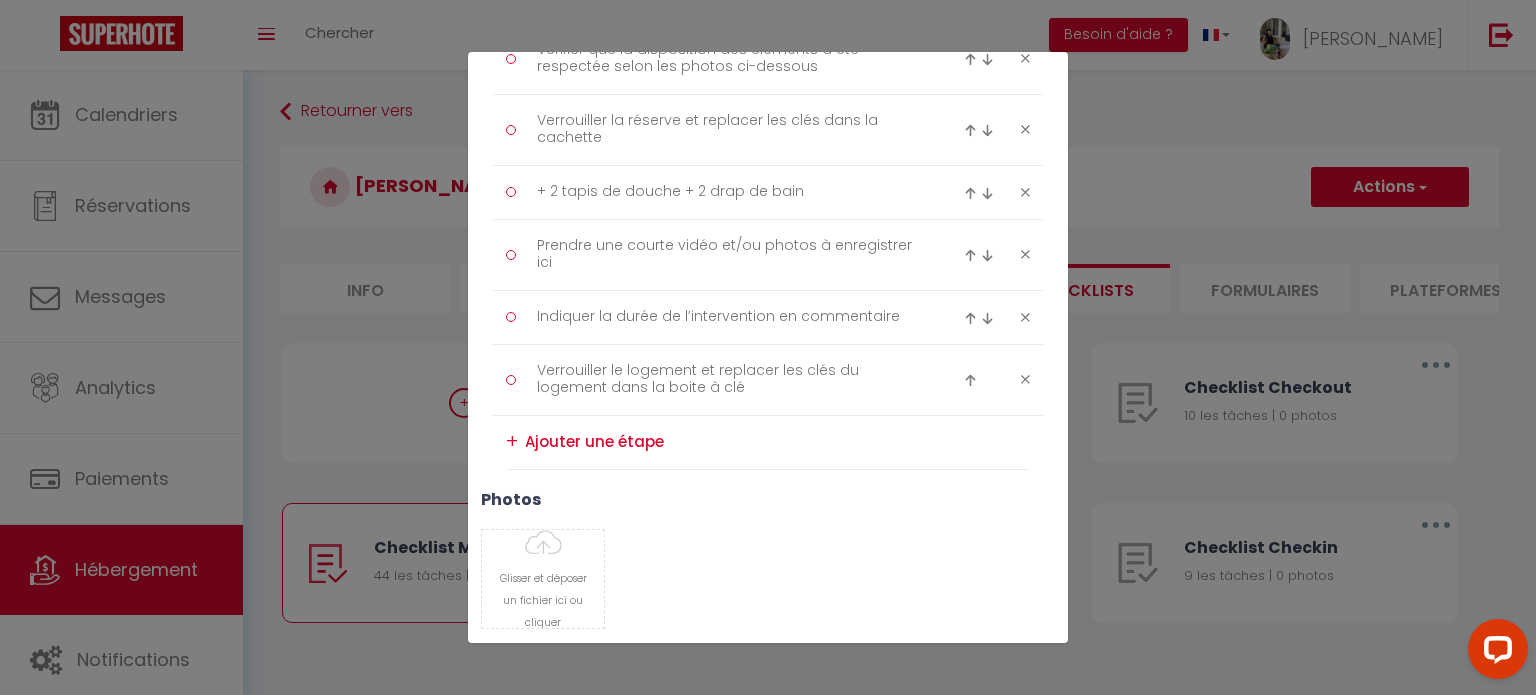 click at bounding box center (970, 193) 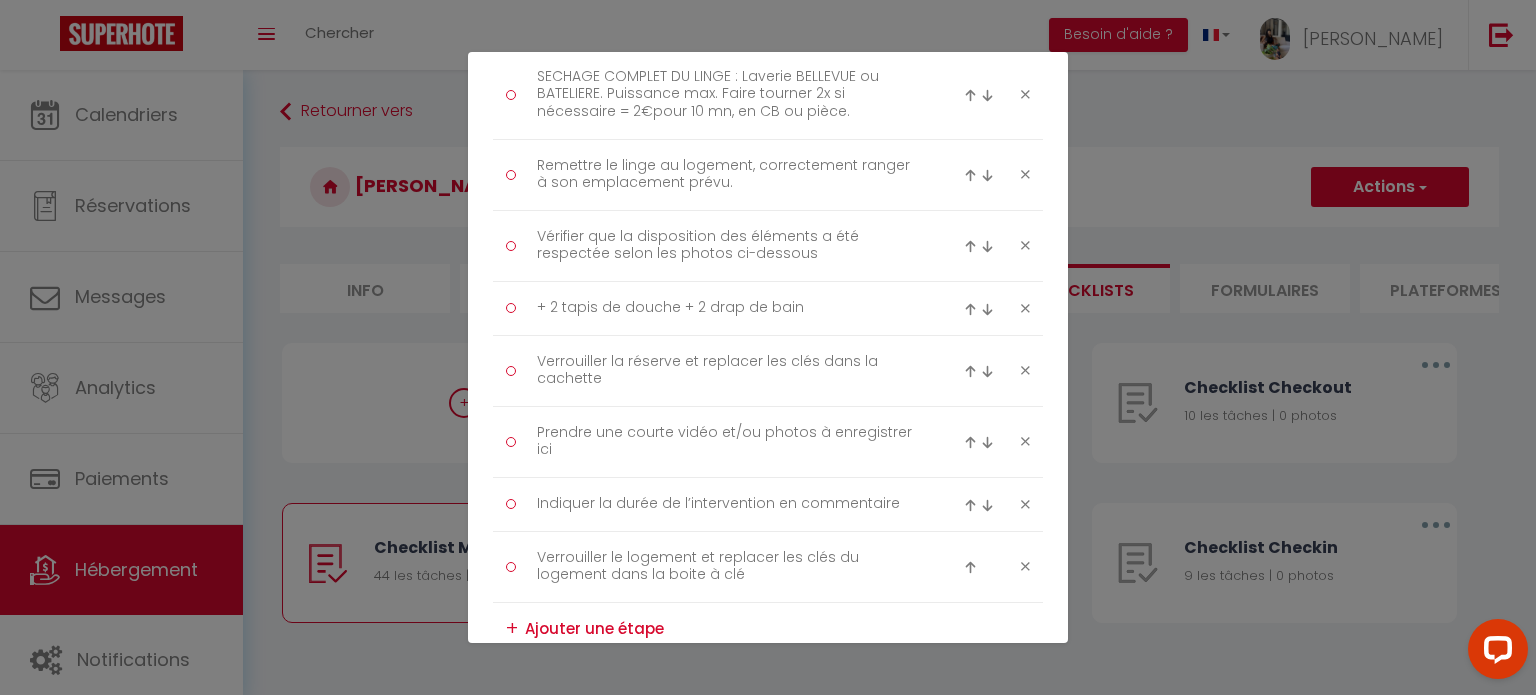 scroll, scrollTop: 2667, scrollLeft: 0, axis: vertical 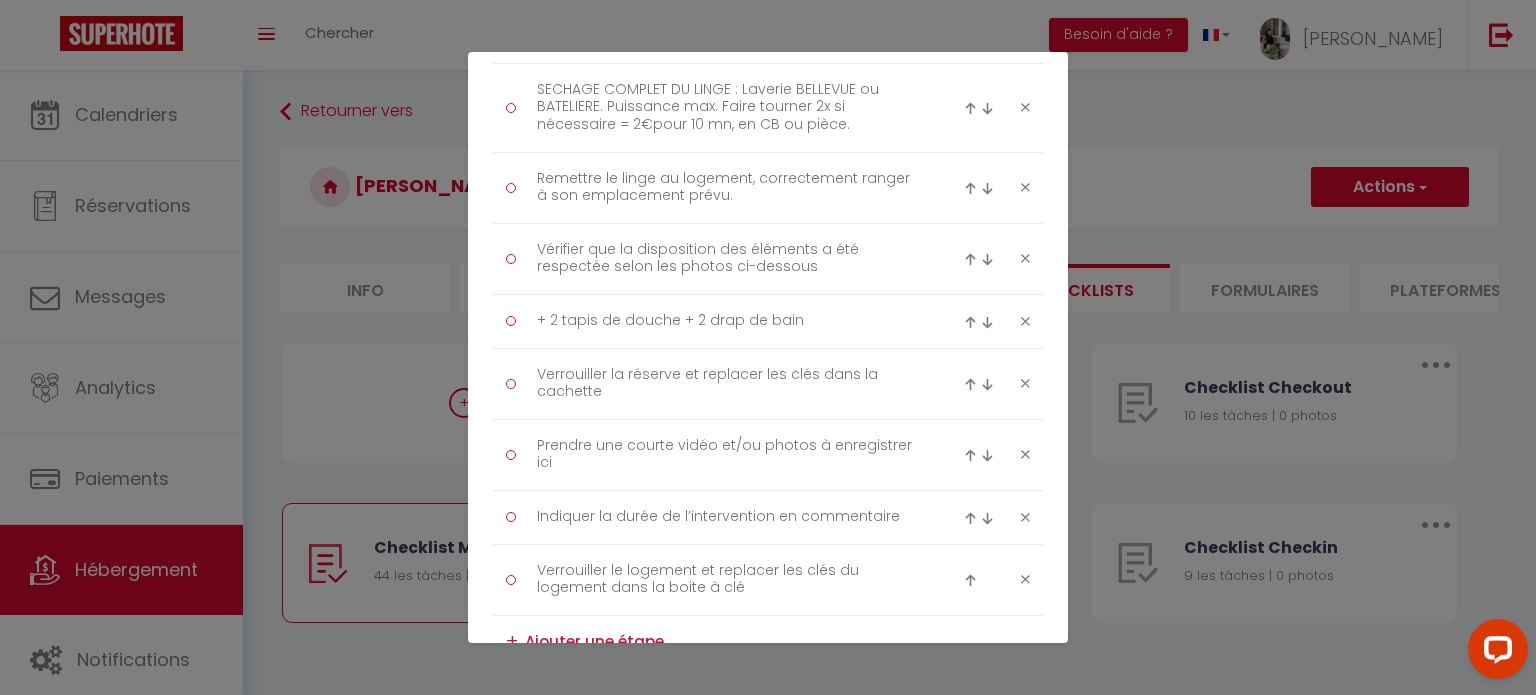 click at bounding box center (970, 322) 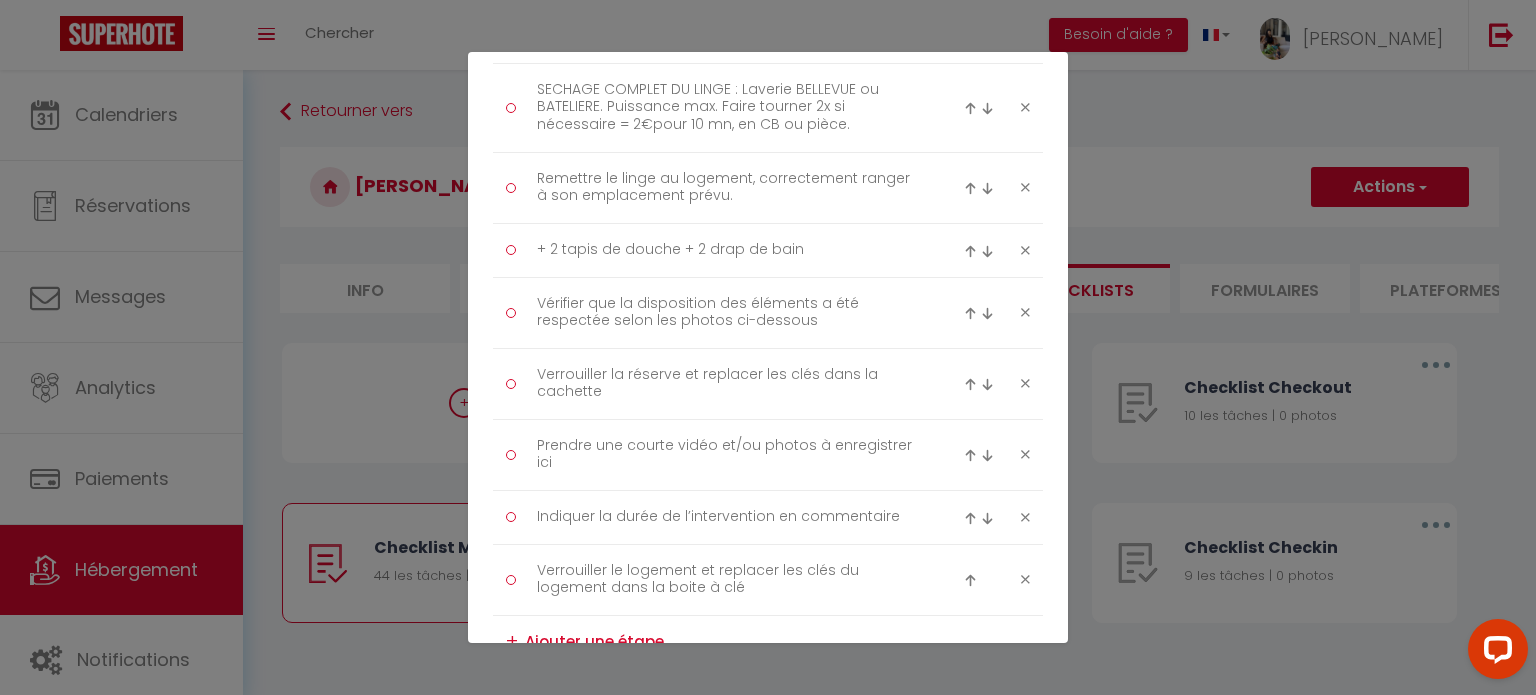 click at bounding box center [970, 251] 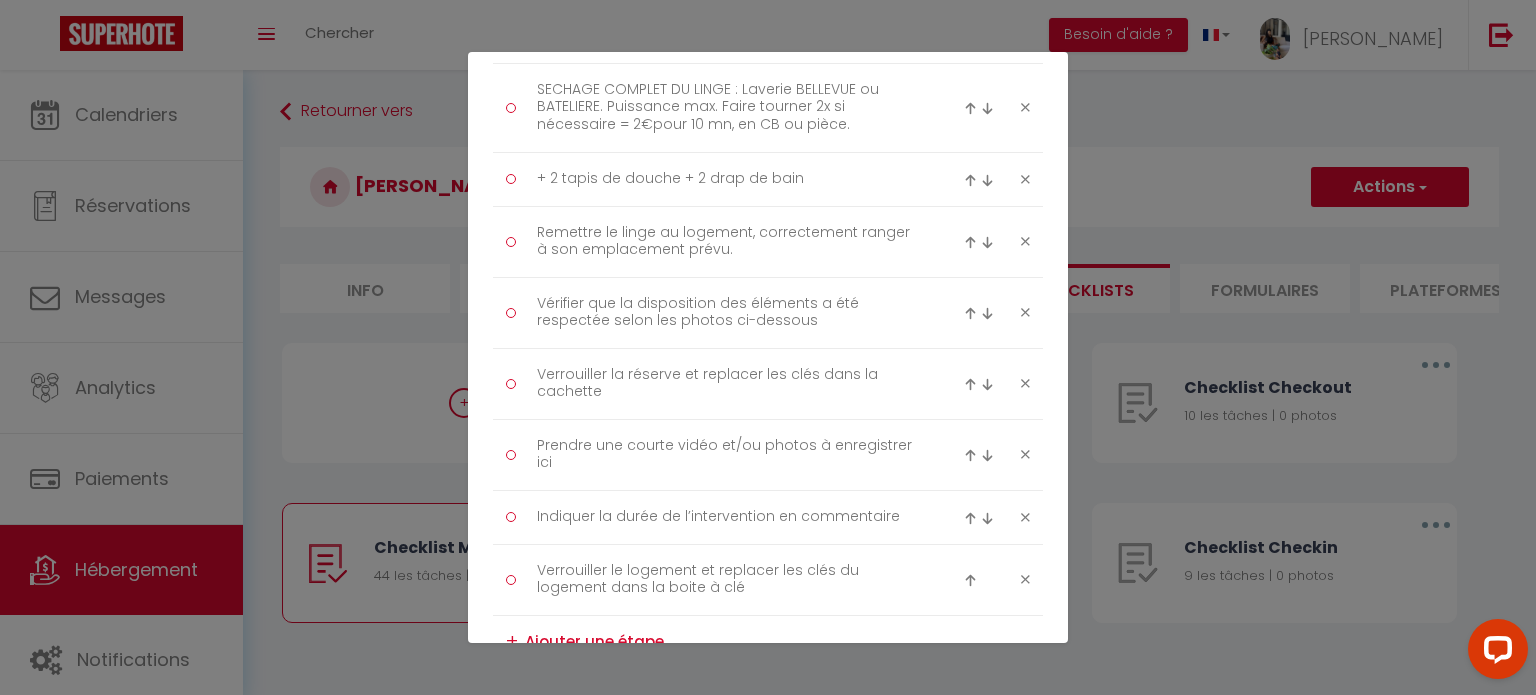 click at bounding box center (970, 180) 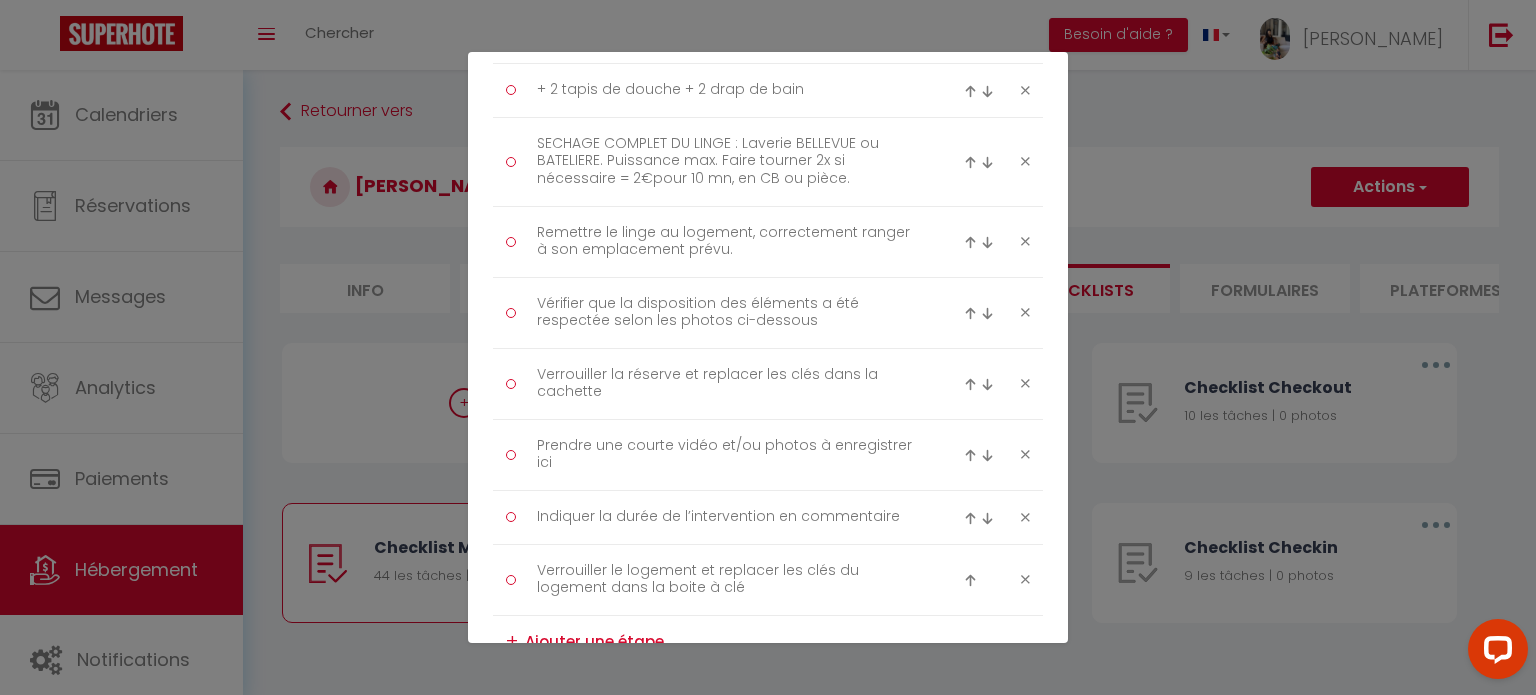 scroll, scrollTop: 2467, scrollLeft: 0, axis: vertical 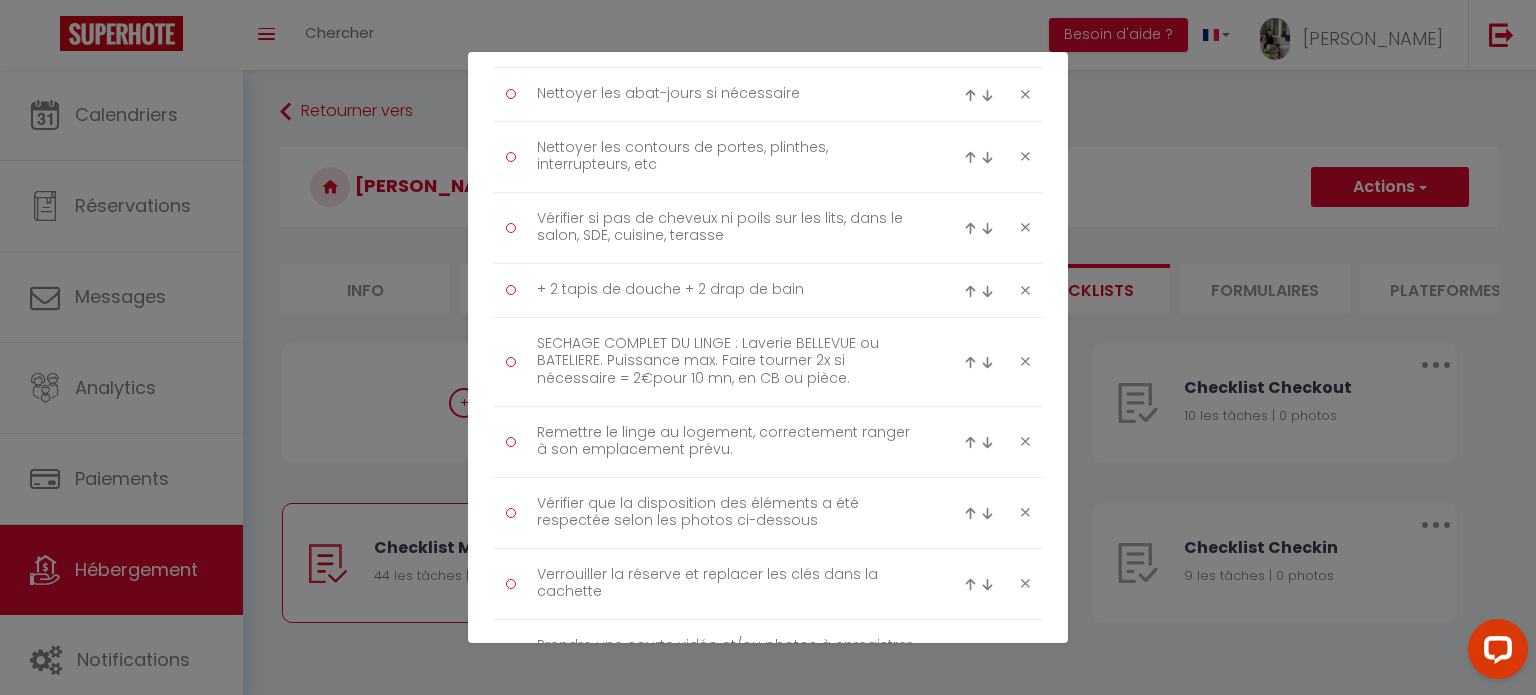 click at bounding box center (970, 291) 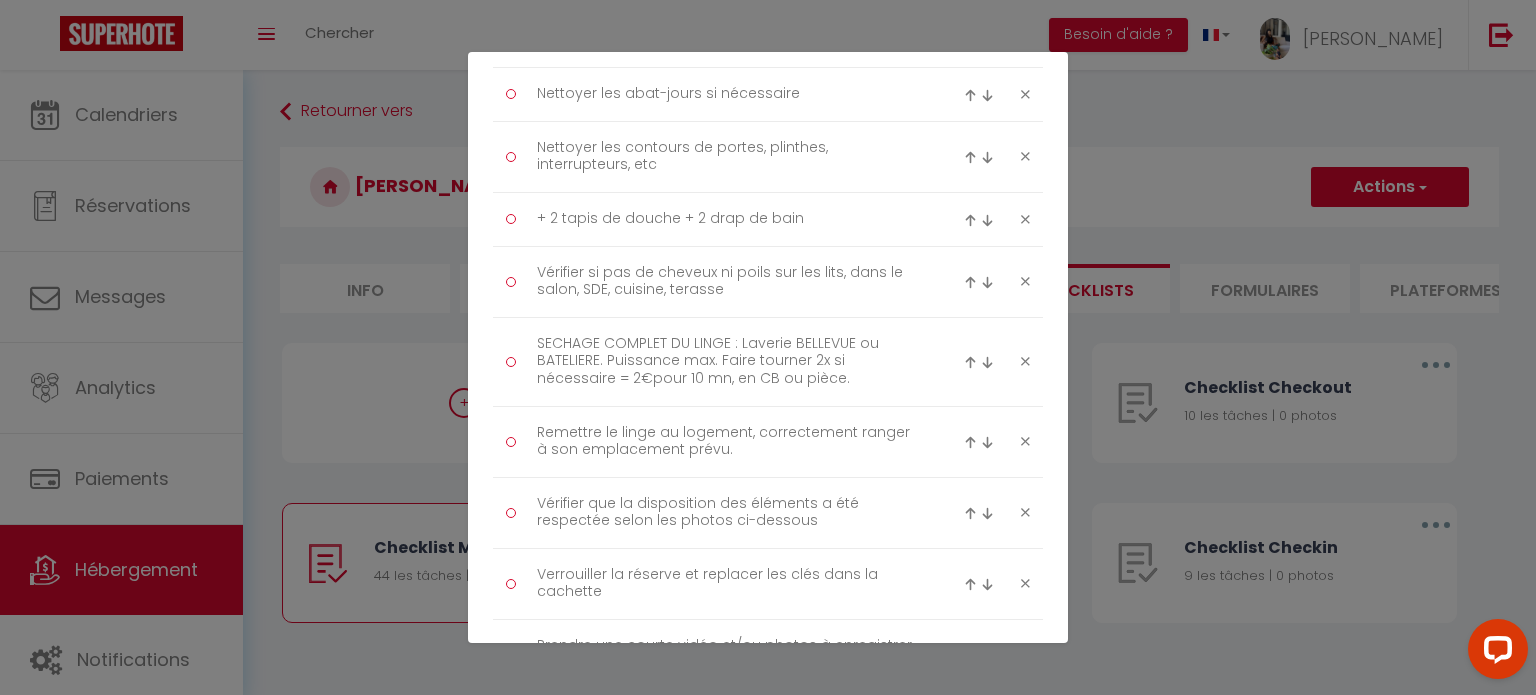click at bounding box center [970, 220] 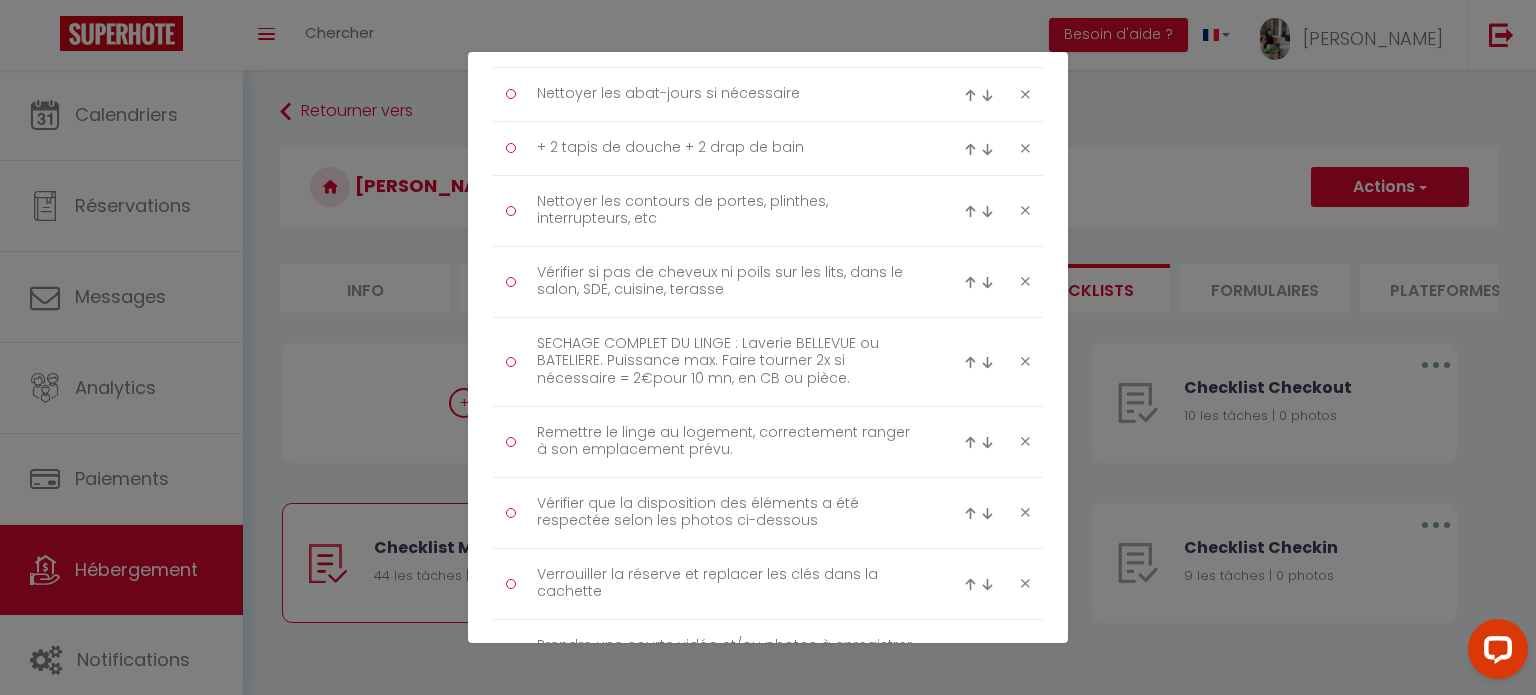 scroll, scrollTop: 2367, scrollLeft: 0, axis: vertical 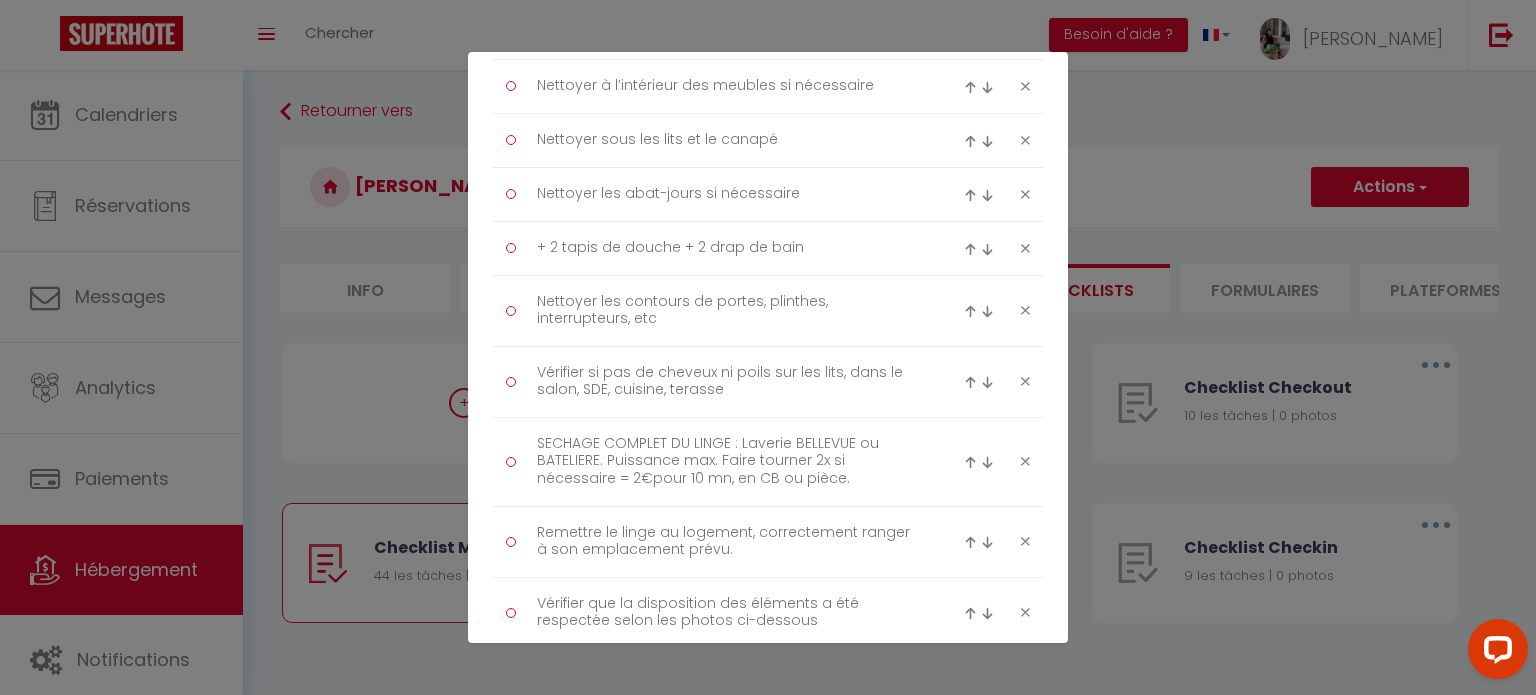 click at bounding box center [982, 248] 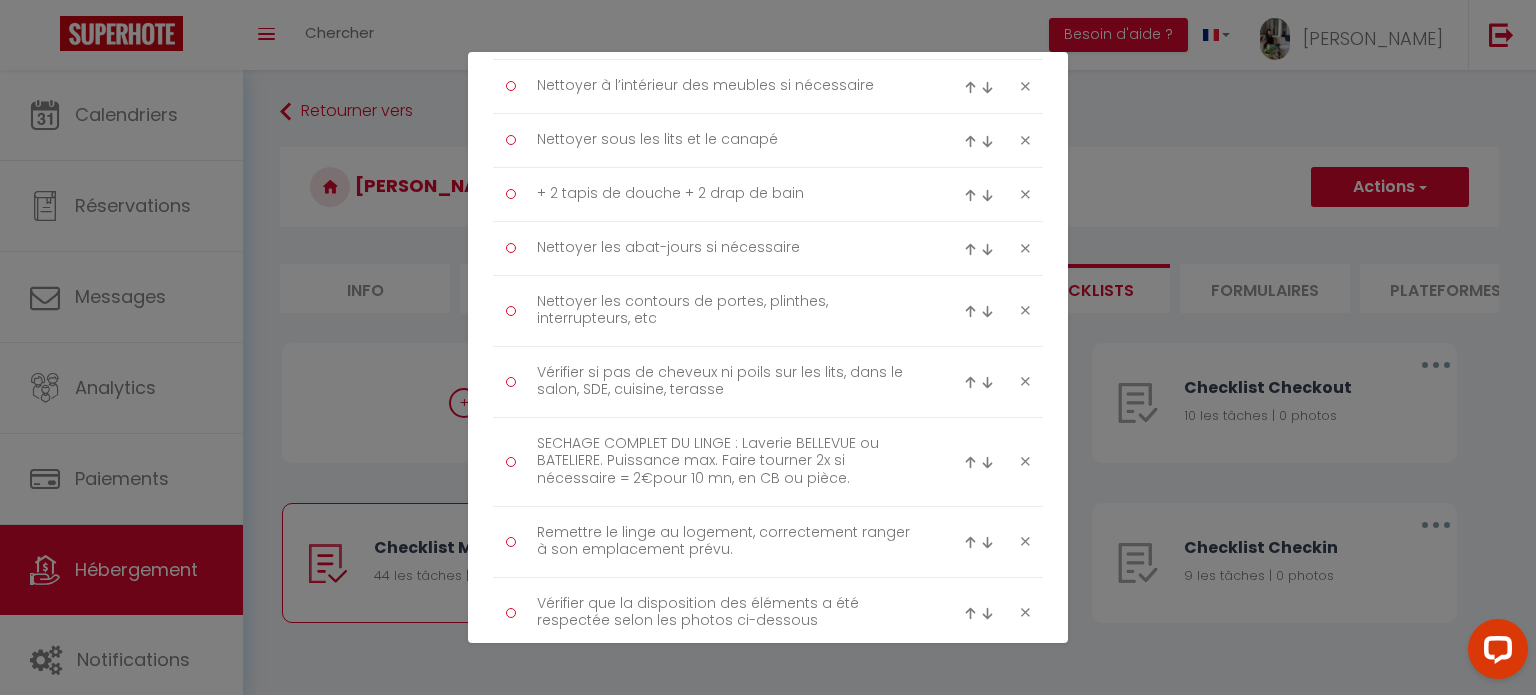 click at bounding box center [970, 195] 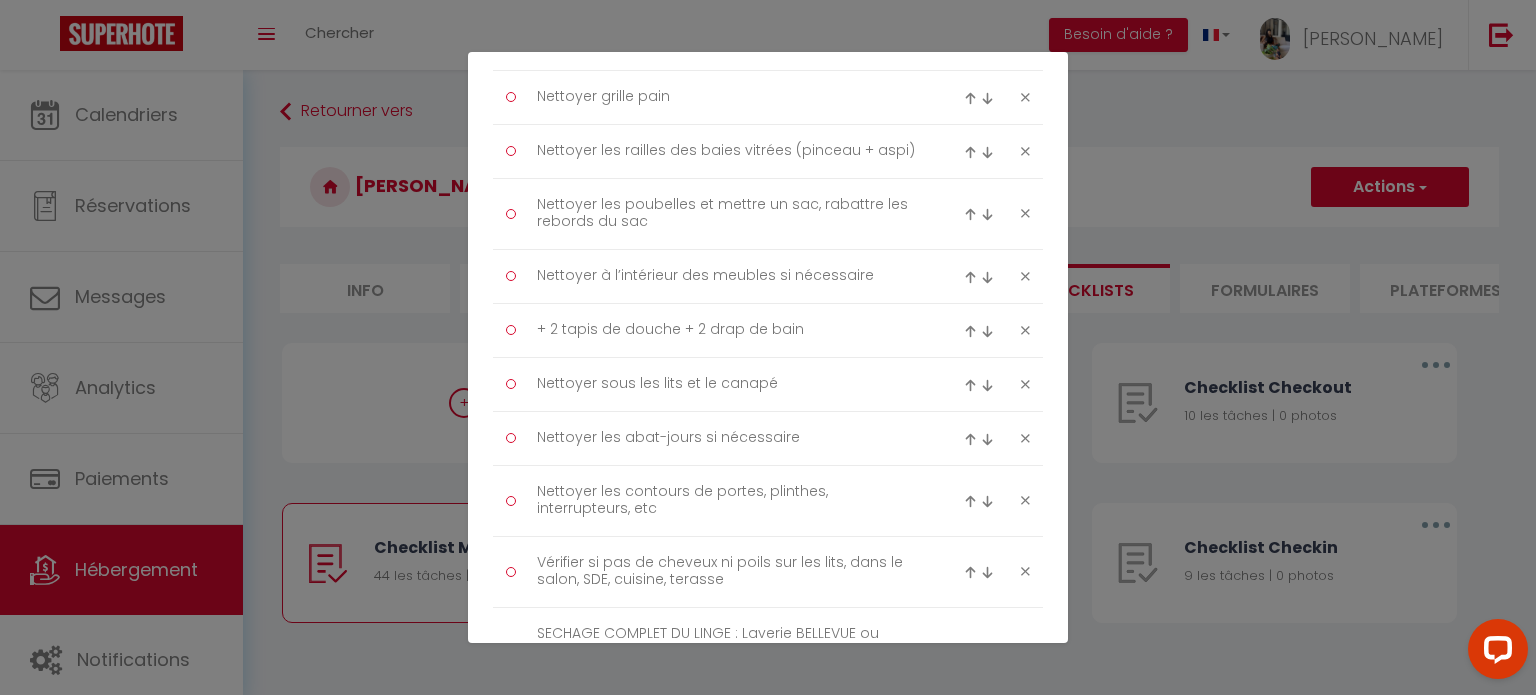 scroll, scrollTop: 2167, scrollLeft: 0, axis: vertical 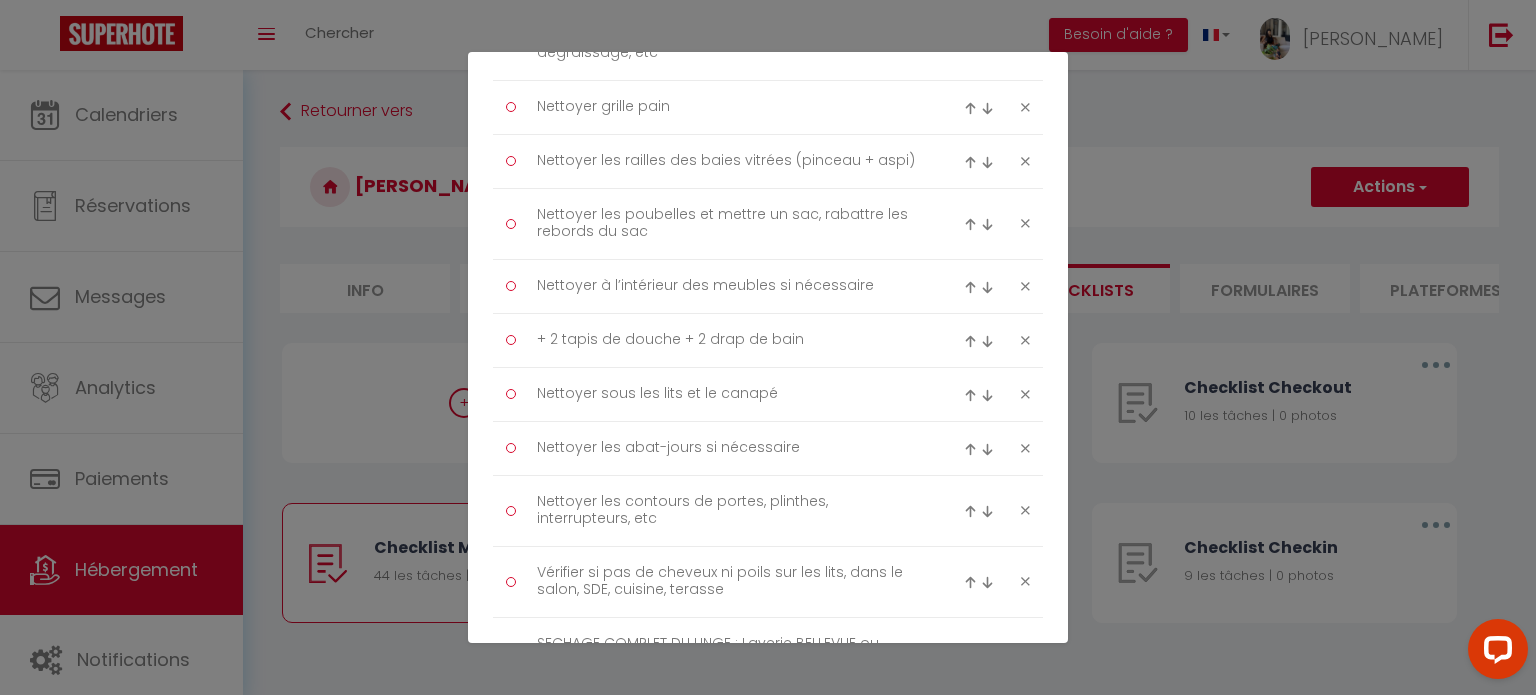 click at bounding box center (970, 341) 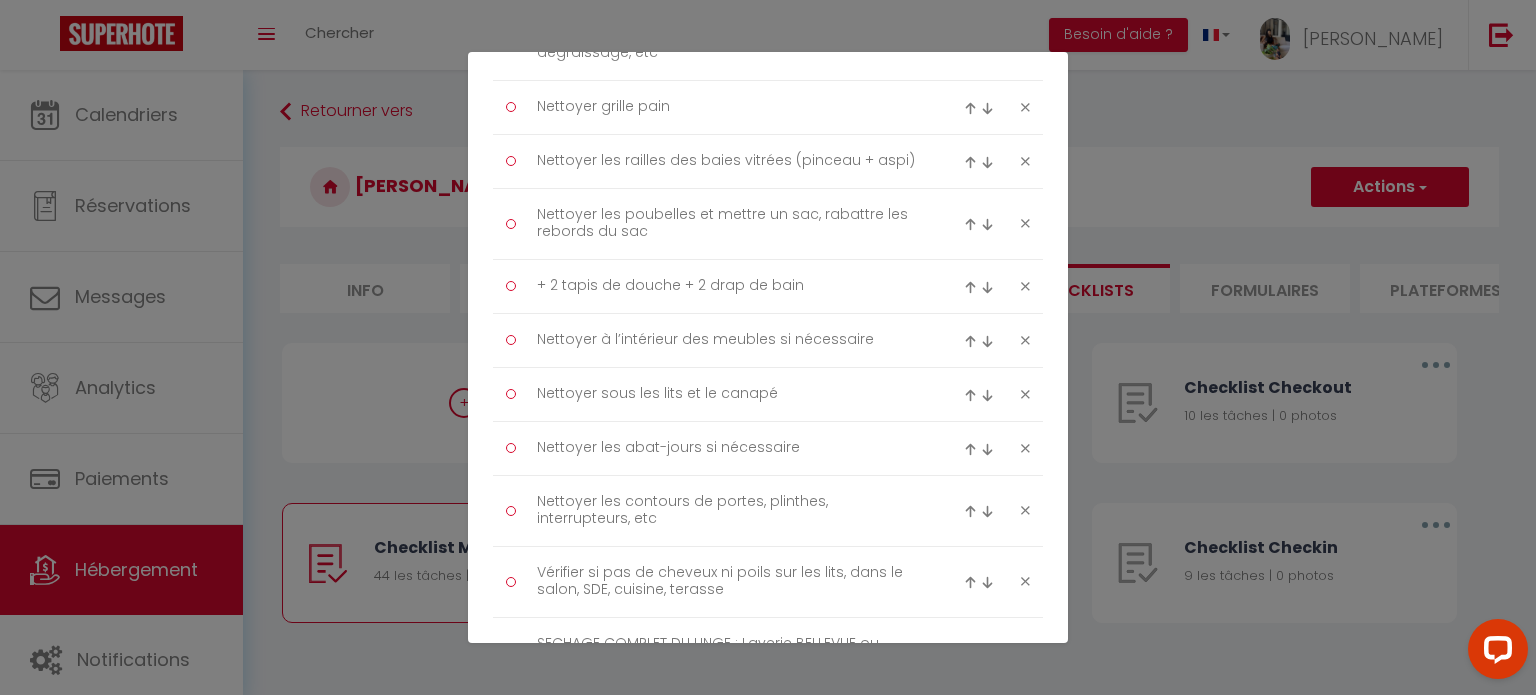 click at bounding box center (970, 287) 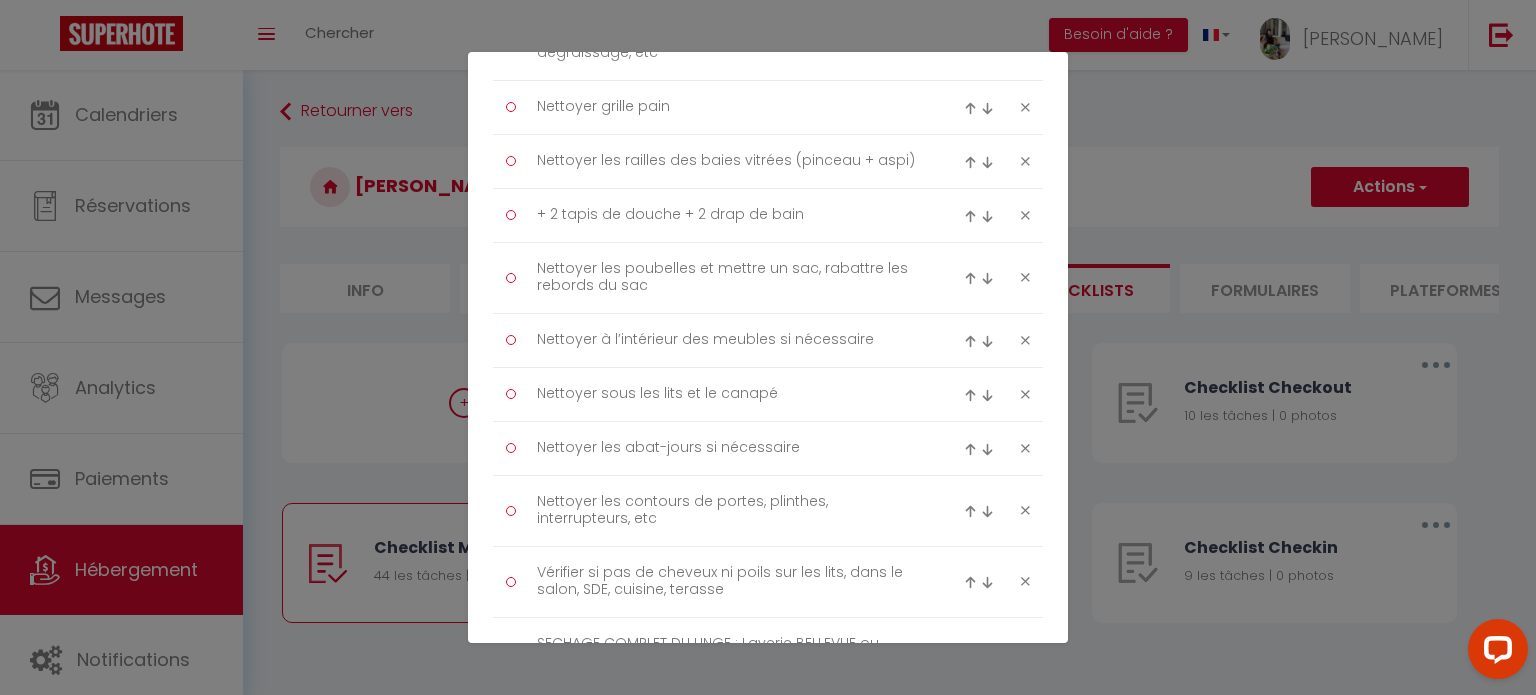 click at bounding box center (970, 216) 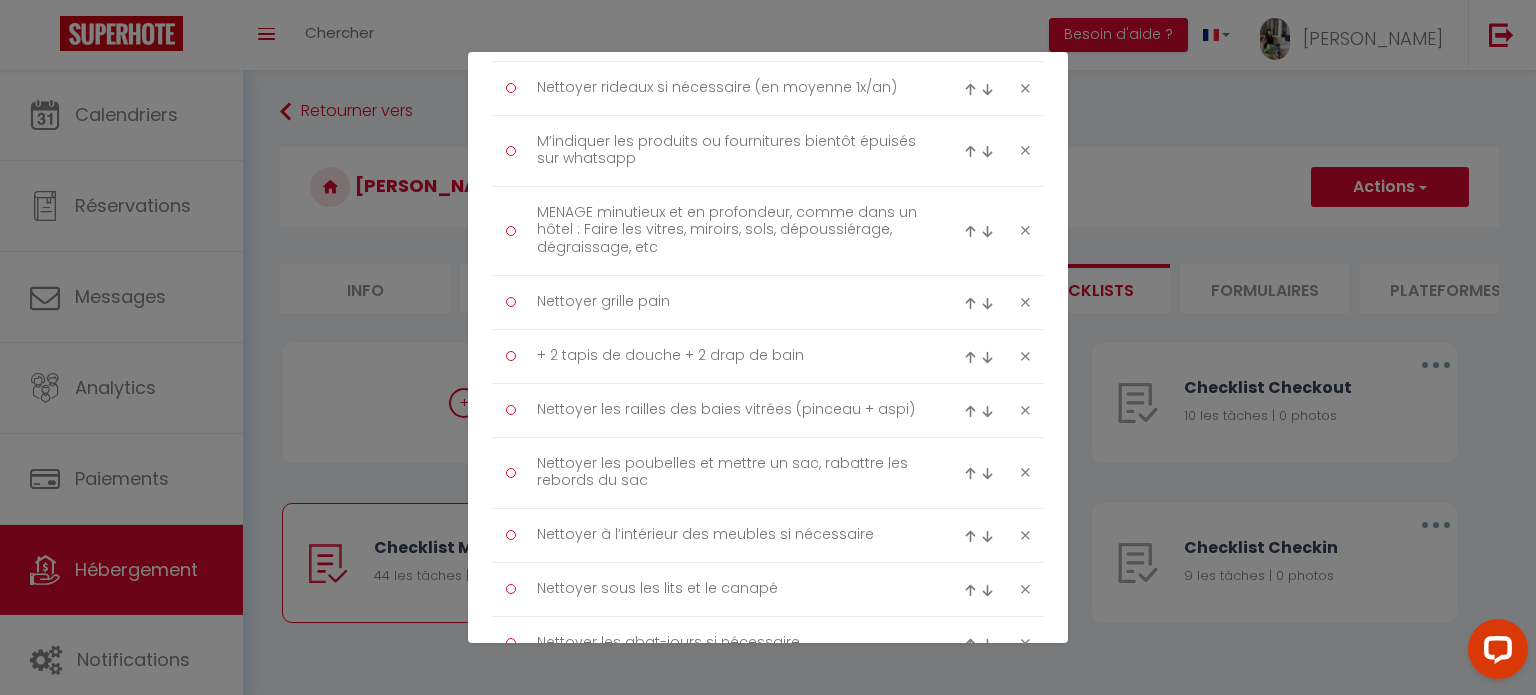 scroll, scrollTop: 1967, scrollLeft: 0, axis: vertical 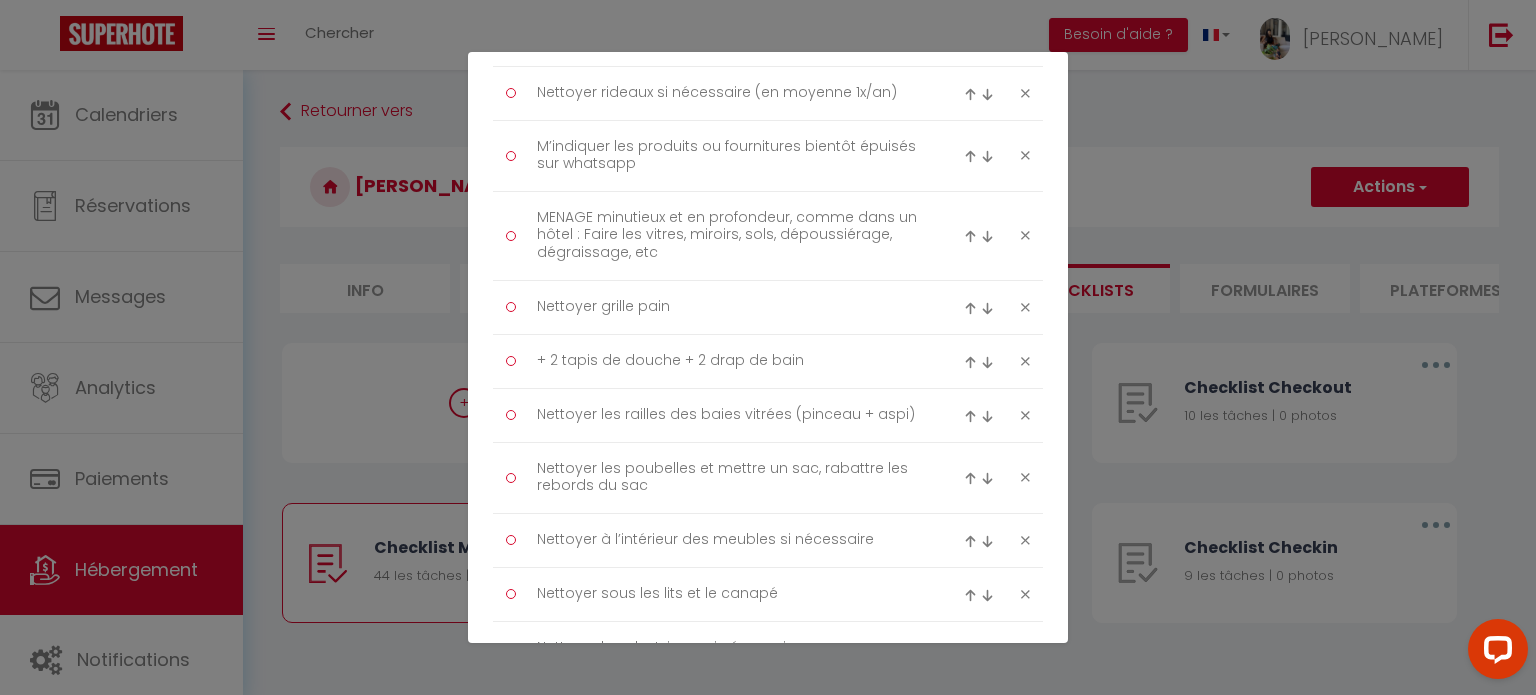 click at bounding box center (970, 362) 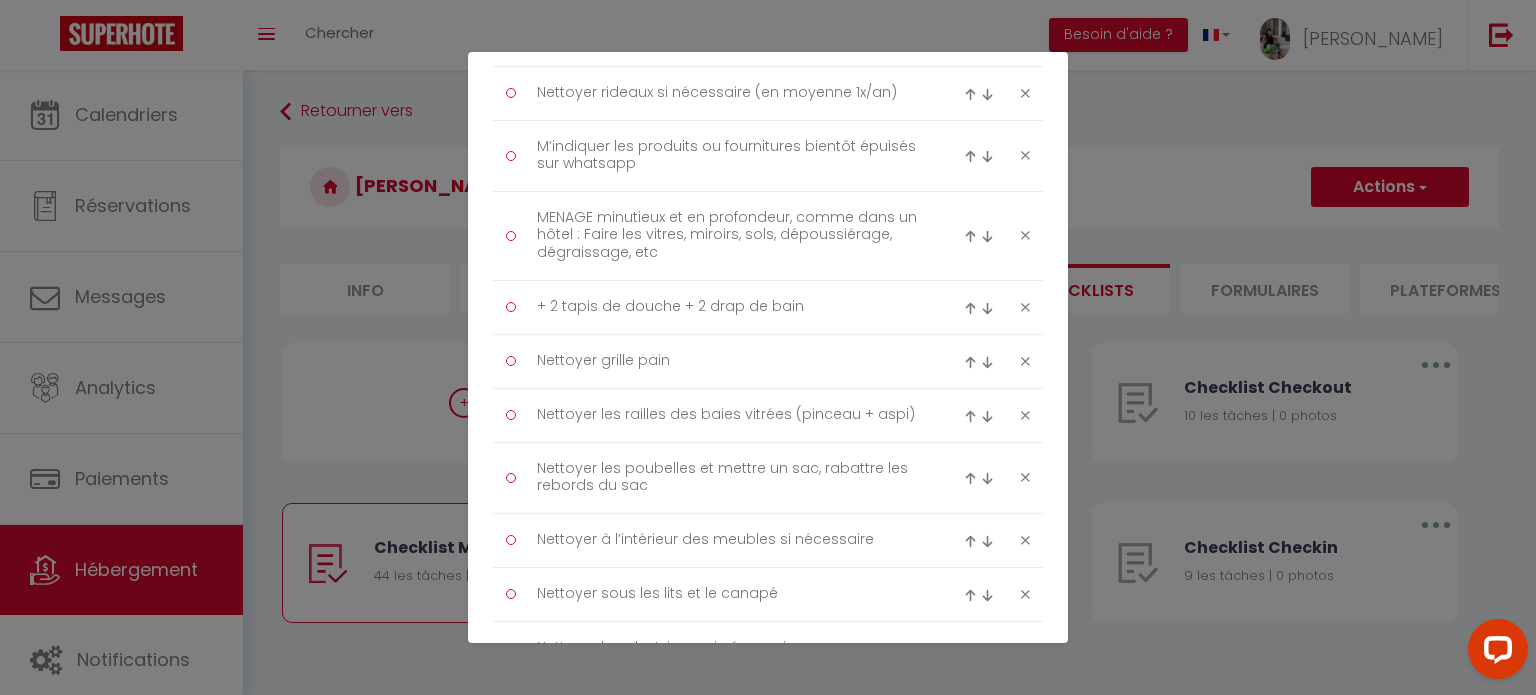 click at bounding box center [970, 308] 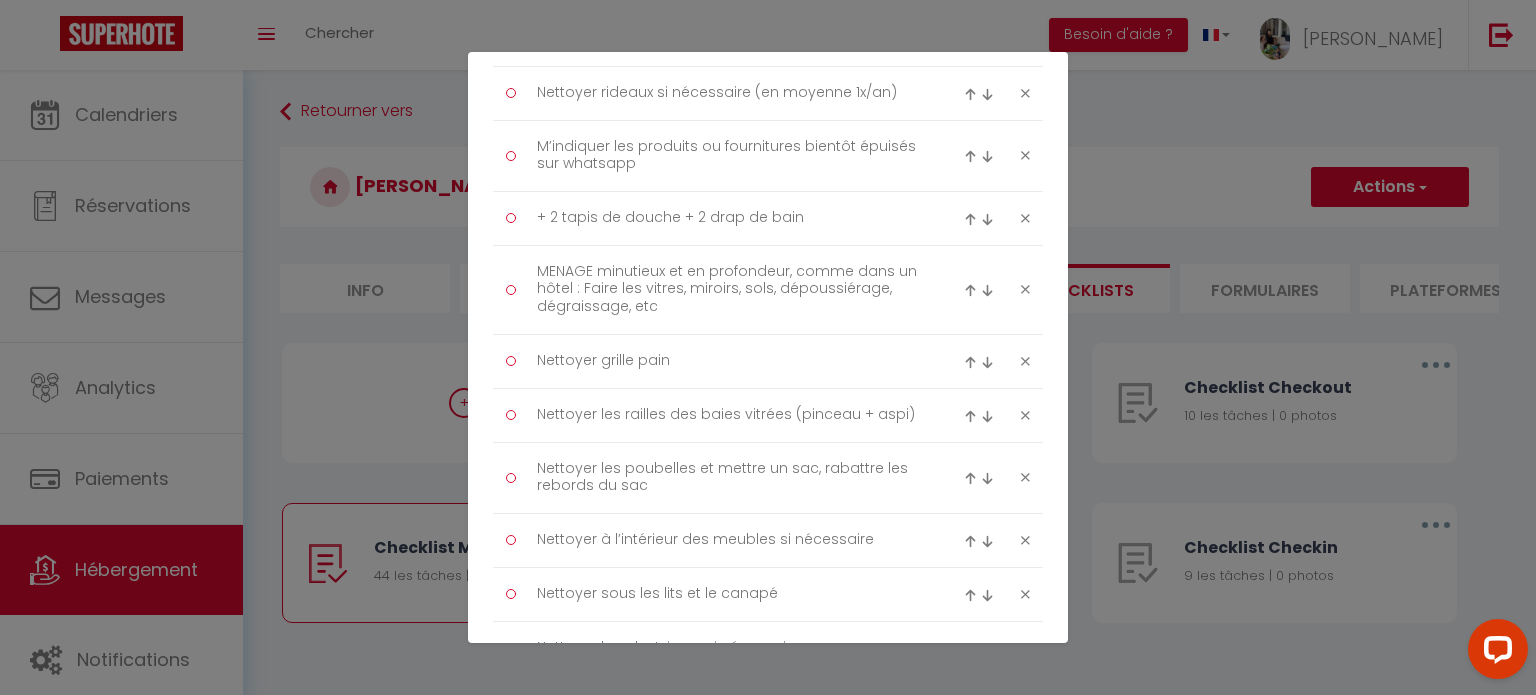 click at bounding box center (970, 219) 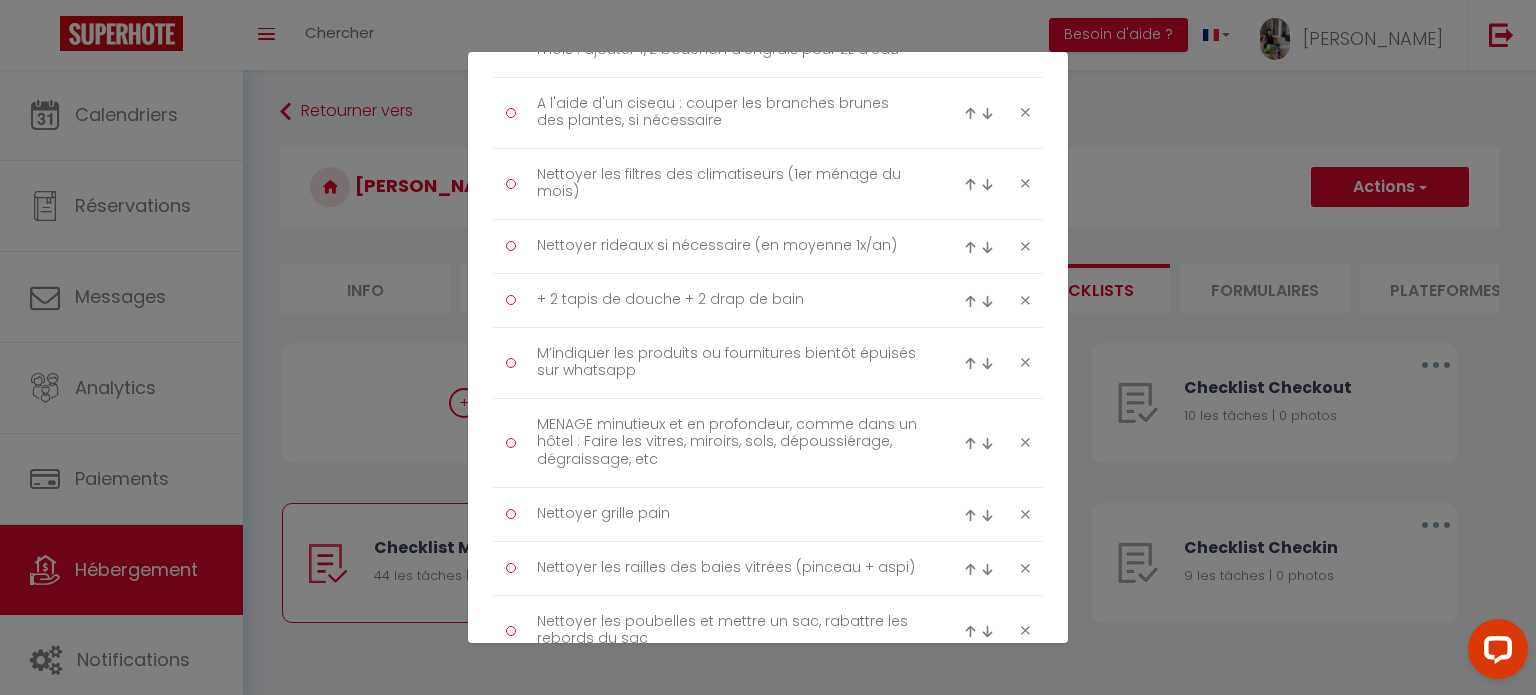 scroll, scrollTop: 1767, scrollLeft: 0, axis: vertical 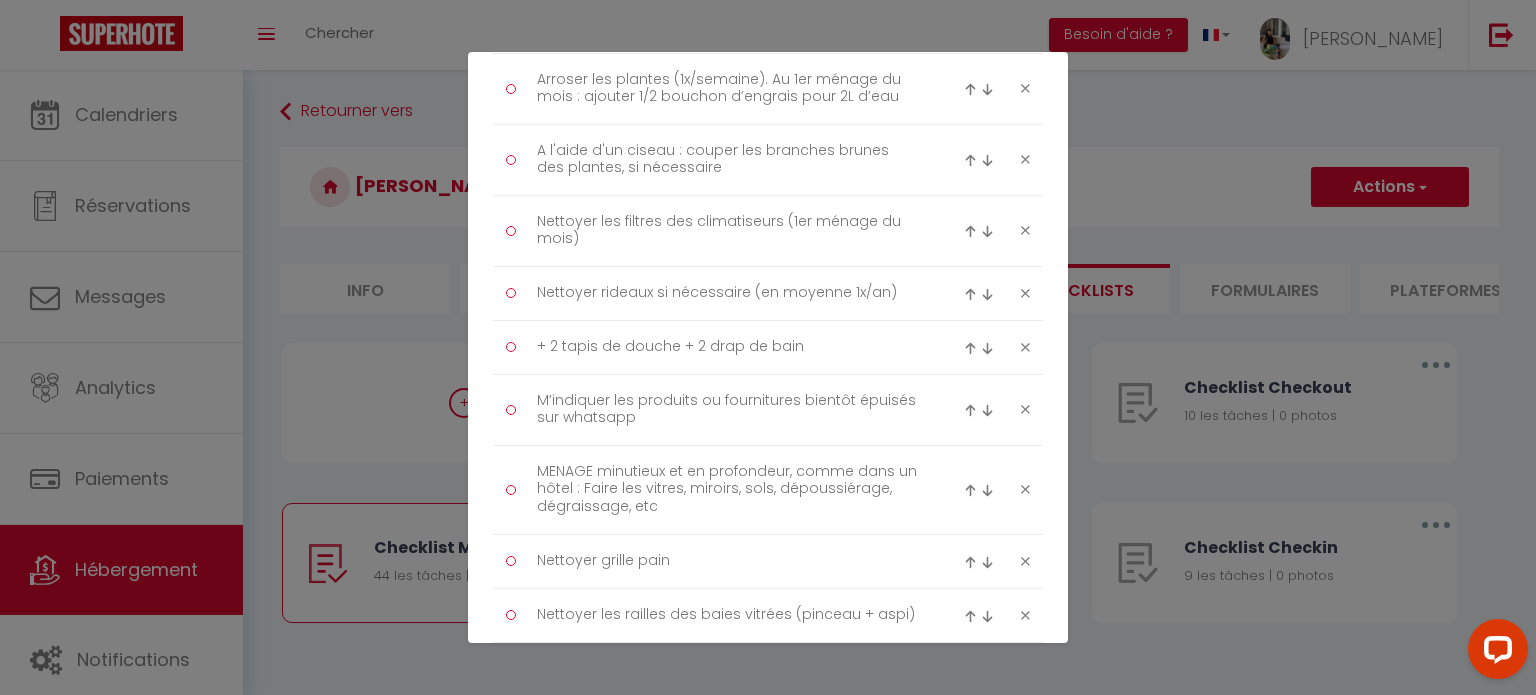 click at bounding box center [970, 348] 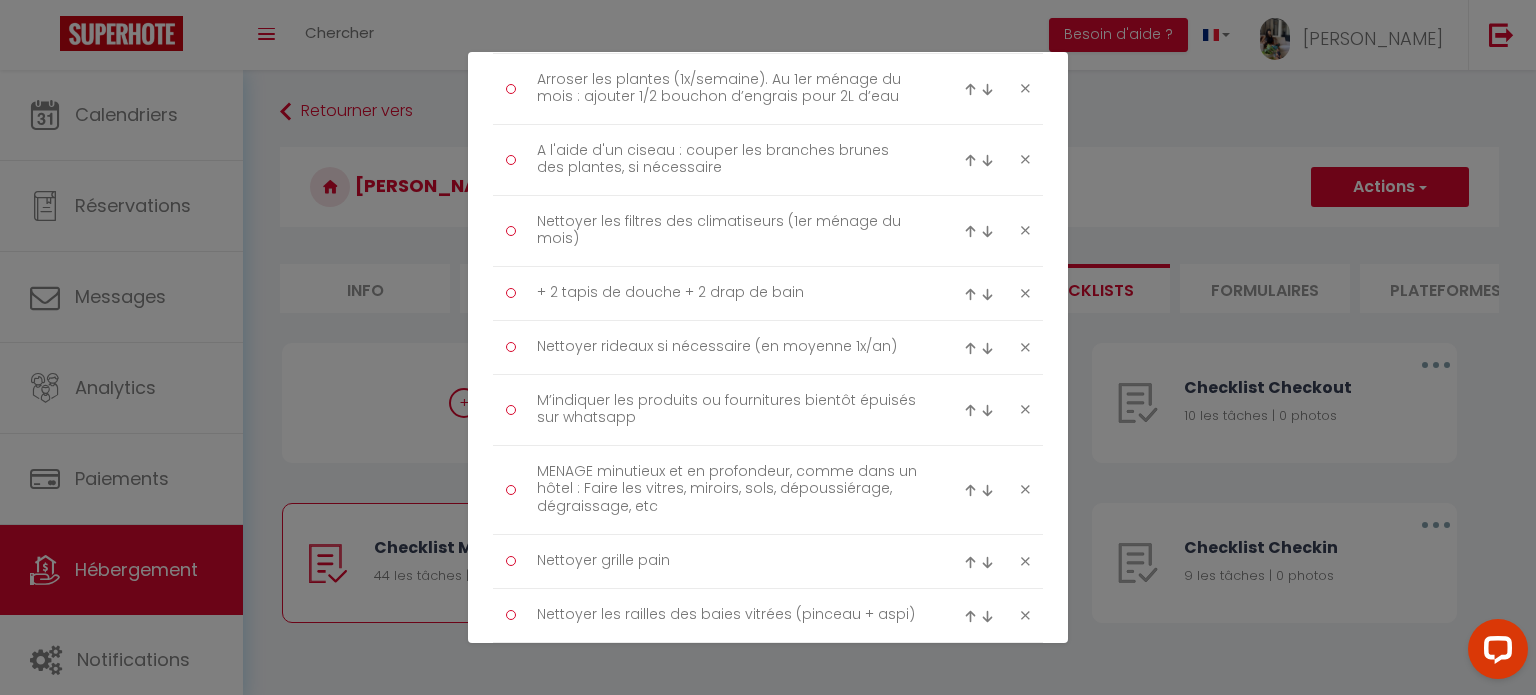 click at bounding box center (970, 294) 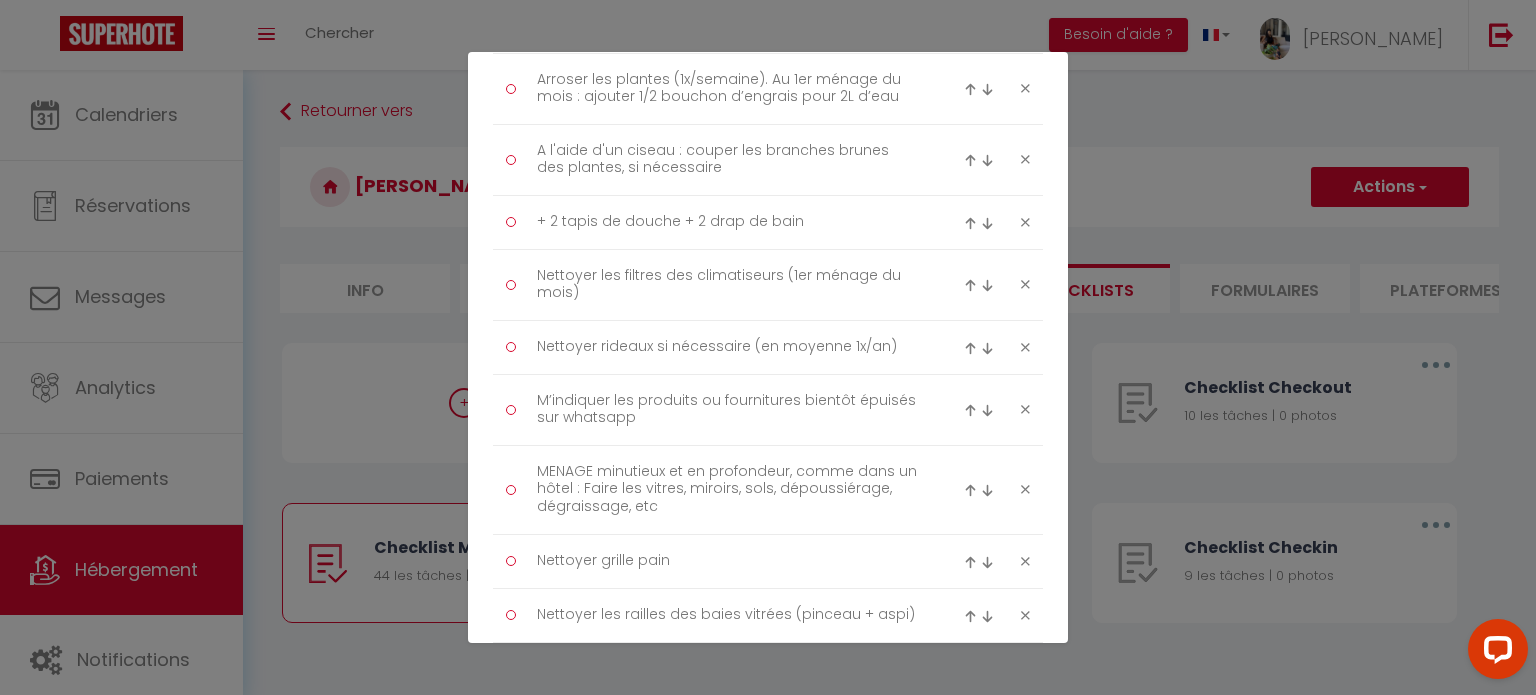 click at bounding box center (970, 223) 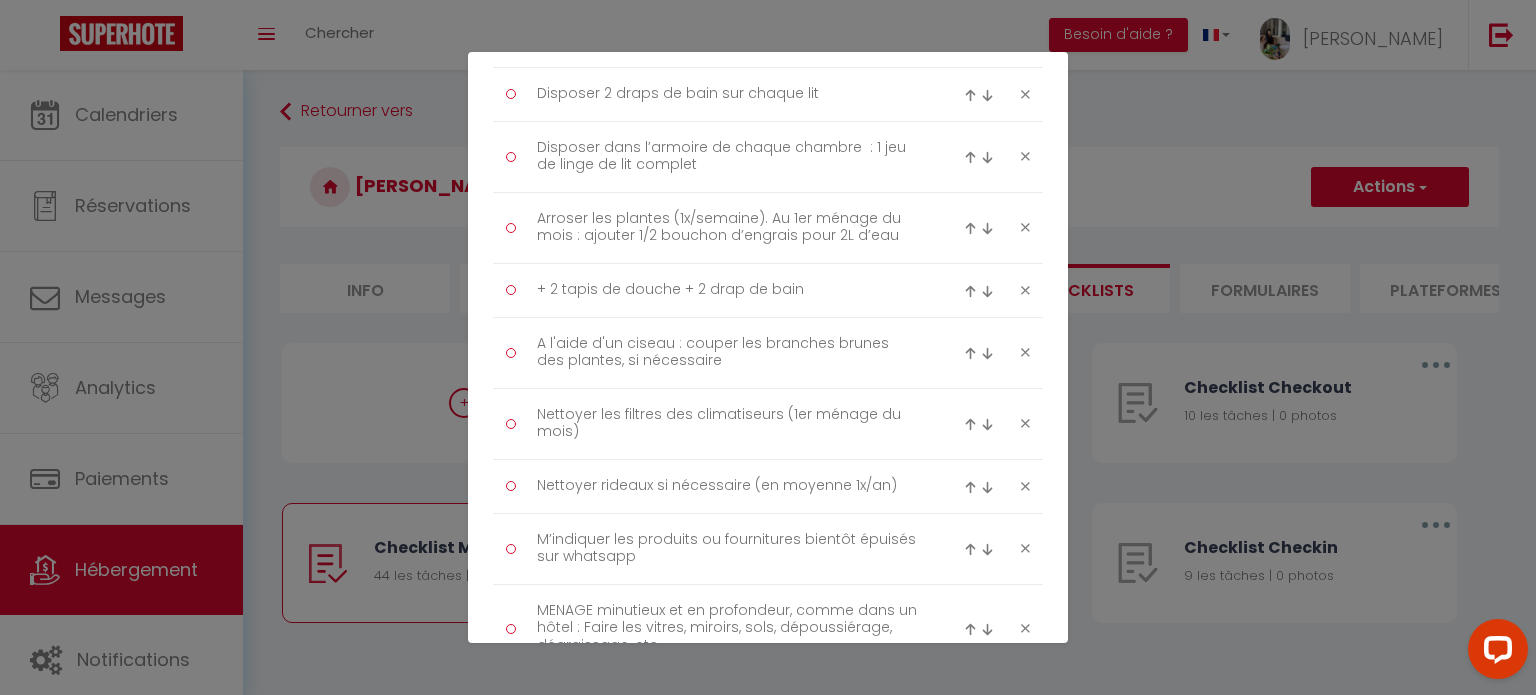 scroll, scrollTop: 1567, scrollLeft: 0, axis: vertical 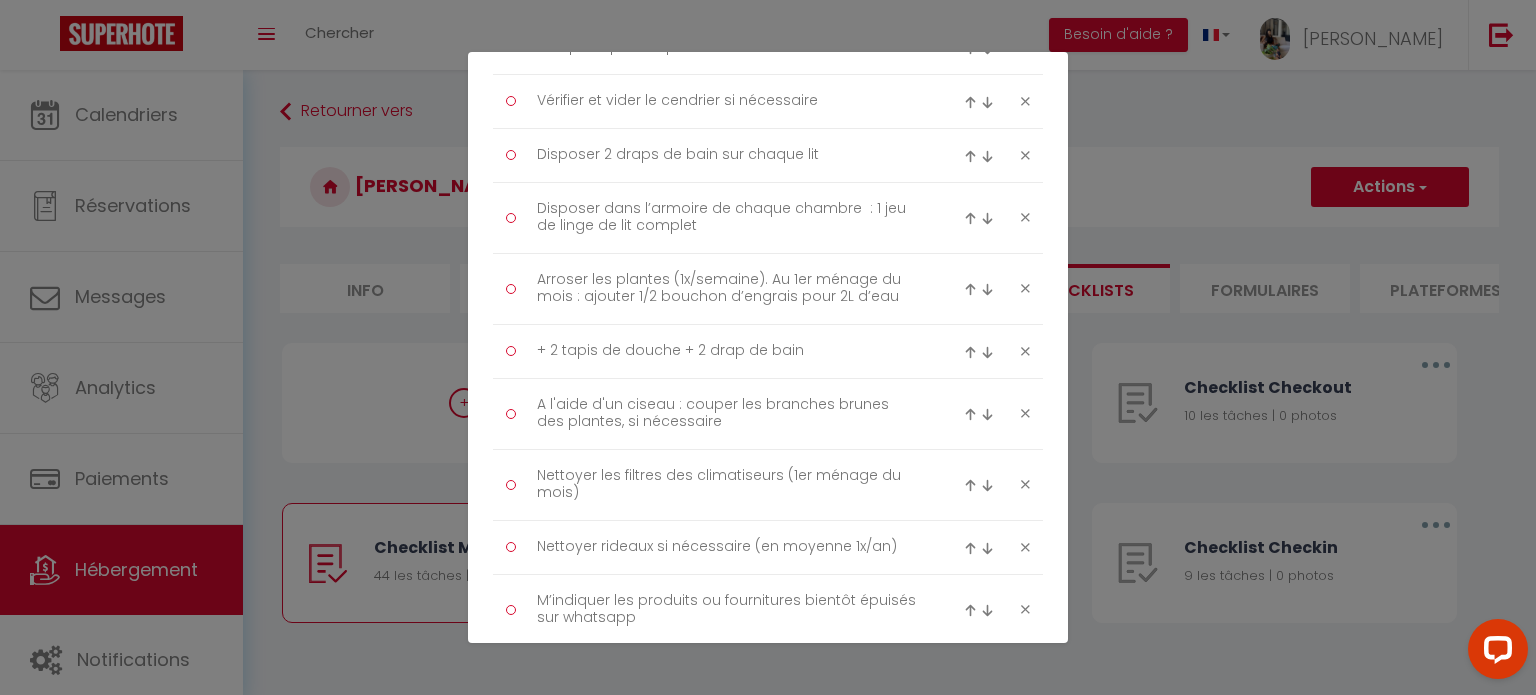 click at bounding box center [970, 352] 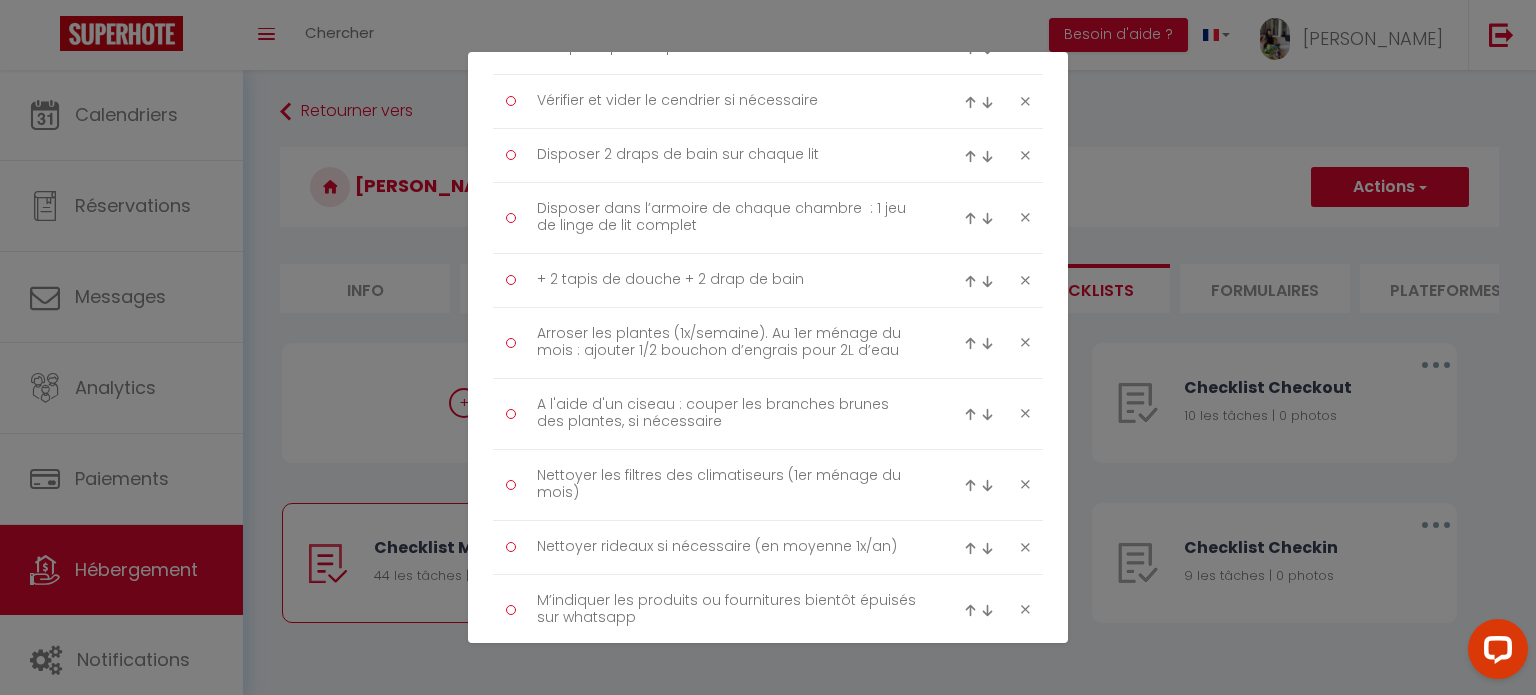 click at bounding box center [1025, 342] 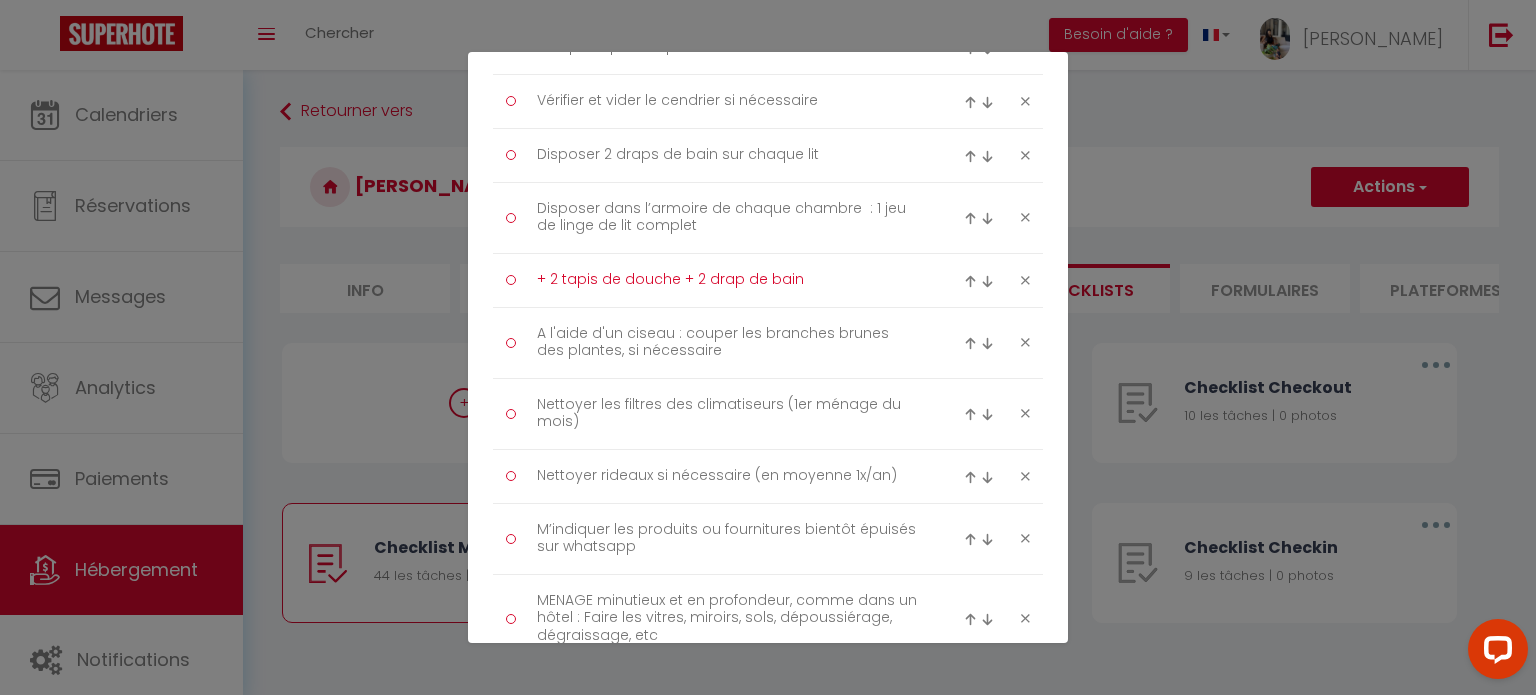 click on "+ 2 tapis de douche + 2 drap de bain" at bounding box center (728, 280) 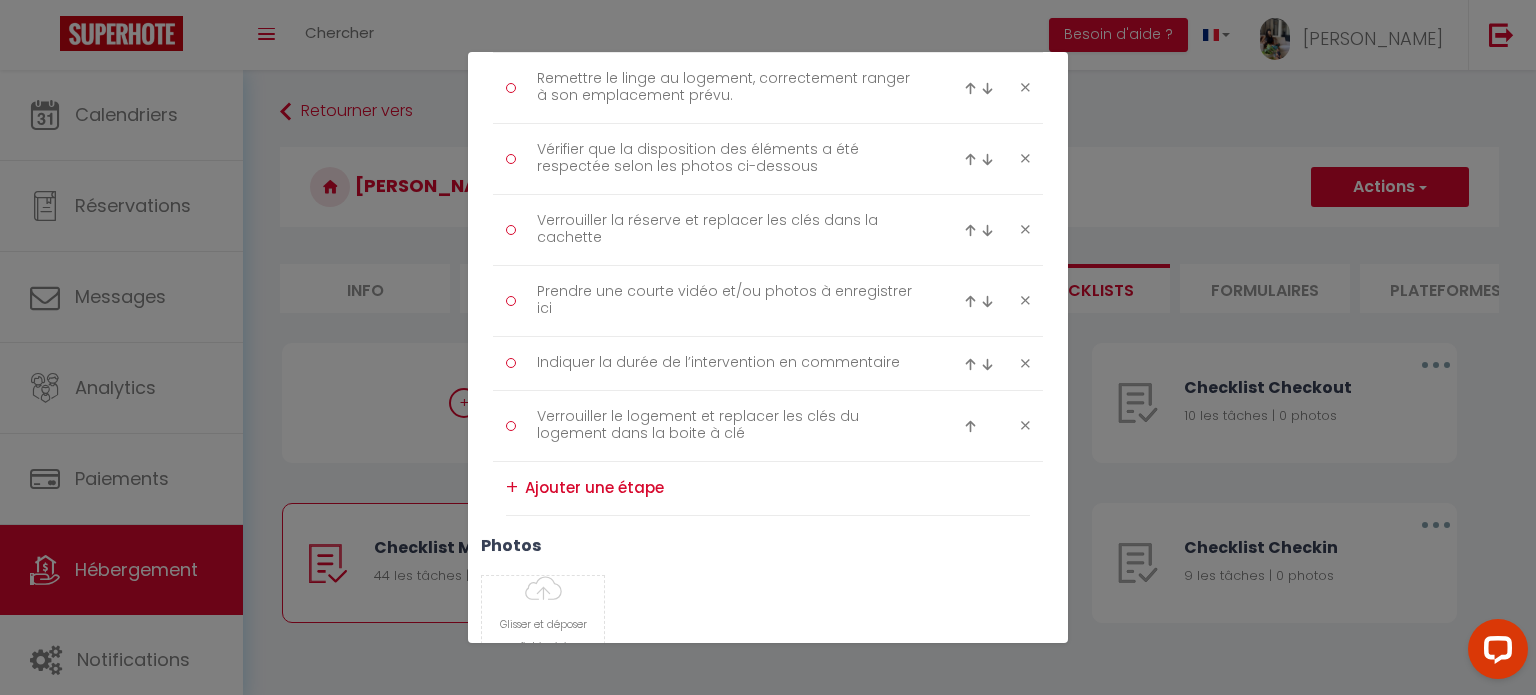 scroll, scrollTop: 2867, scrollLeft: 0, axis: vertical 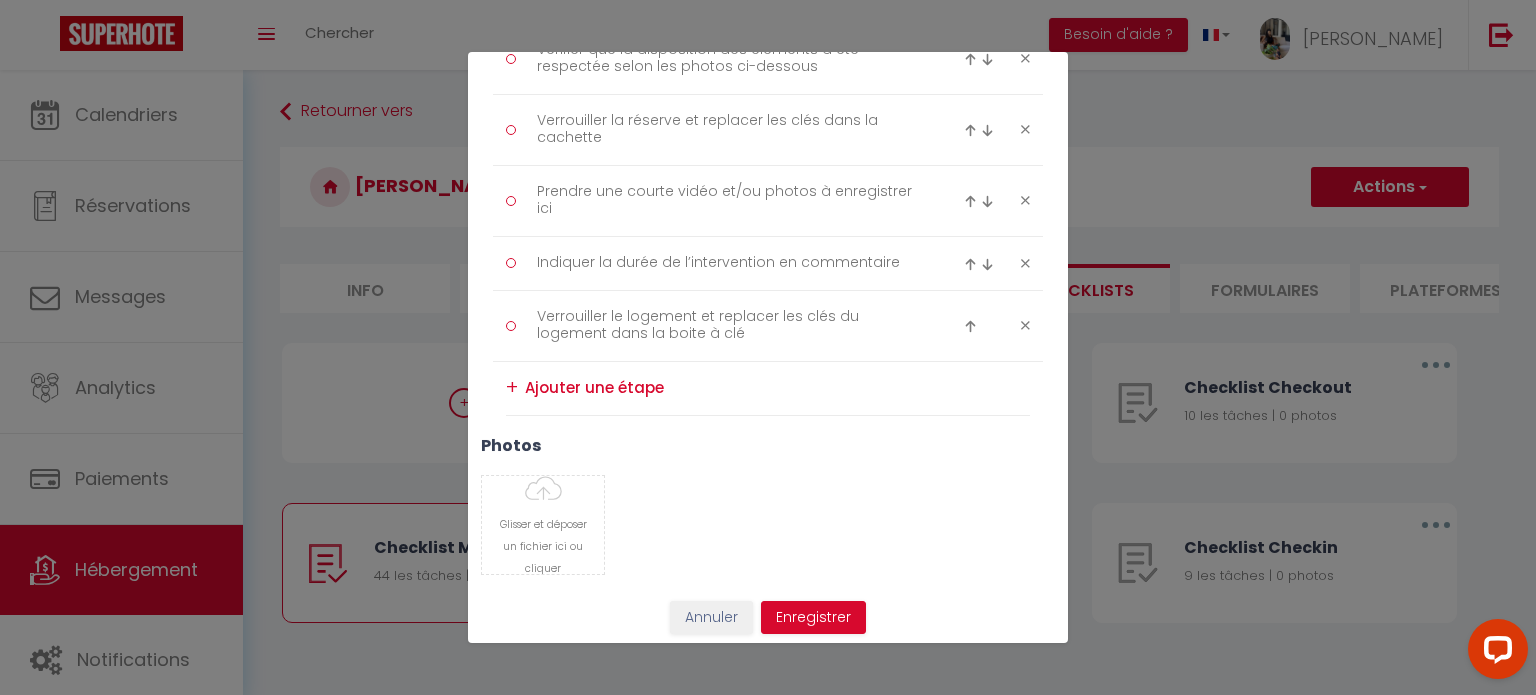 click at bounding box center [777, 388] 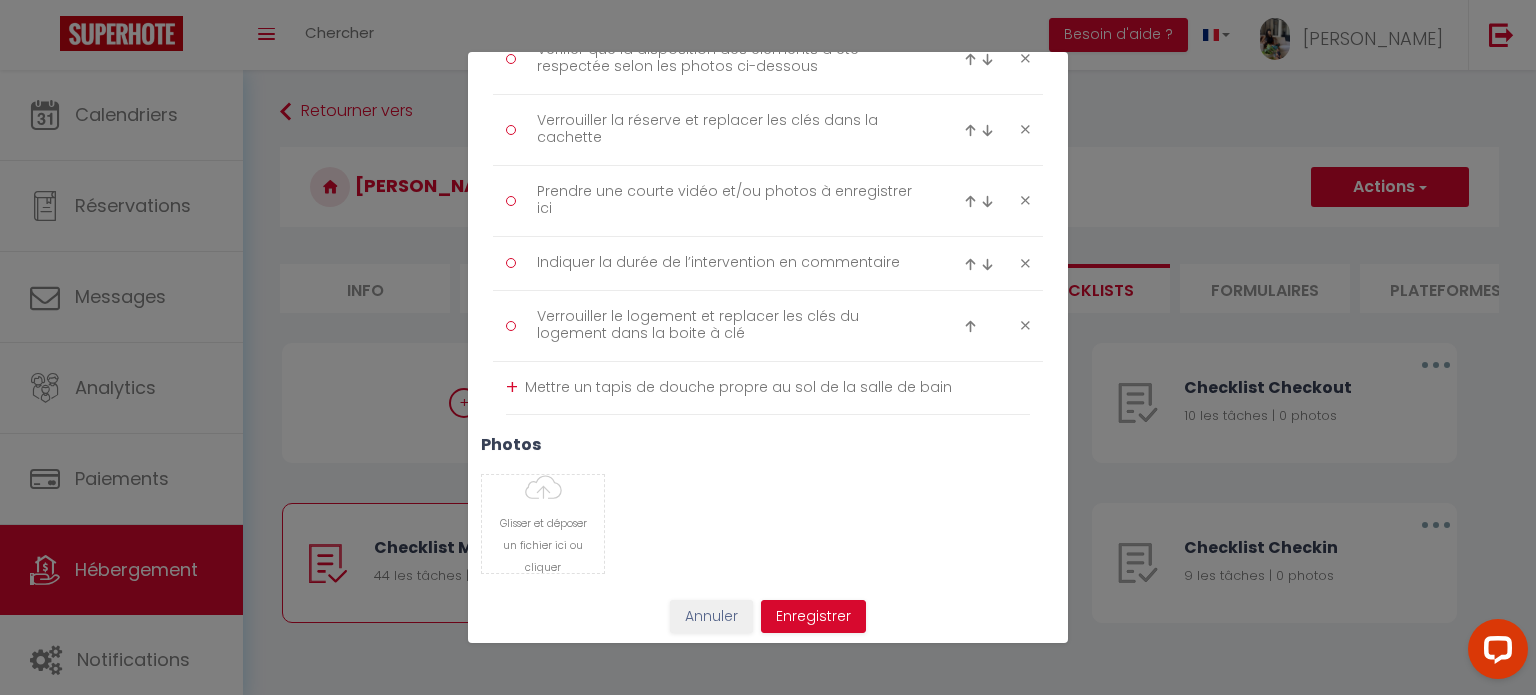 click on "+" at bounding box center [512, 387] 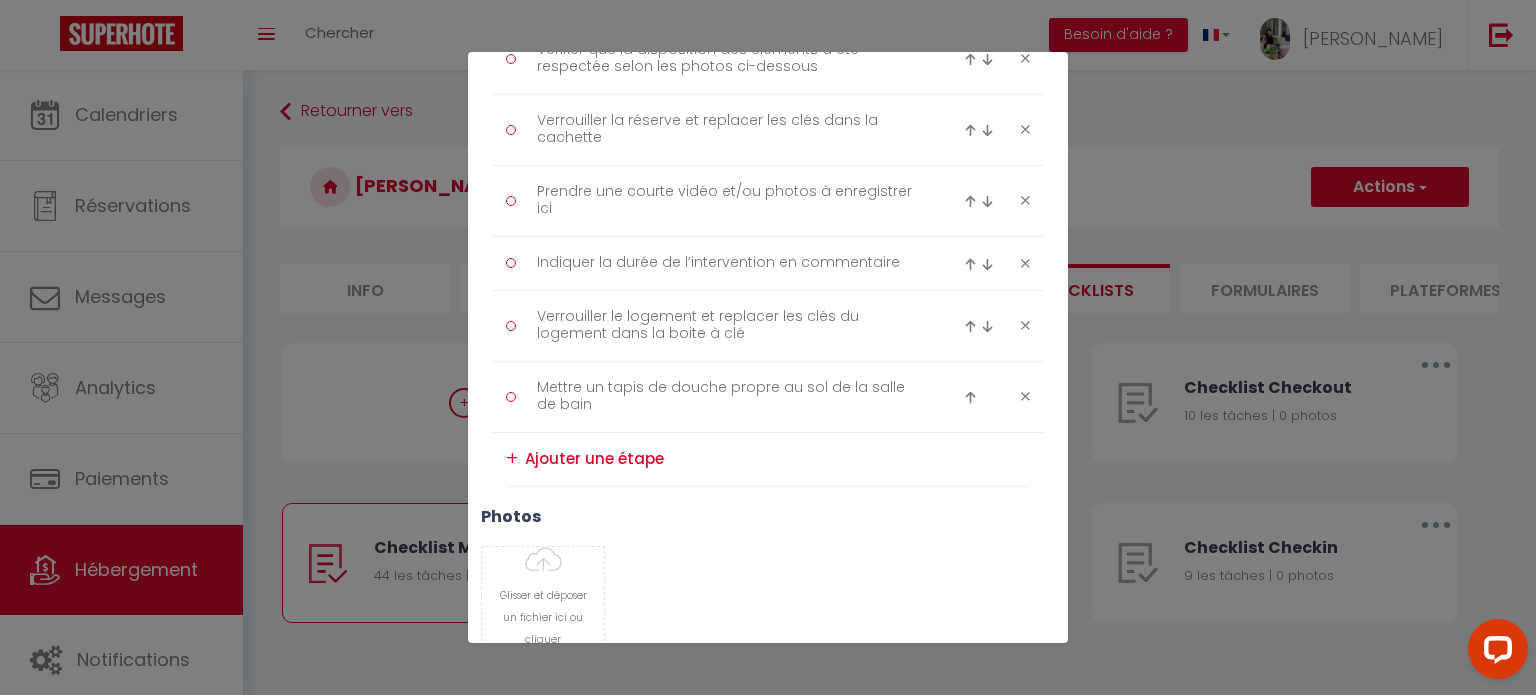 click at bounding box center (970, 397) 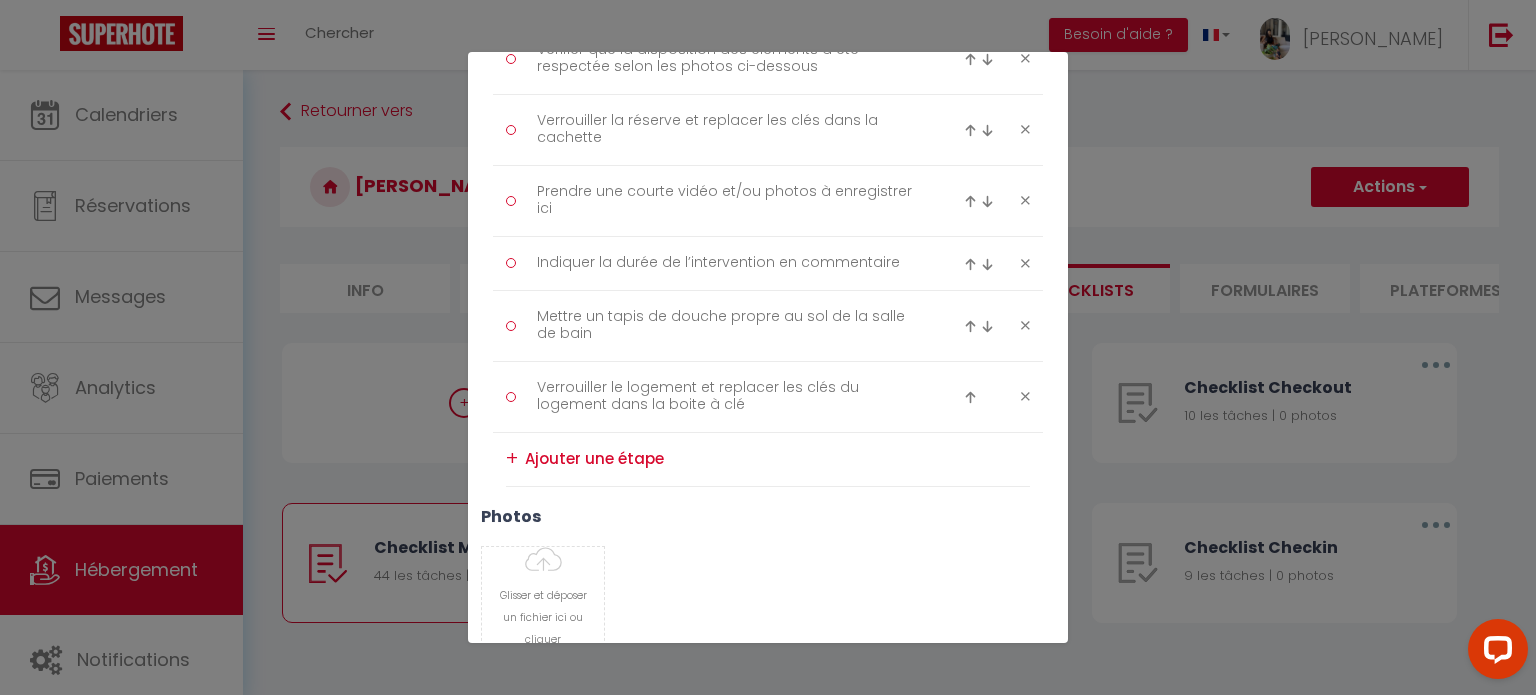 click at bounding box center (970, 326) 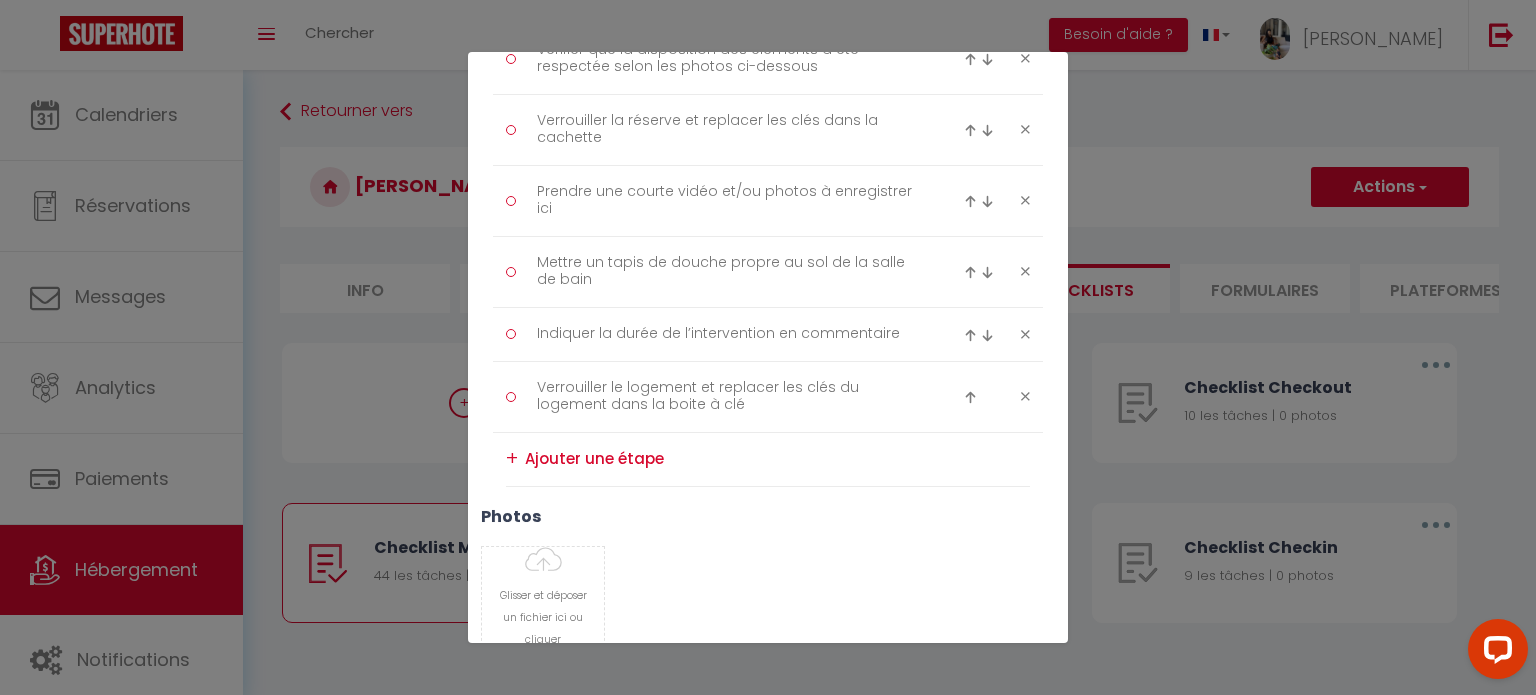 click at bounding box center (970, 272) 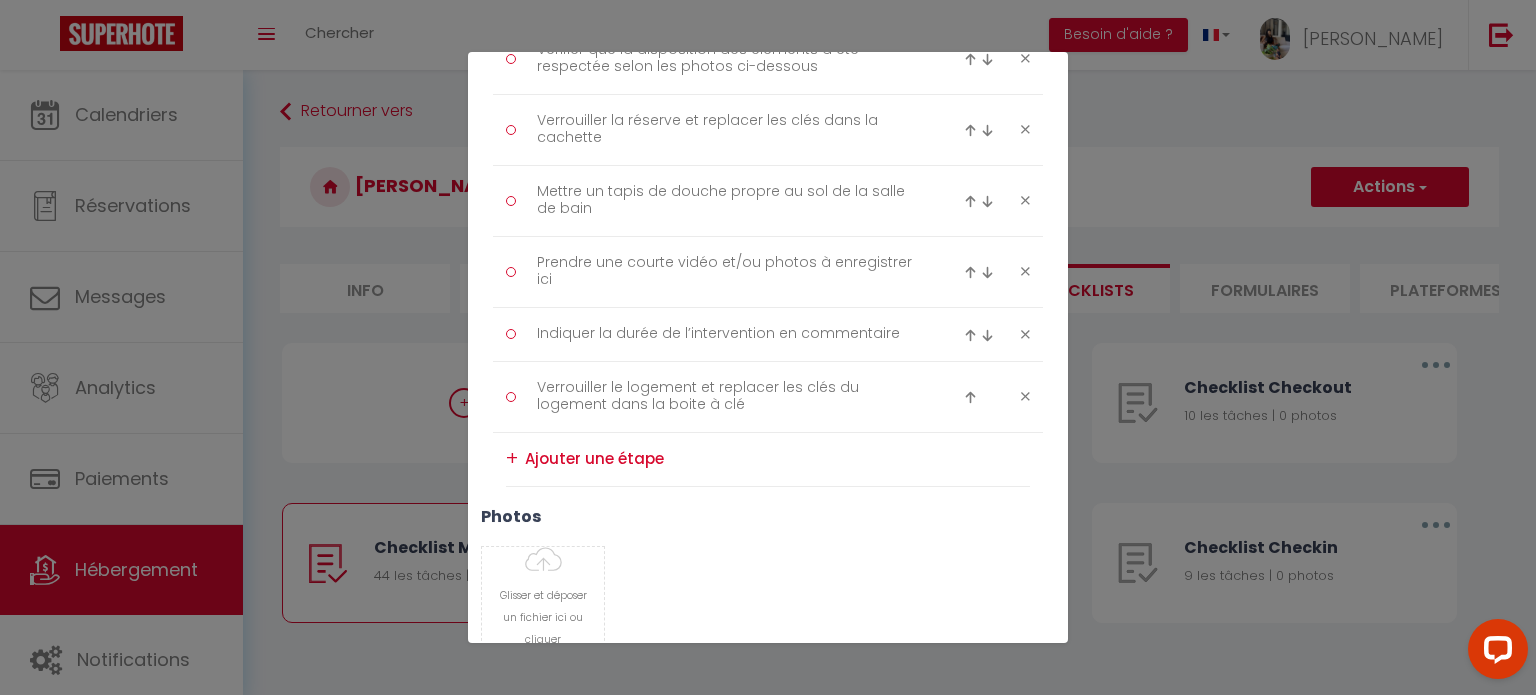 click at bounding box center (970, 201) 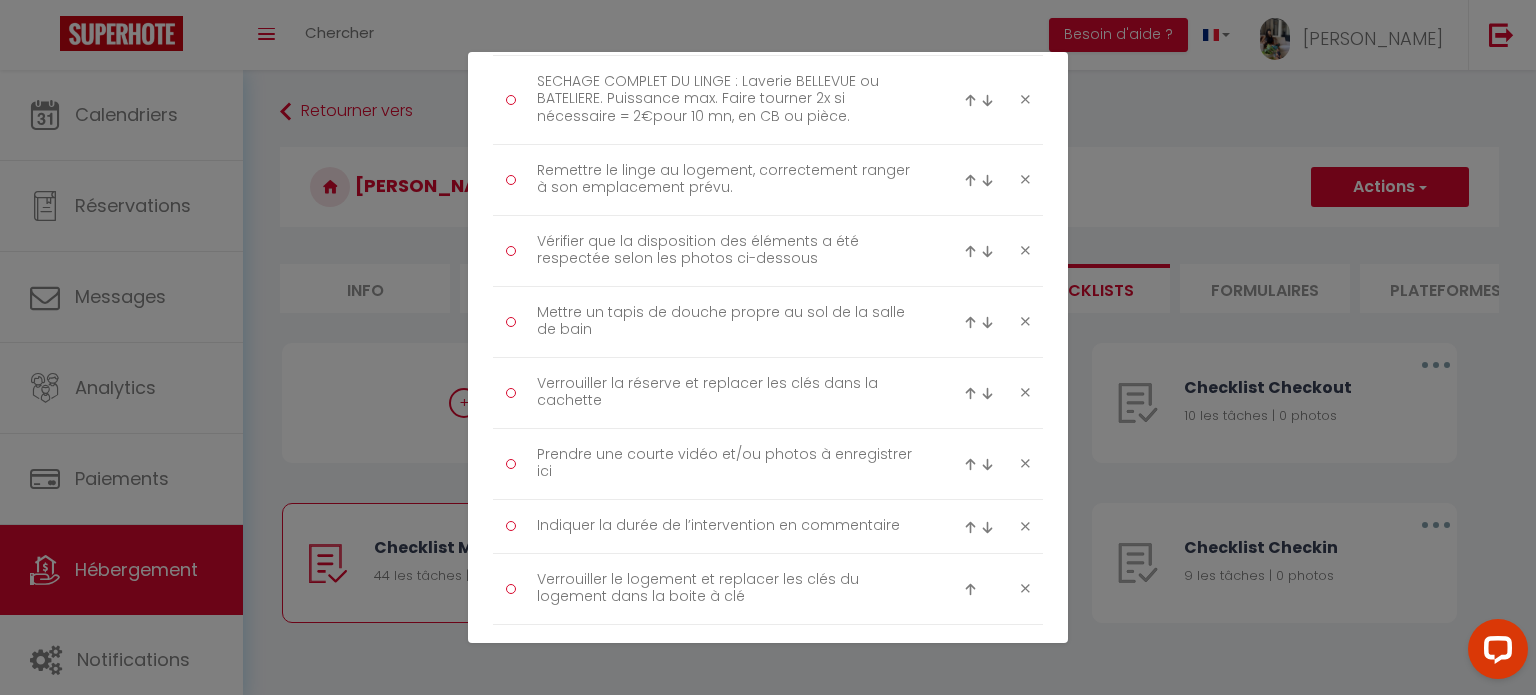 scroll, scrollTop: 2667, scrollLeft: 0, axis: vertical 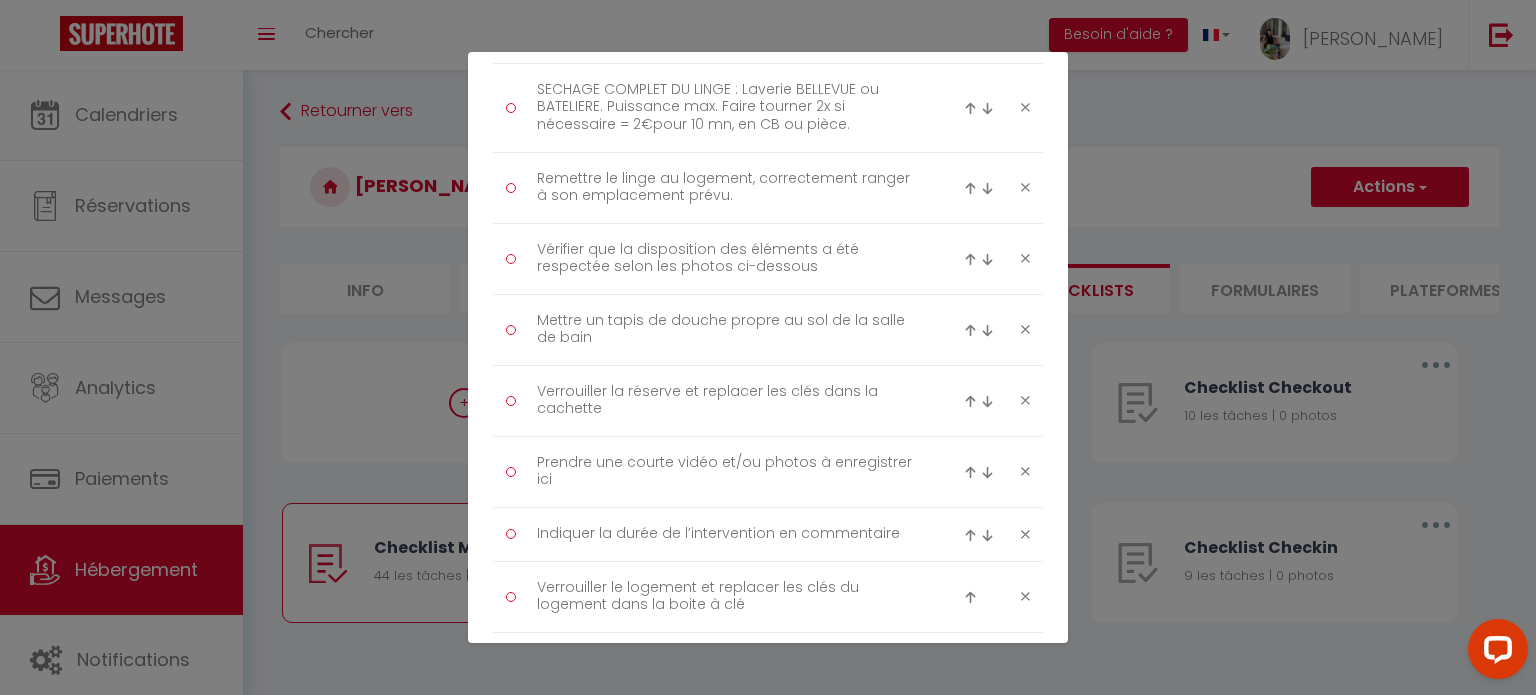 click at bounding box center [970, 330] 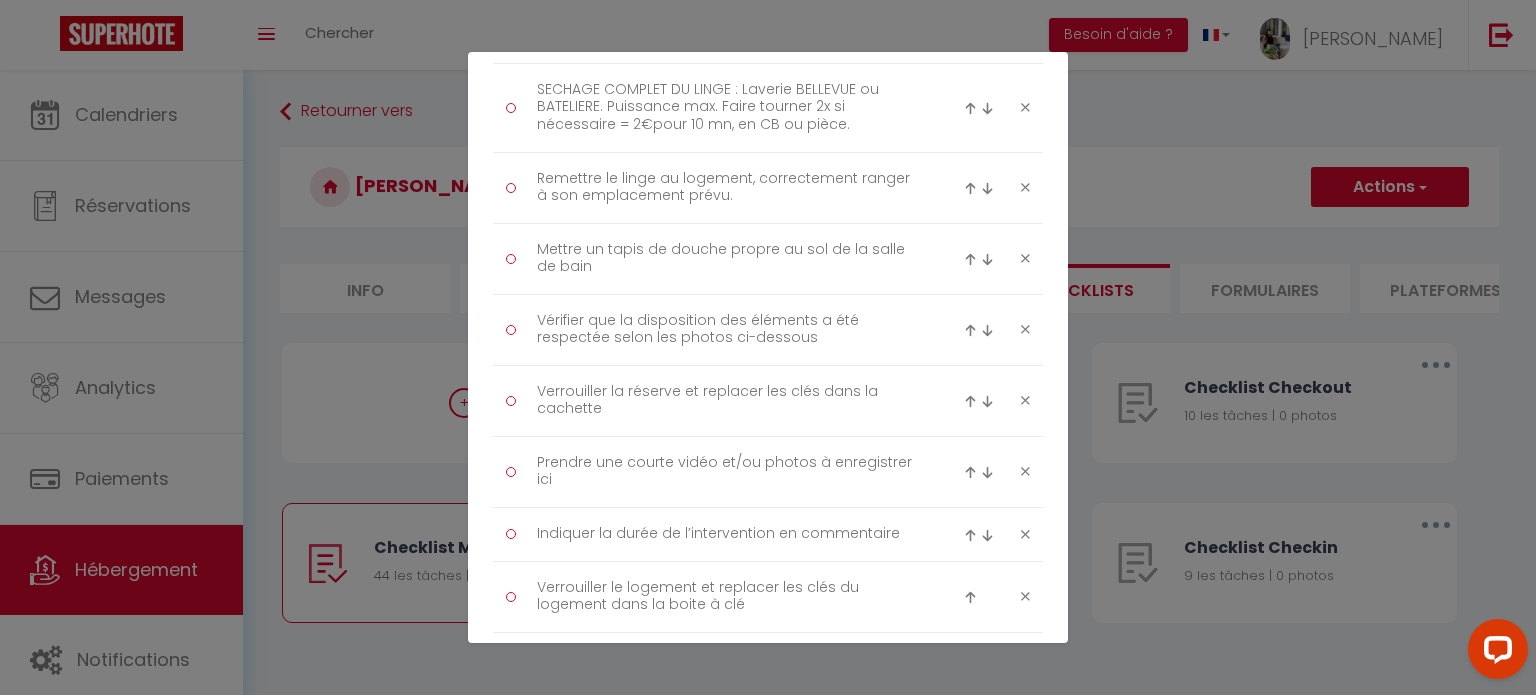 click at bounding box center (970, 259) 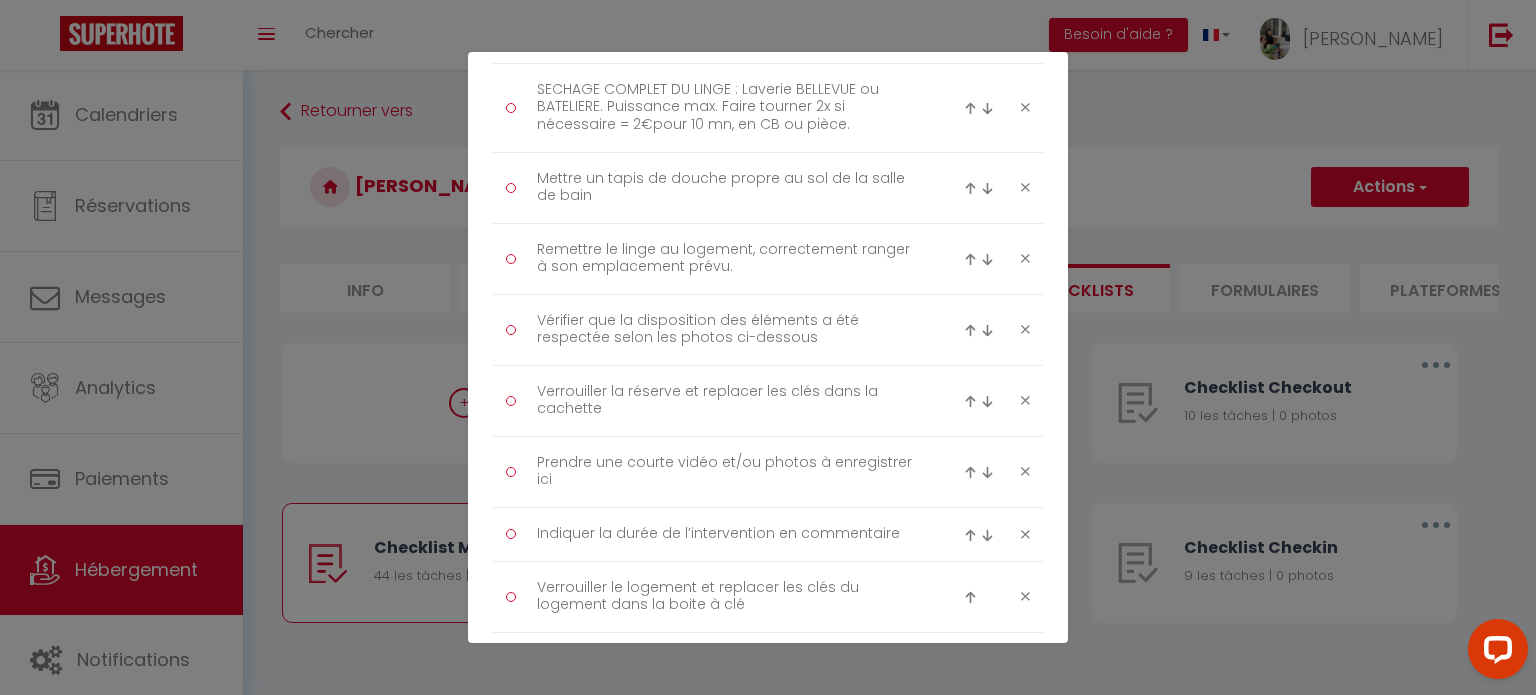 click at bounding box center (970, 188) 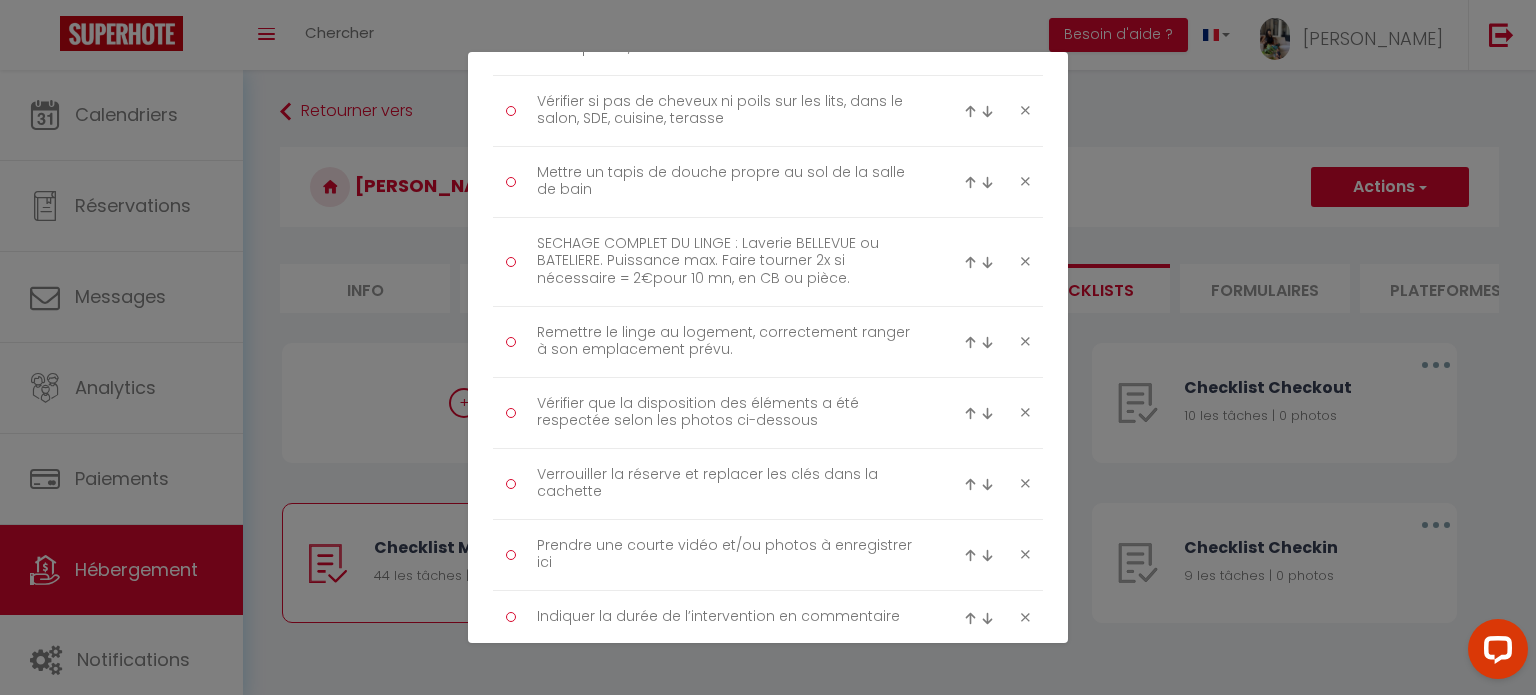 scroll, scrollTop: 2467, scrollLeft: 0, axis: vertical 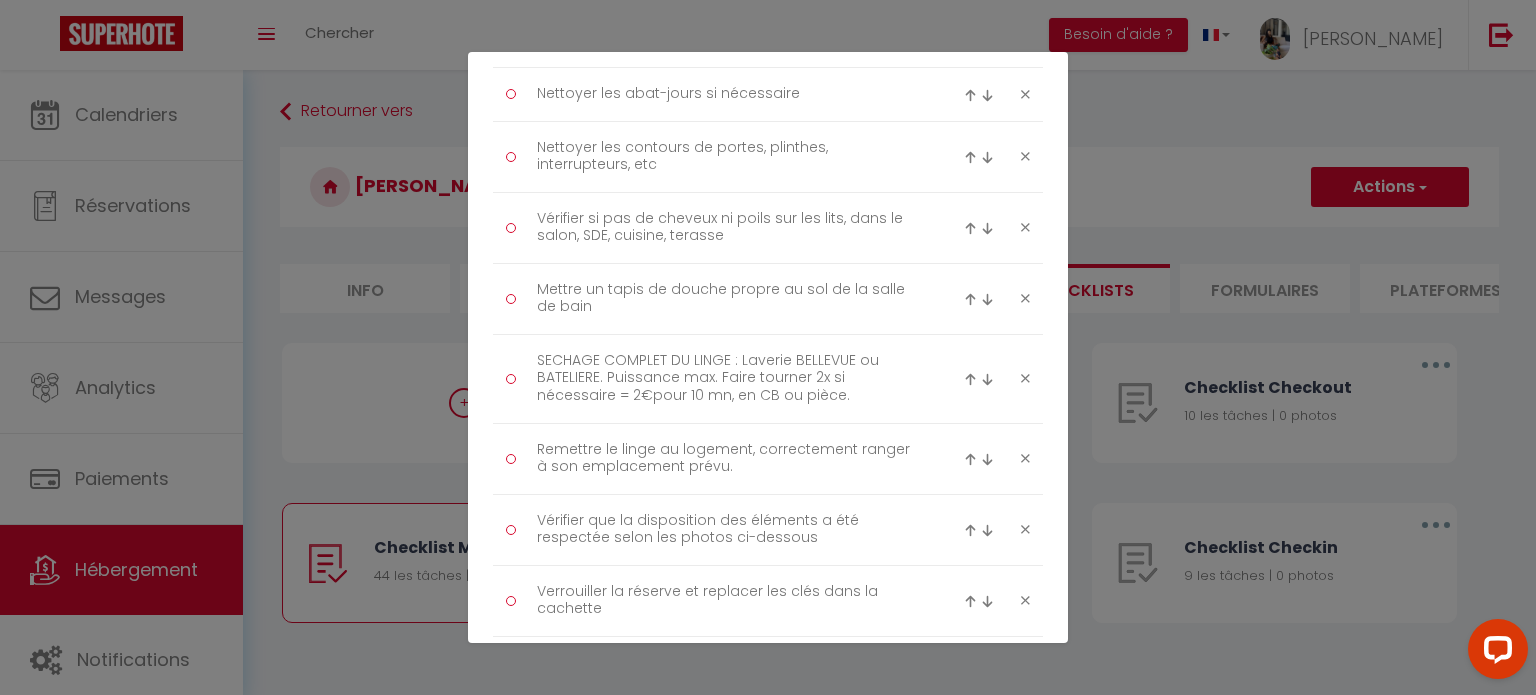click at bounding box center [970, 299] 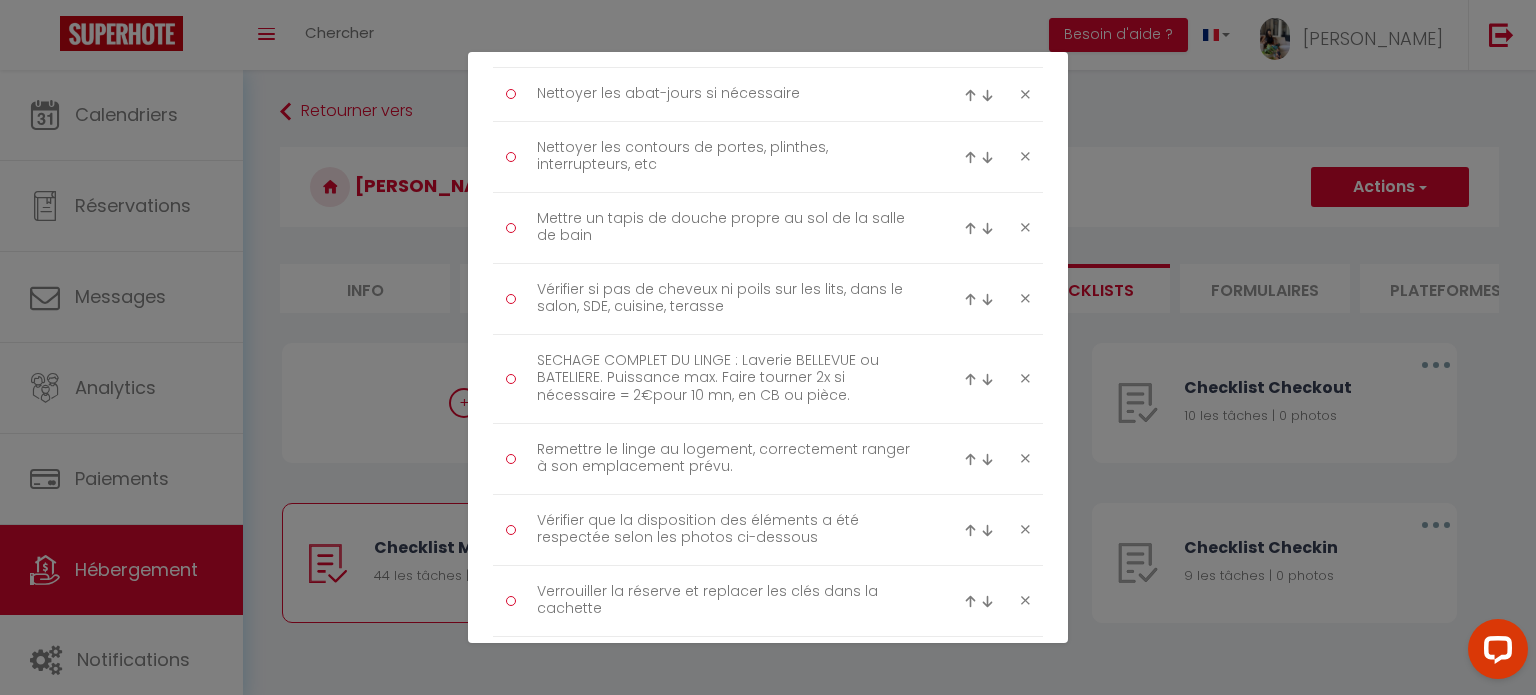 click at bounding box center (970, 228) 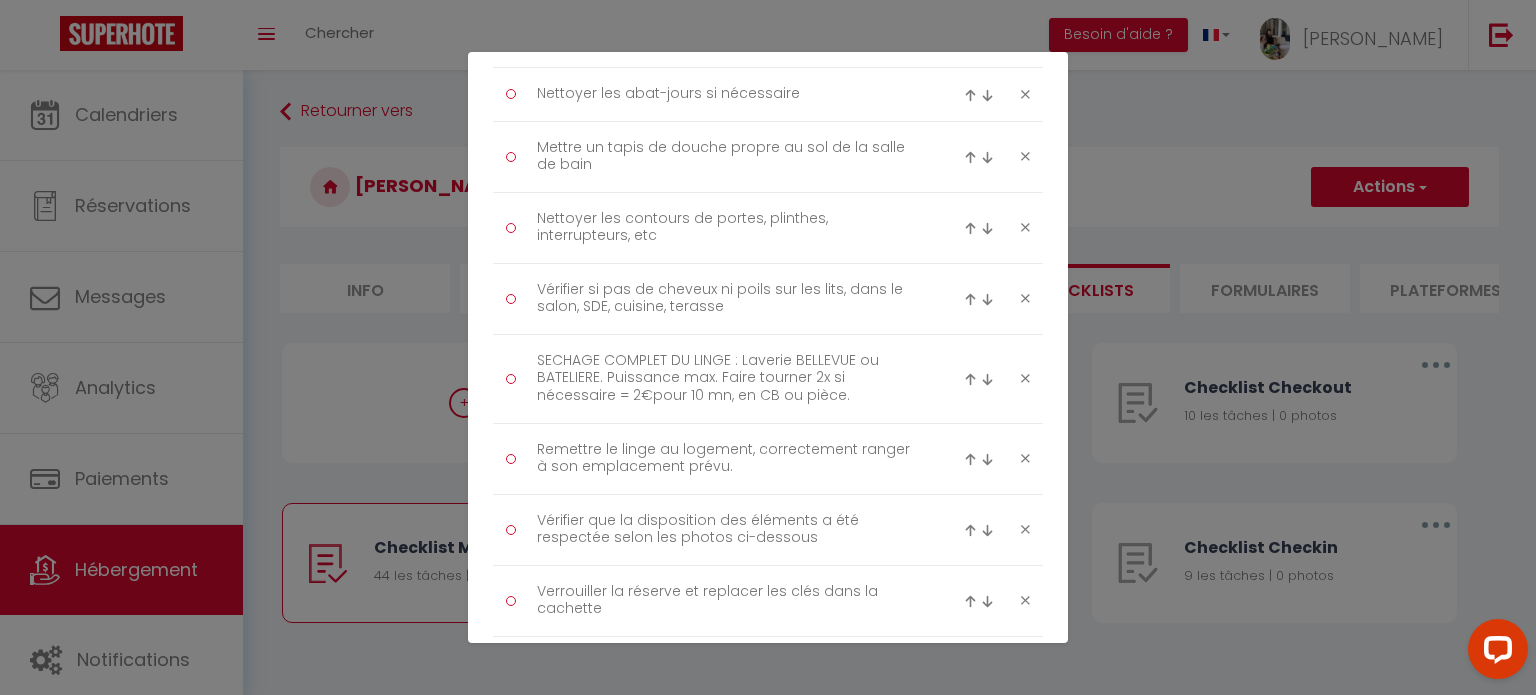 click at bounding box center (970, 157) 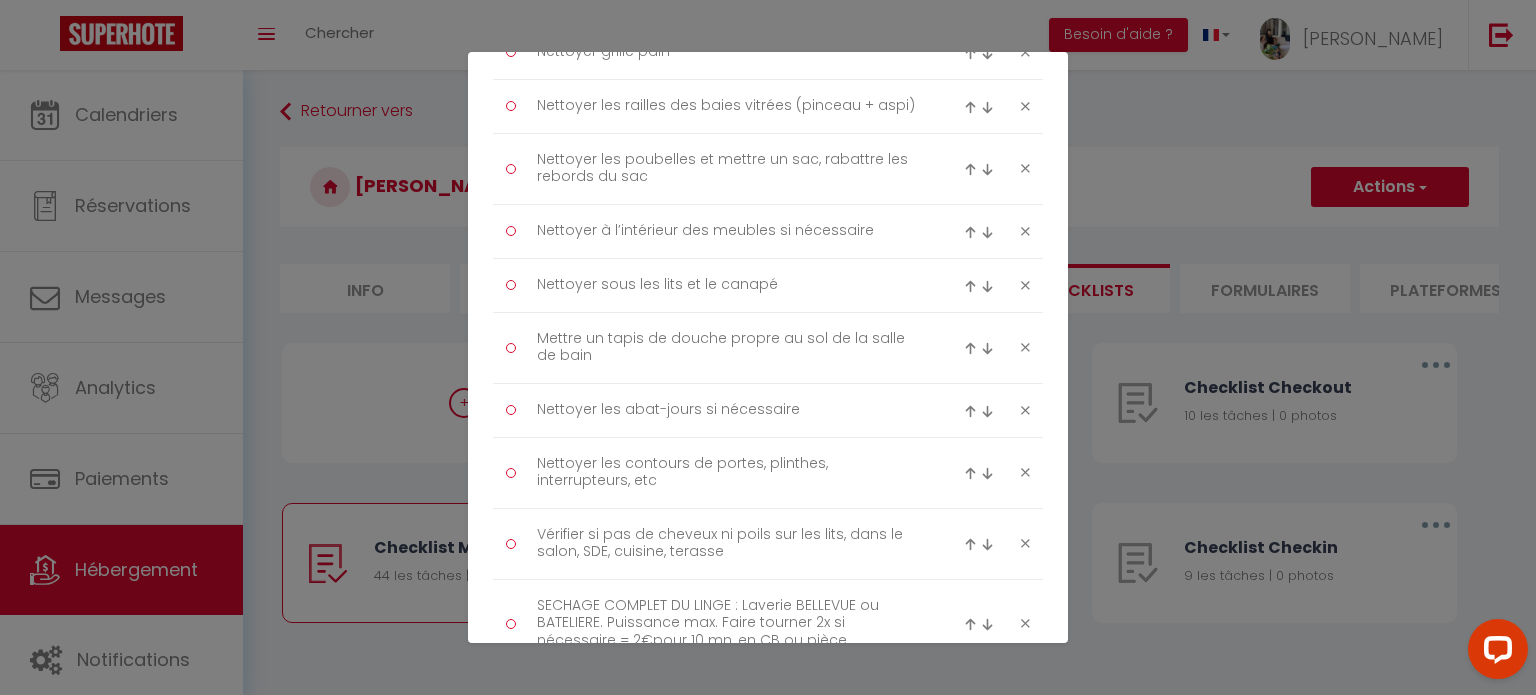 scroll, scrollTop: 2167, scrollLeft: 0, axis: vertical 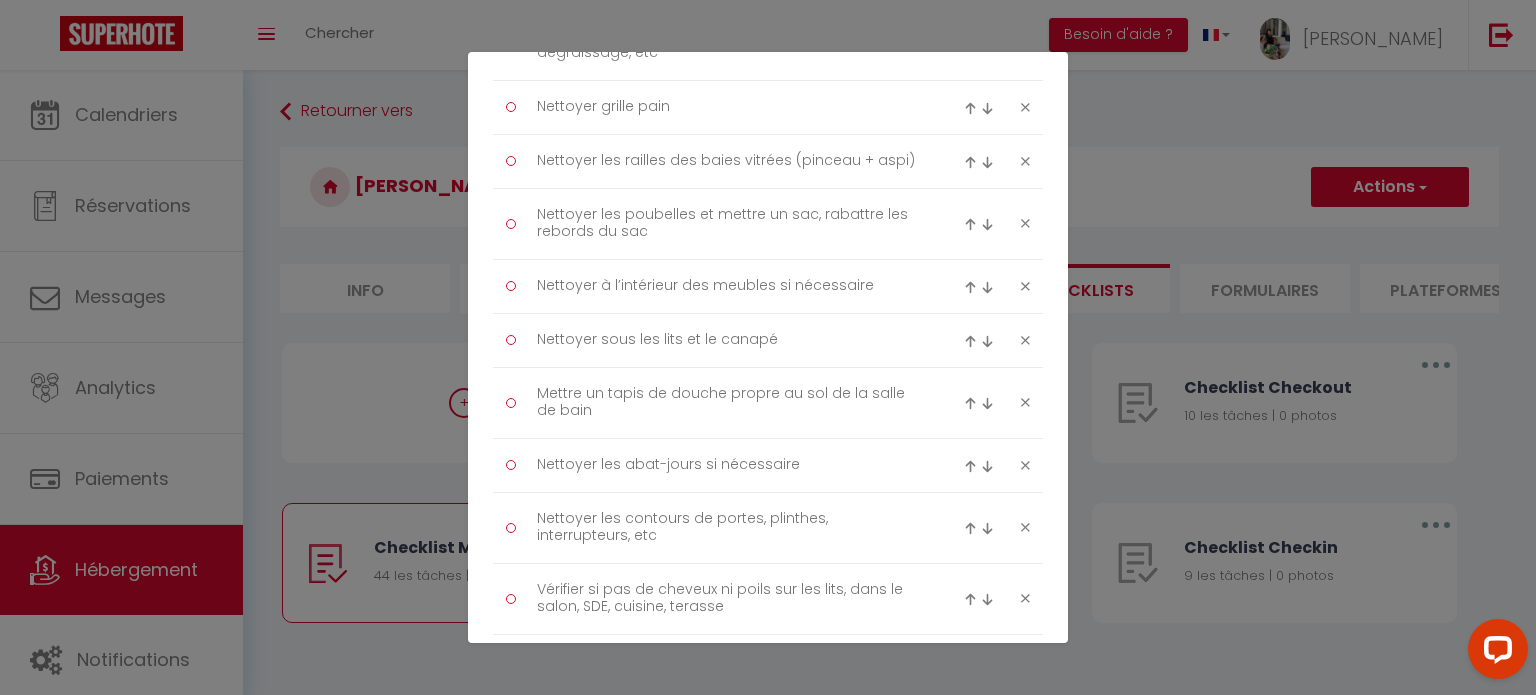 click at bounding box center (970, 403) 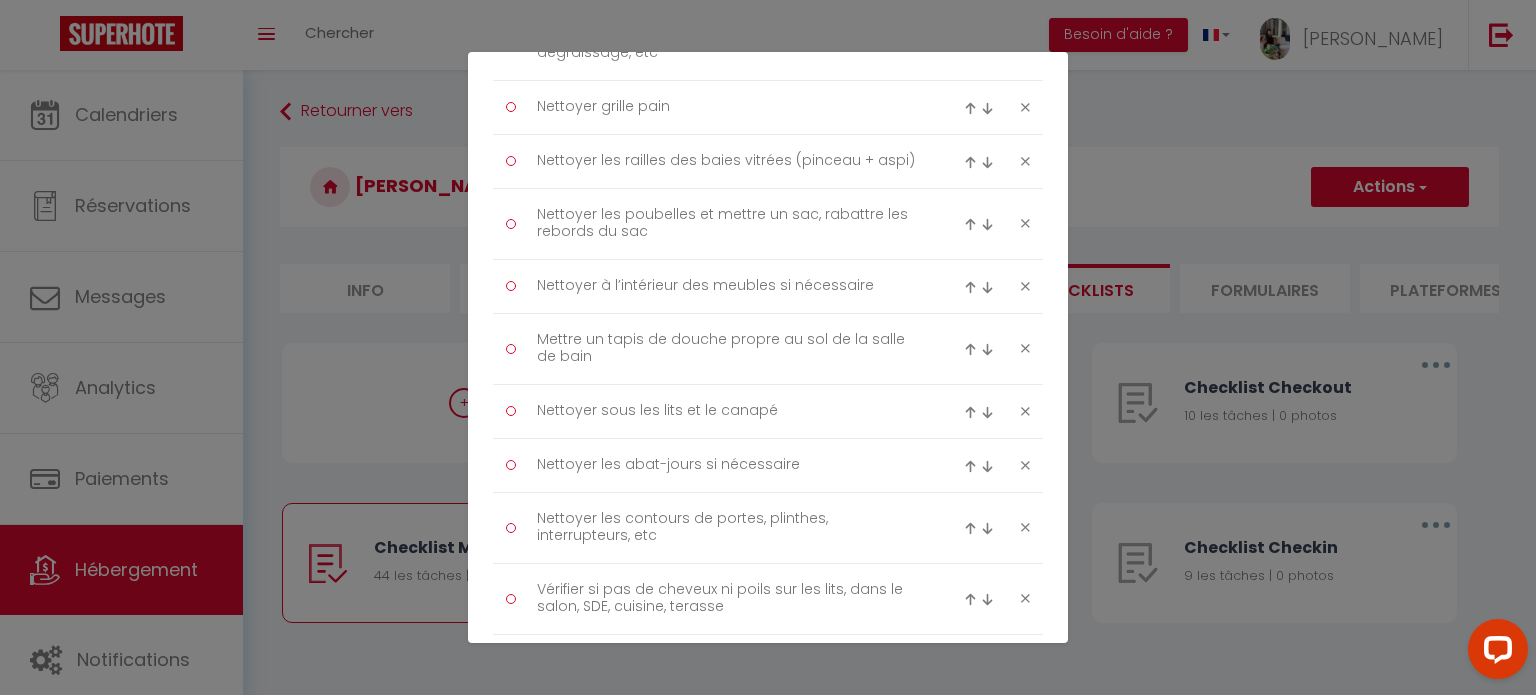 click at bounding box center [970, 349] 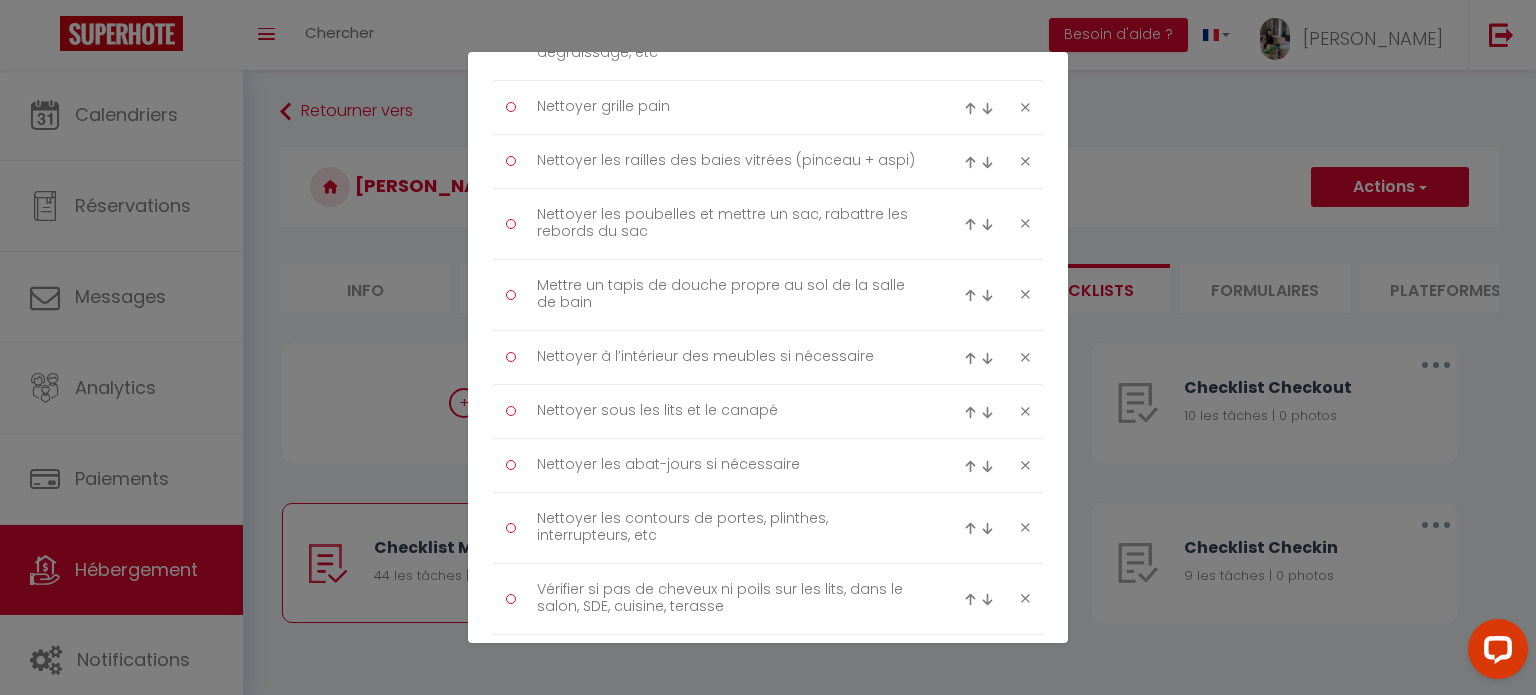 click at bounding box center [970, 295] 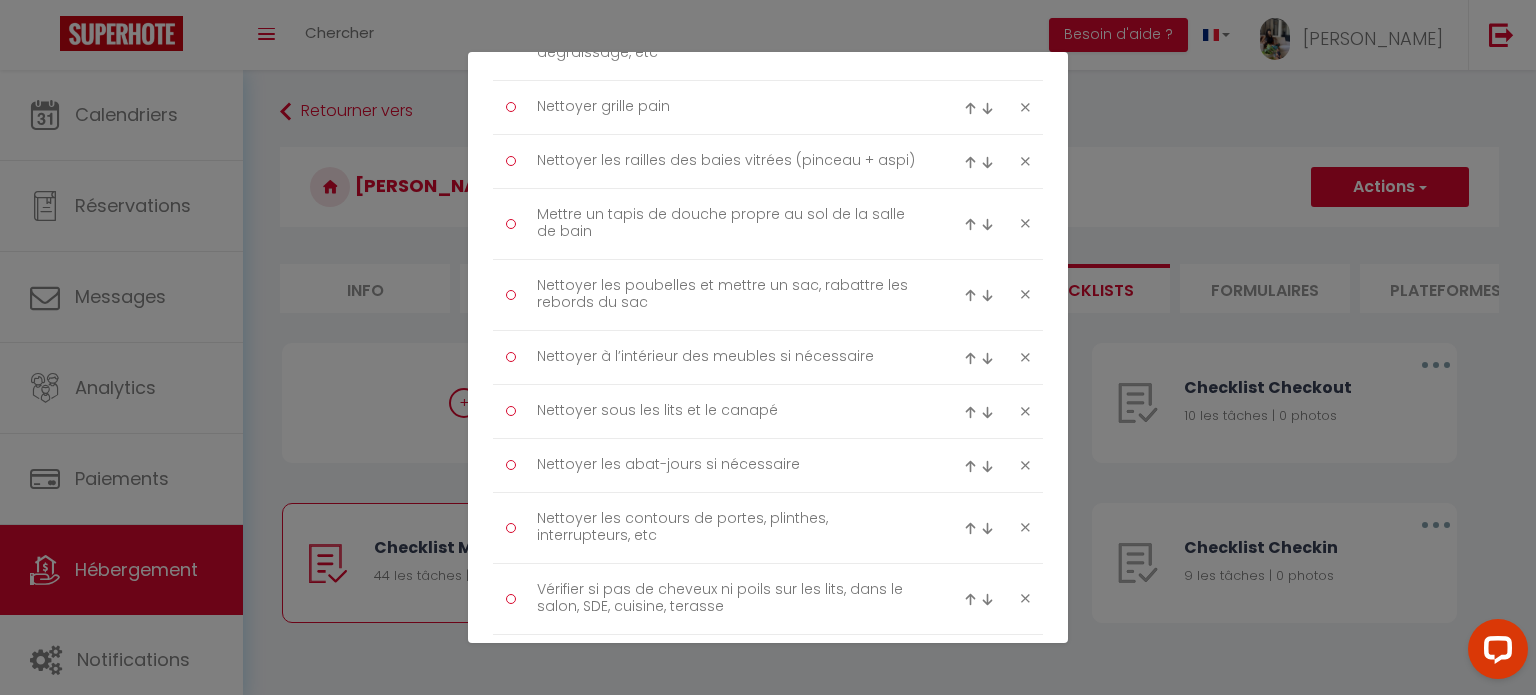 click at bounding box center (970, 224) 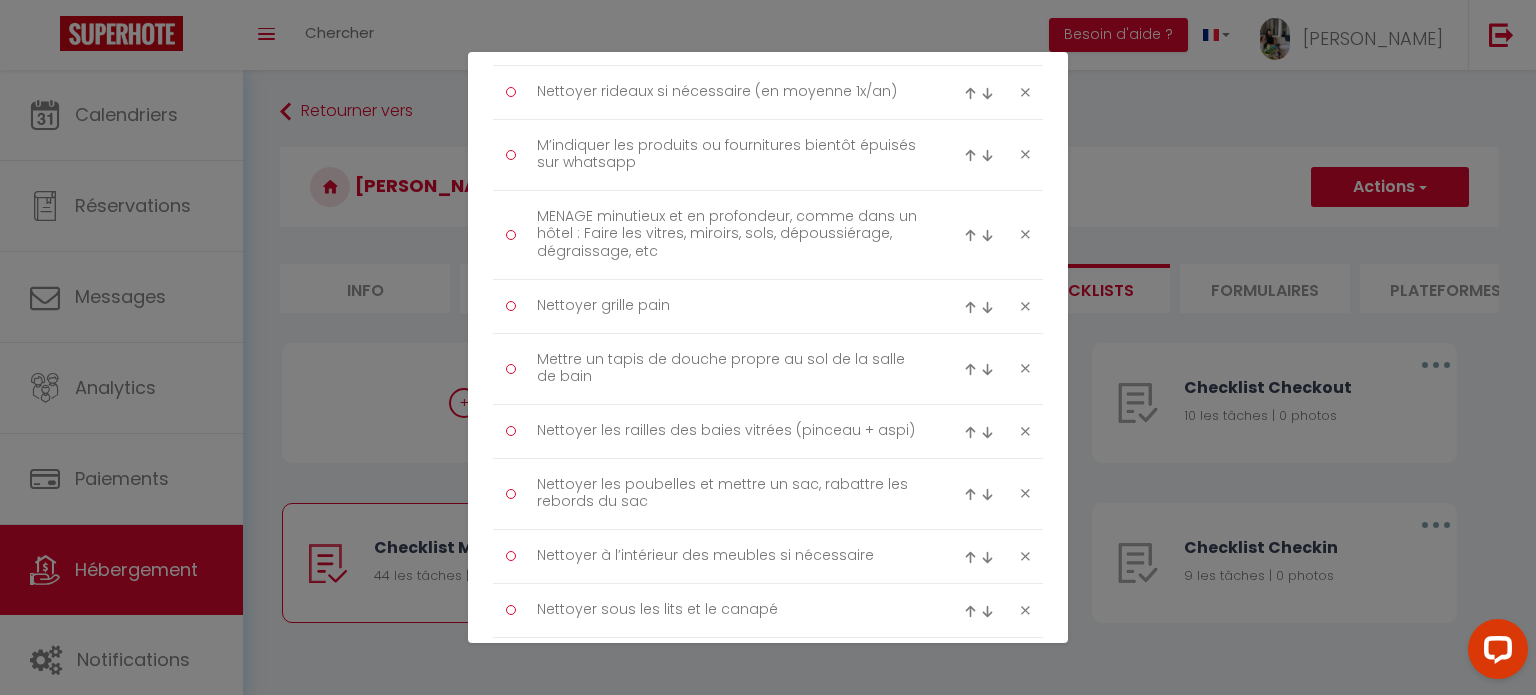 scroll, scrollTop: 1967, scrollLeft: 0, axis: vertical 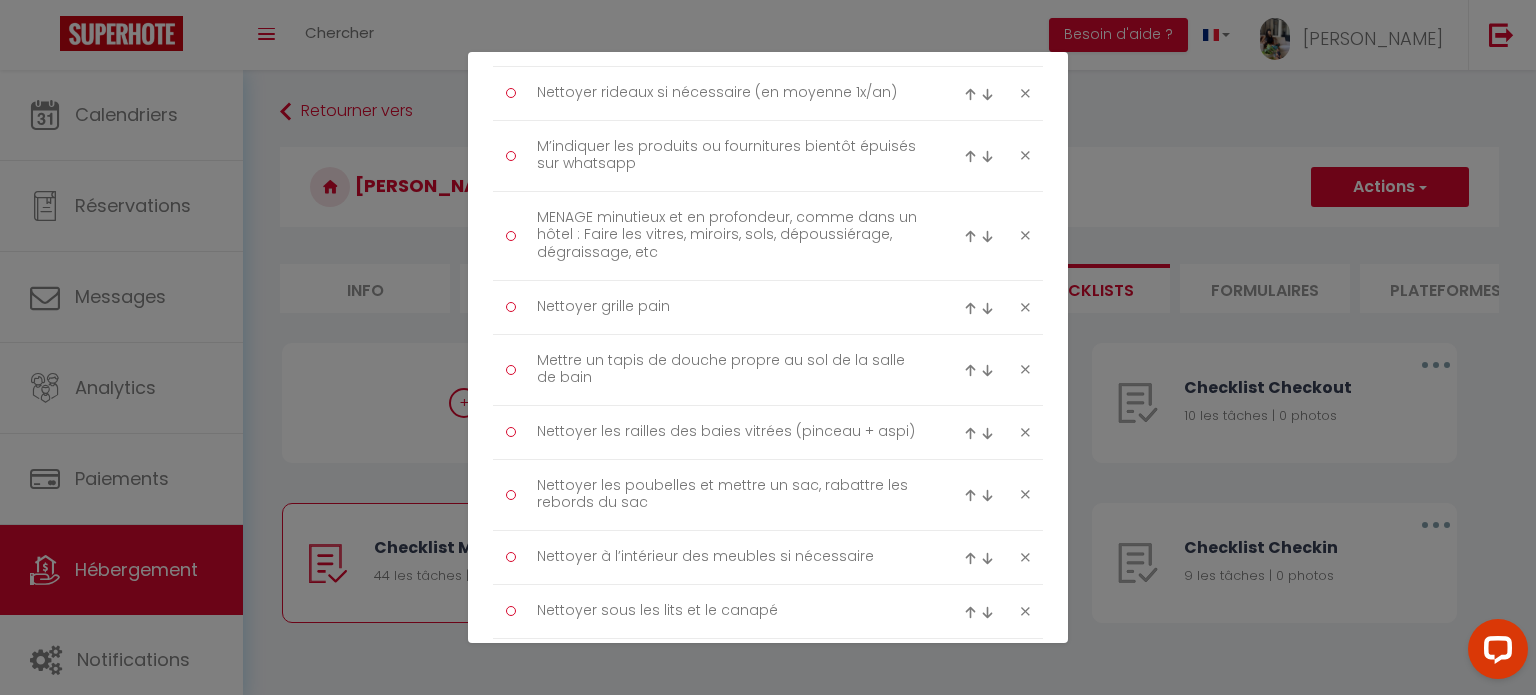 click at bounding box center (970, 370) 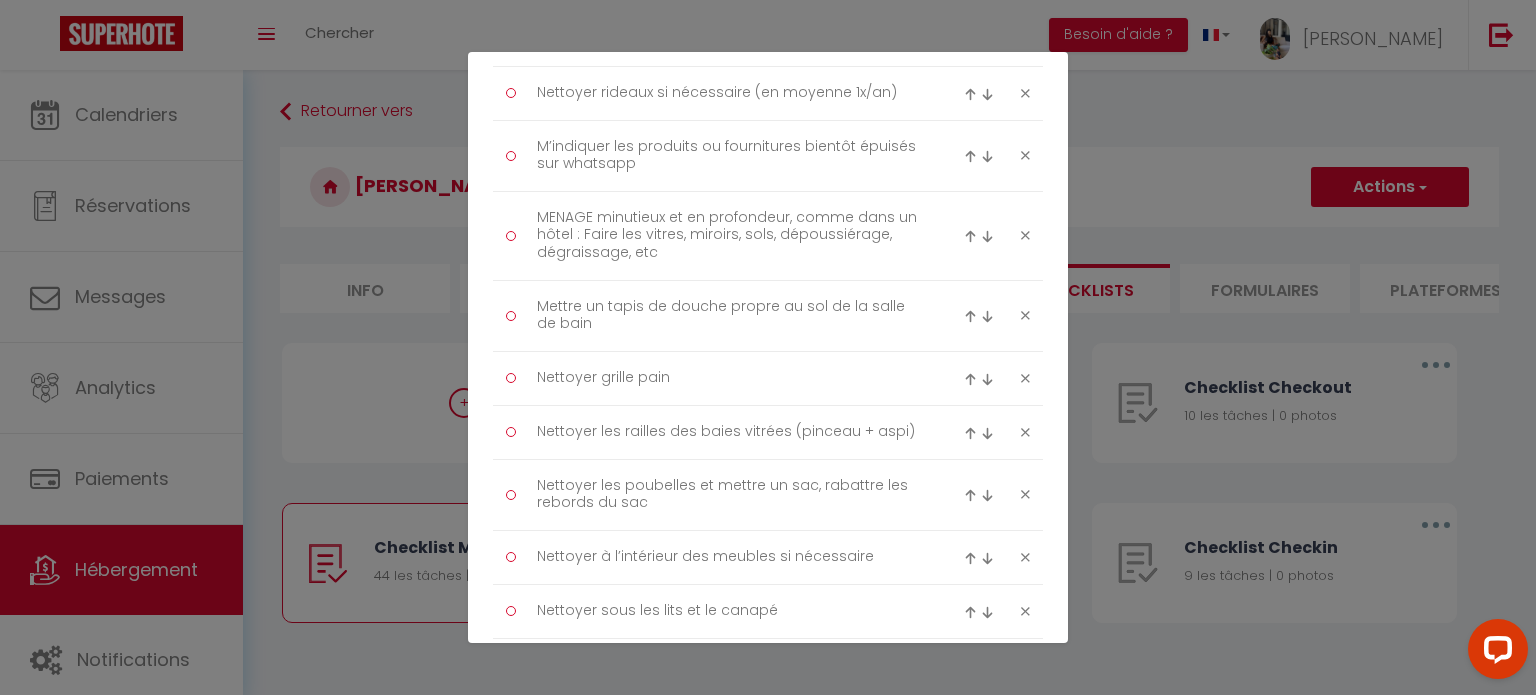 click at bounding box center (970, 316) 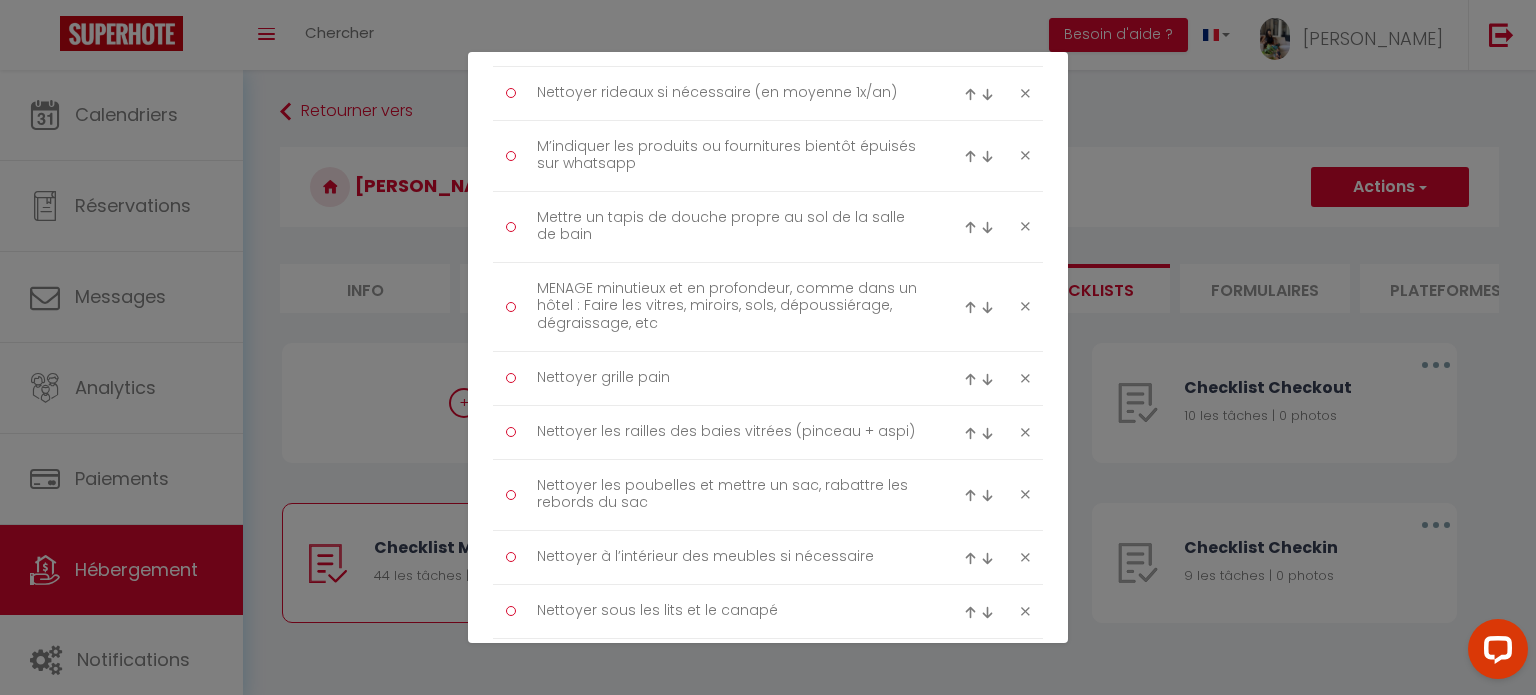 scroll, scrollTop: 1867, scrollLeft: 0, axis: vertical 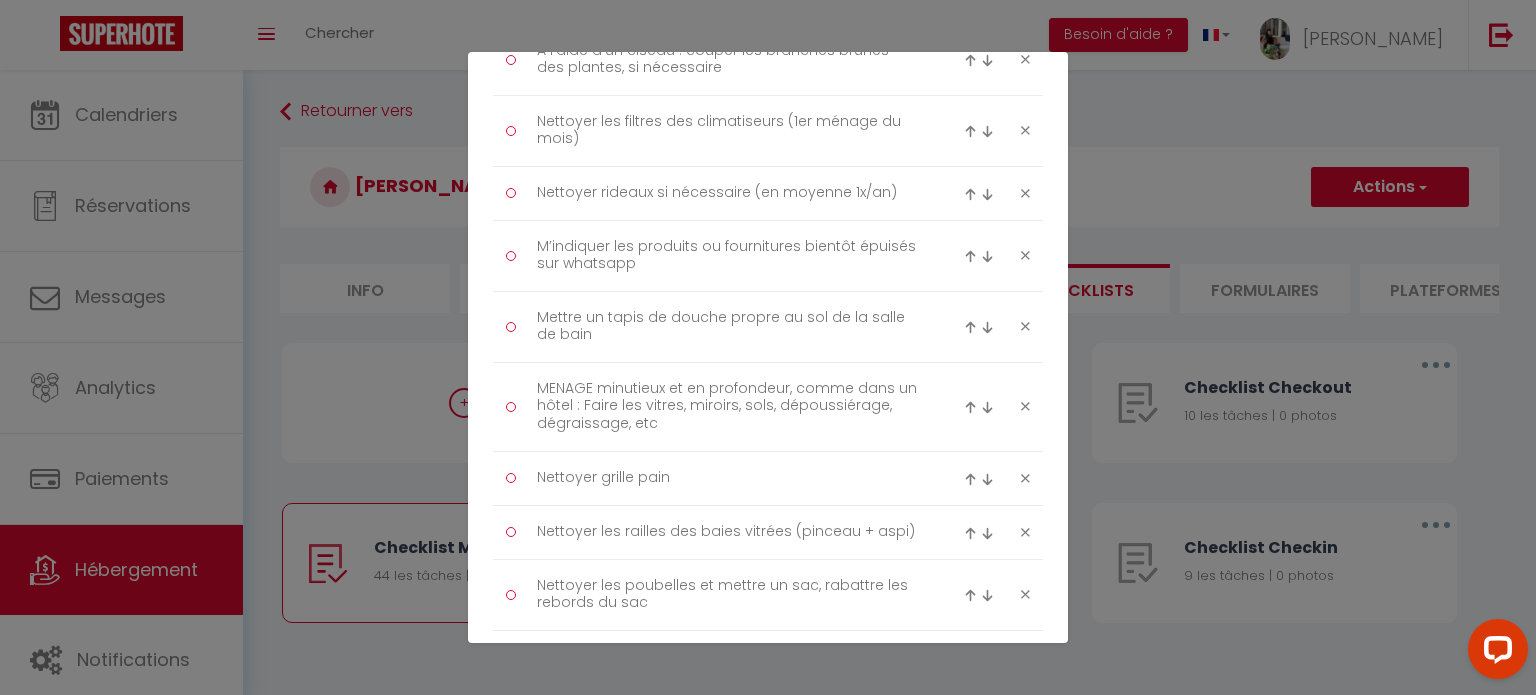 click at bounding box center (970, 327) 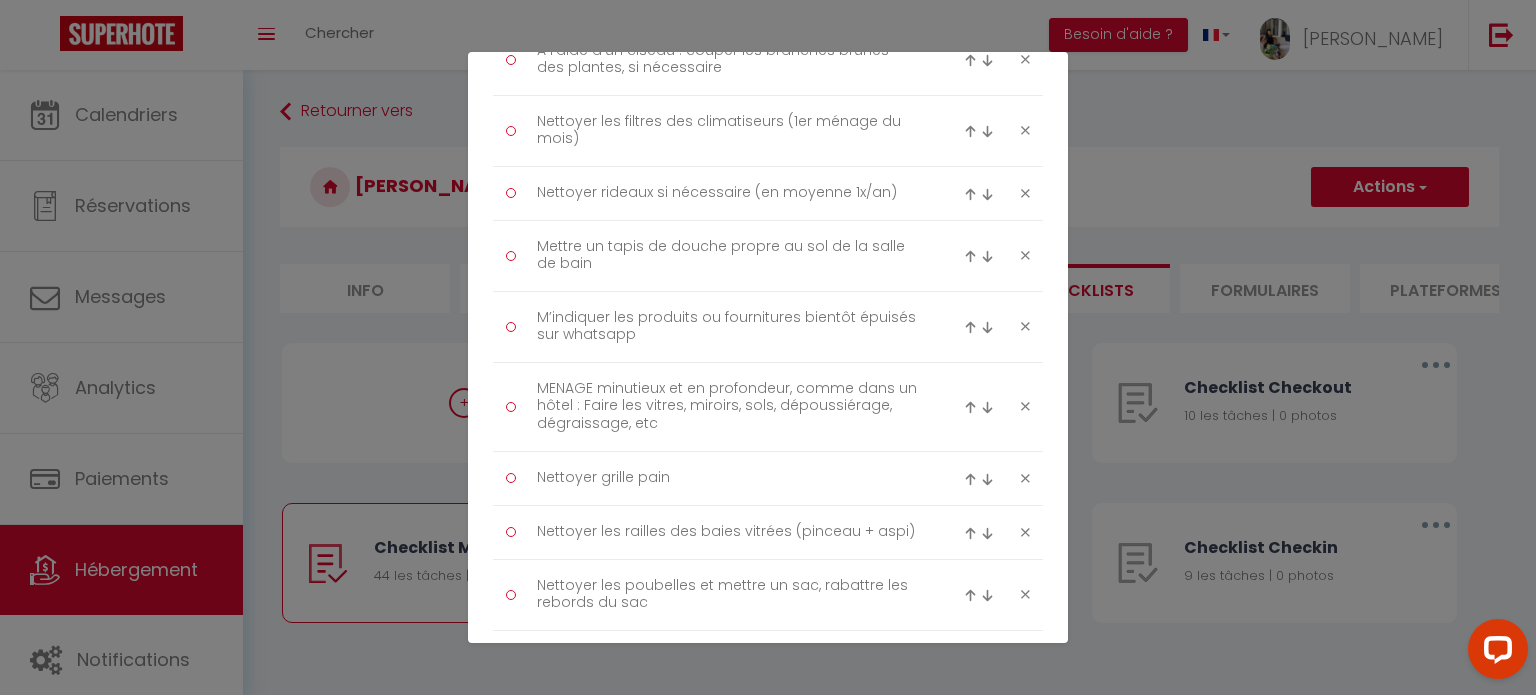 click at bounding box center (970, 256) 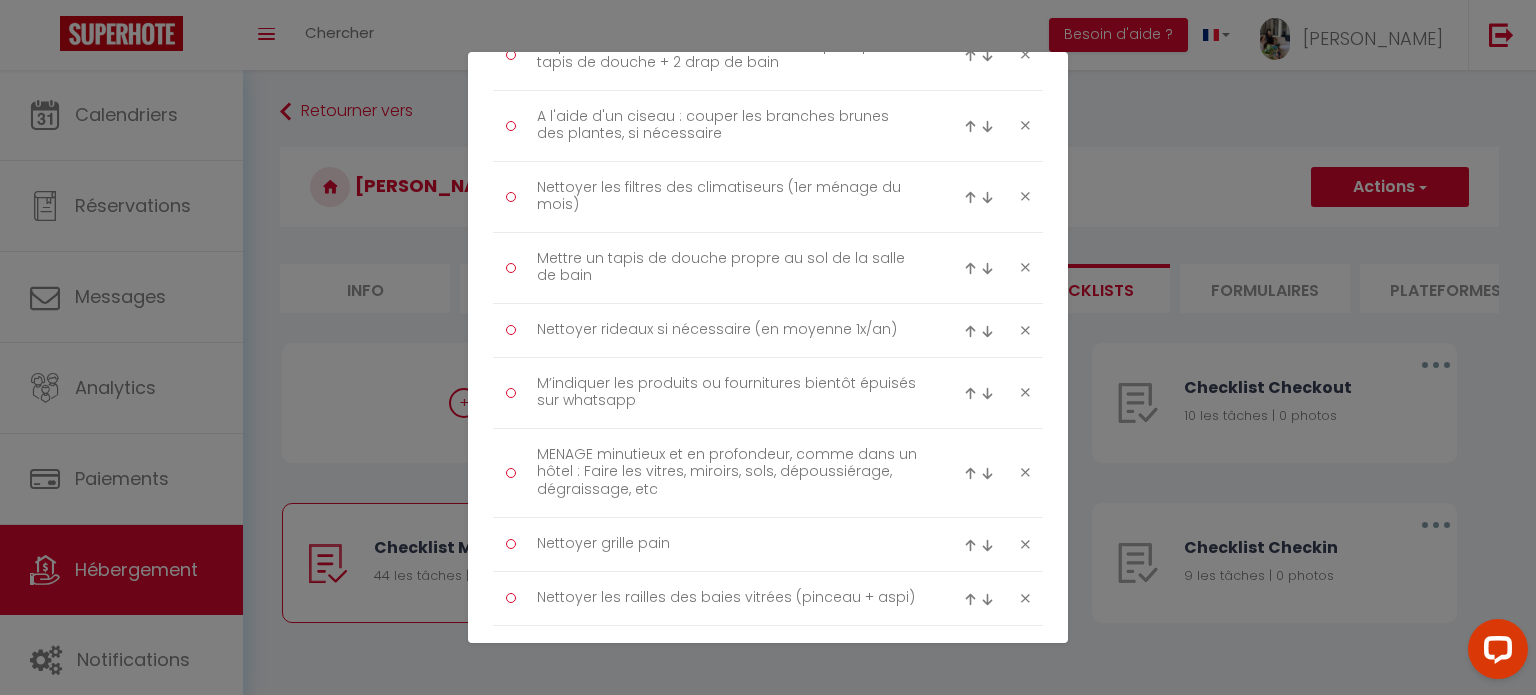scroll, scrollTop: 1767, scrollLeft: 0, axis: vertical 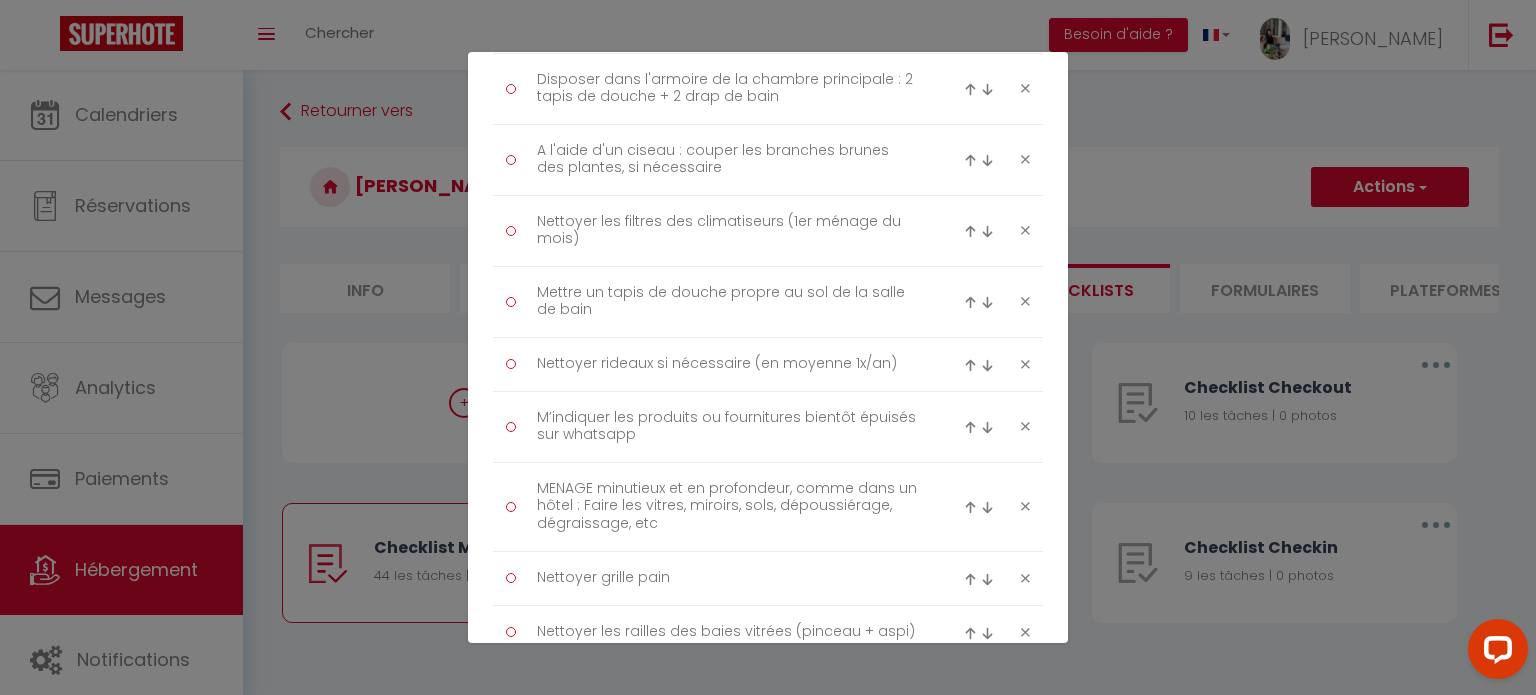 click at bounding box center [970, 302] 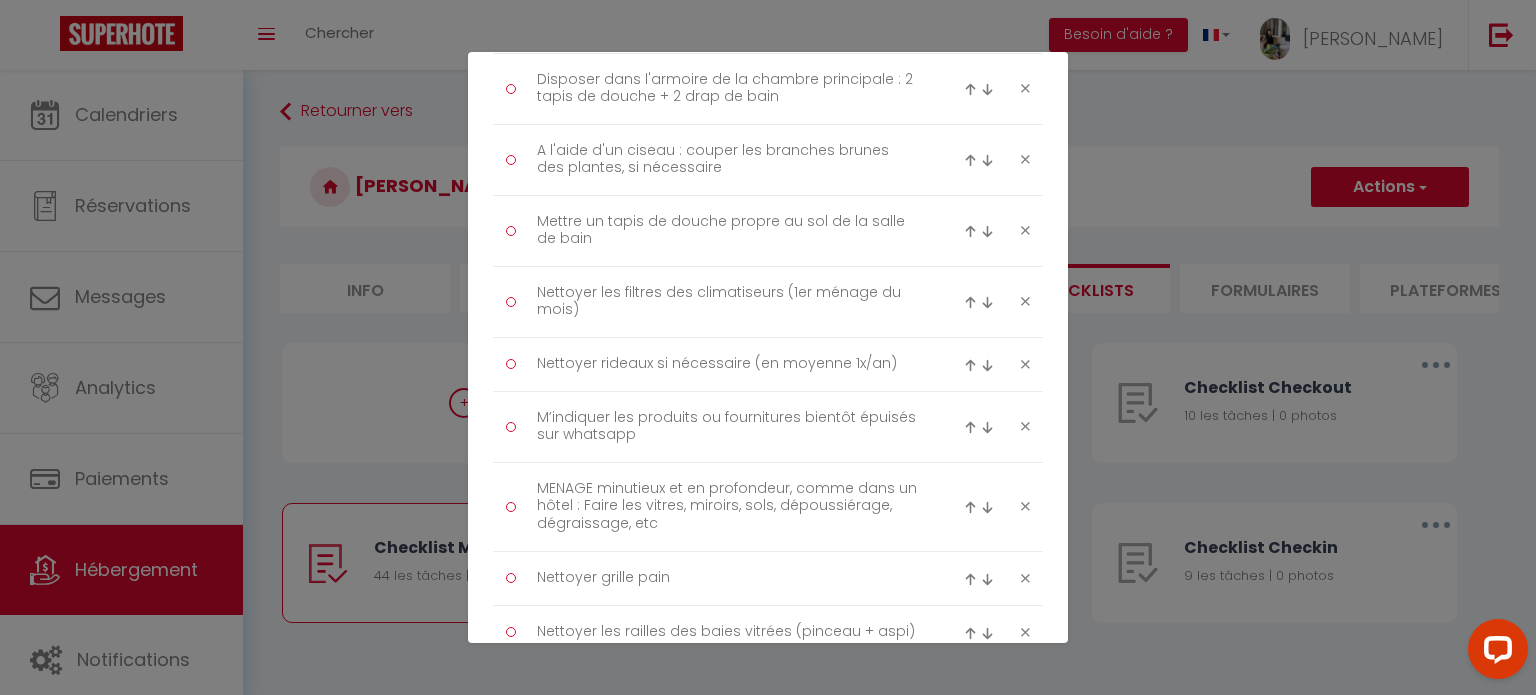 click at bounding box center (970, 231) 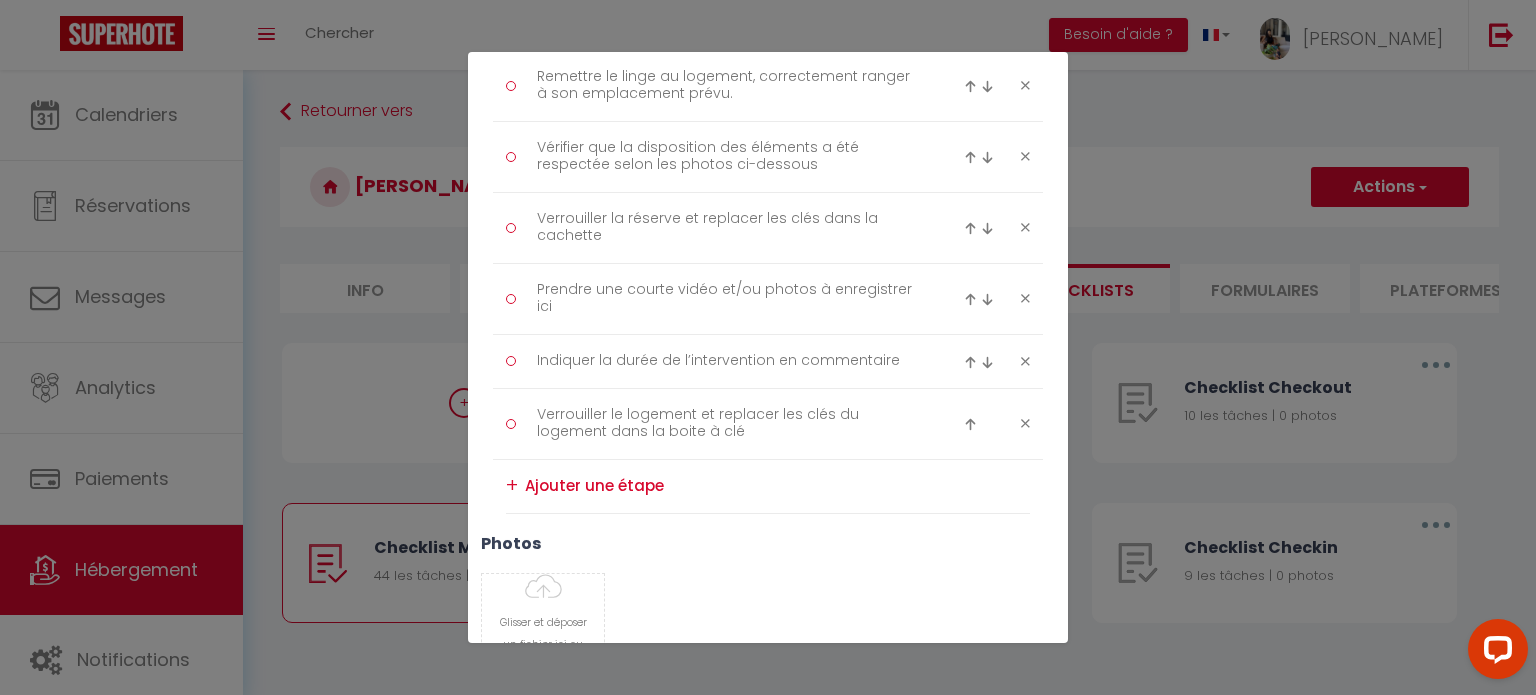 scroll, scrollTop: 2839, scrollLeft: 0, axis: vertical 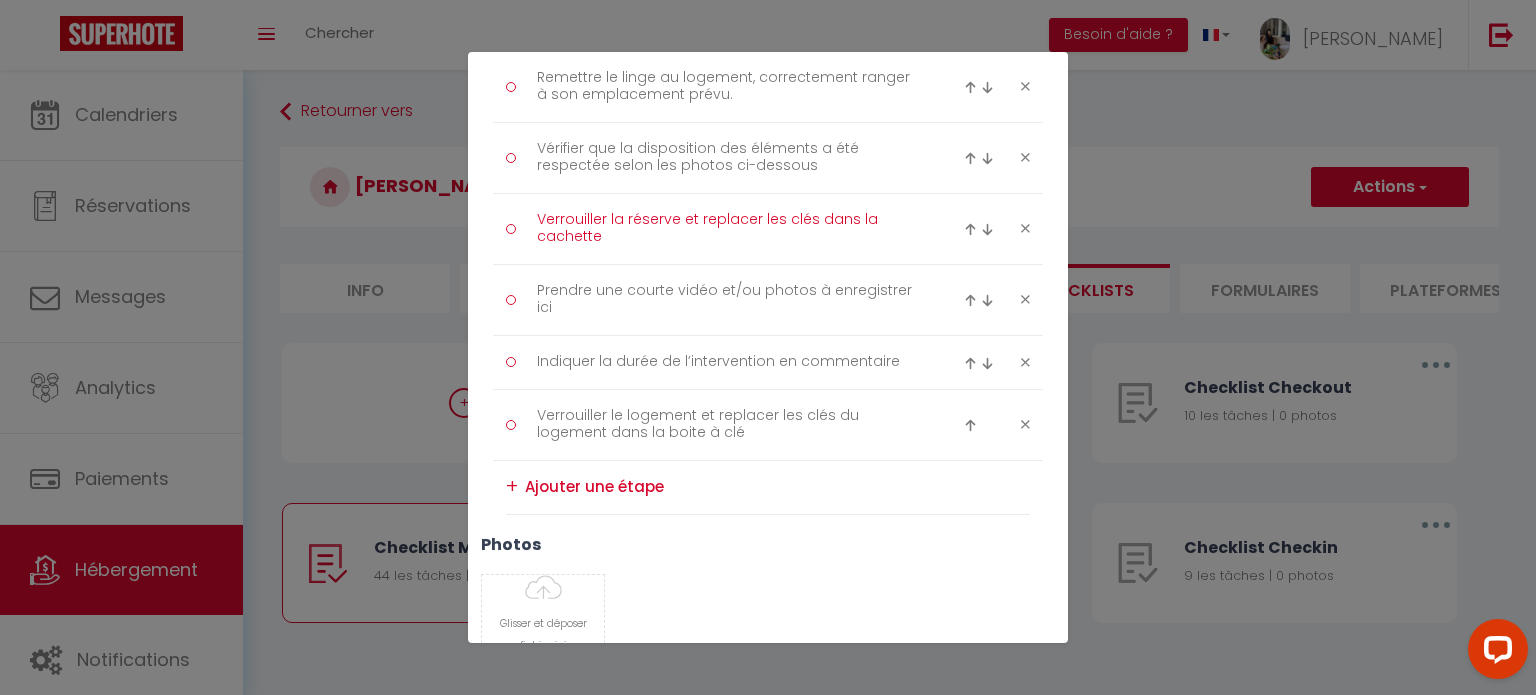 drag, startPoint x: 682, startPoint y: 207, endPoint x: 691, endPoint y: 233, distance: 27.513634 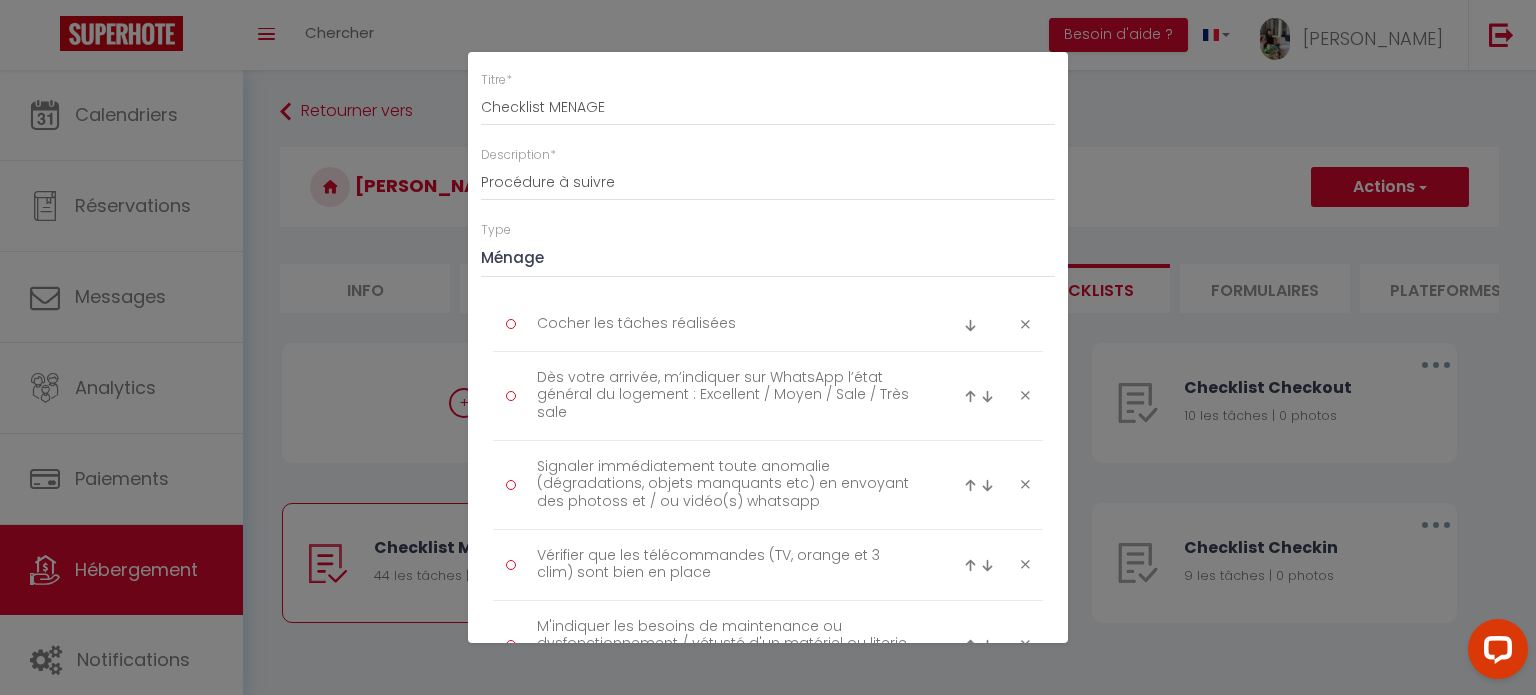 scroll, scrollTop: 100, scrollLeft: 0, axis: vertical 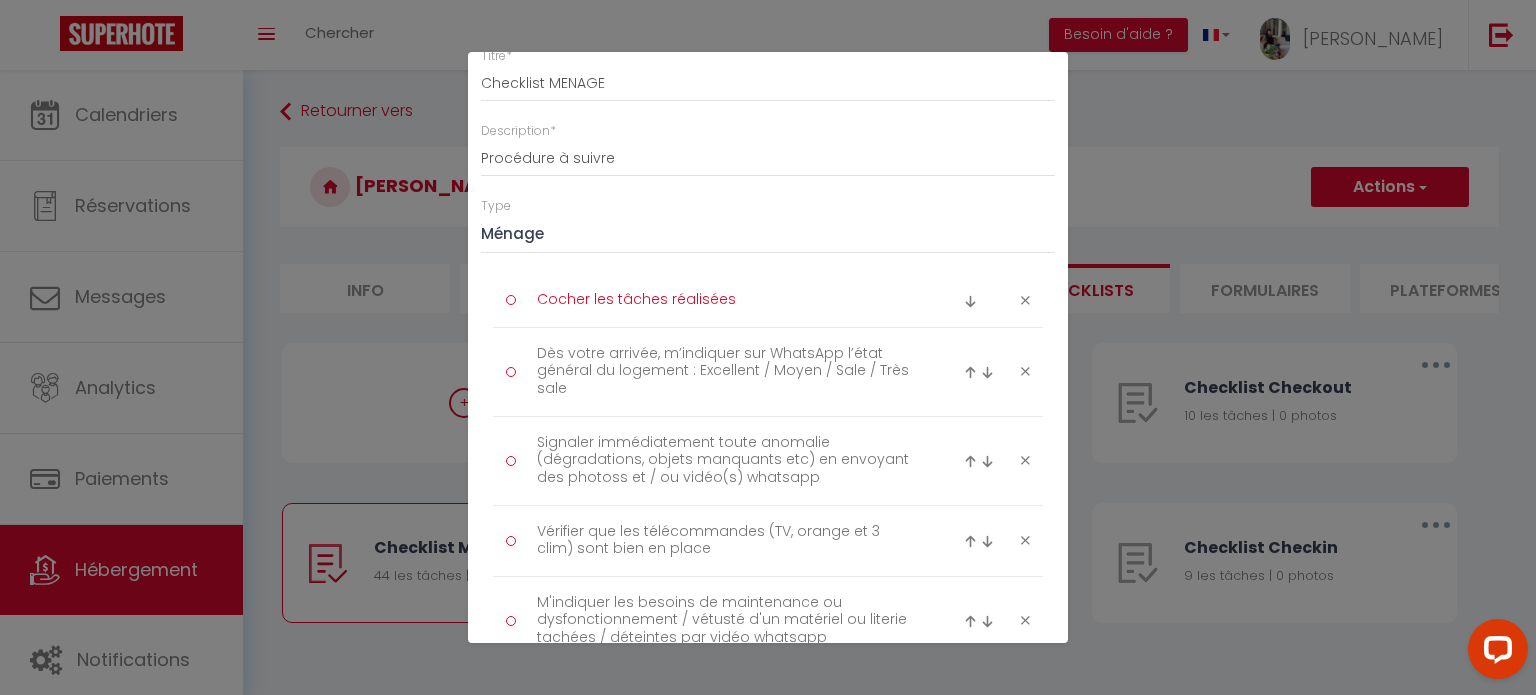 click on "Cocher les tâches réalisées" at bounding box center [728, 300] 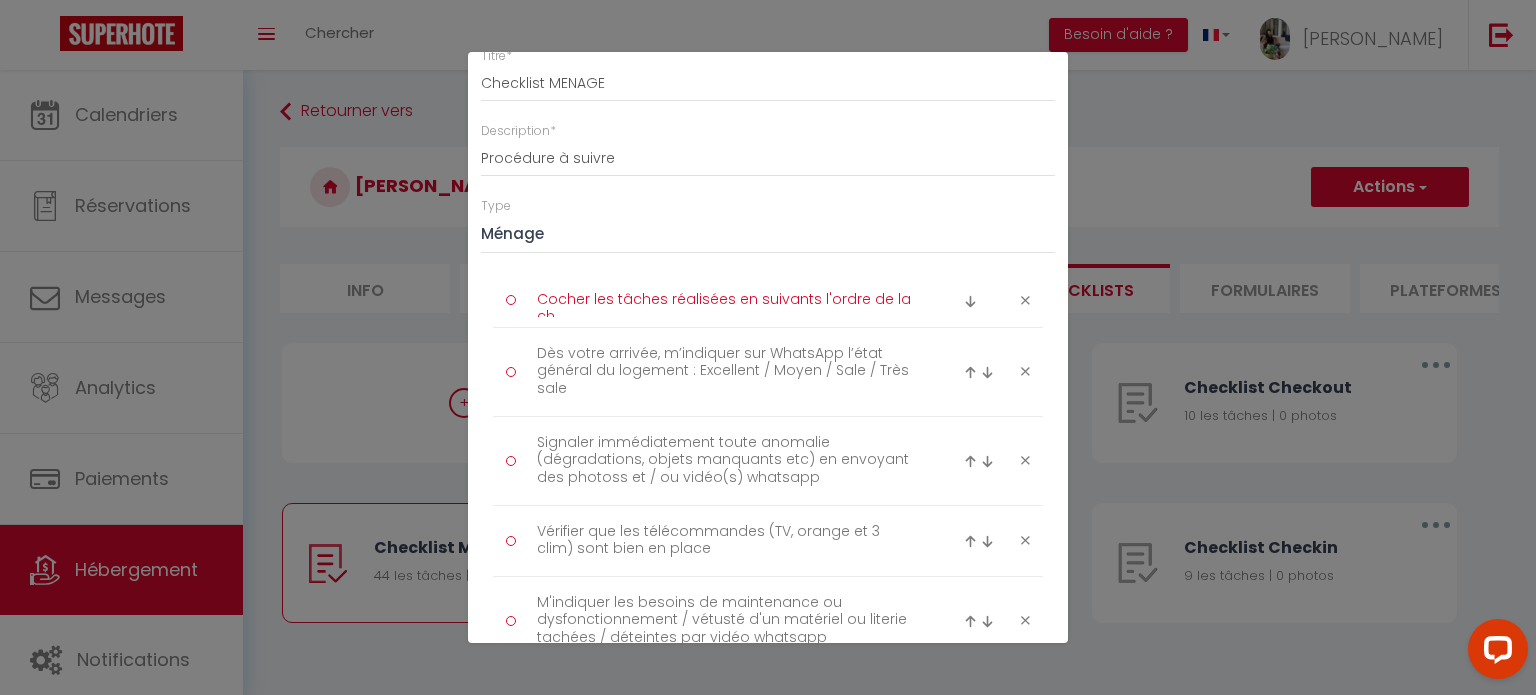 scroll, scrollTop: 0, scrollLeft: 0, axis: both 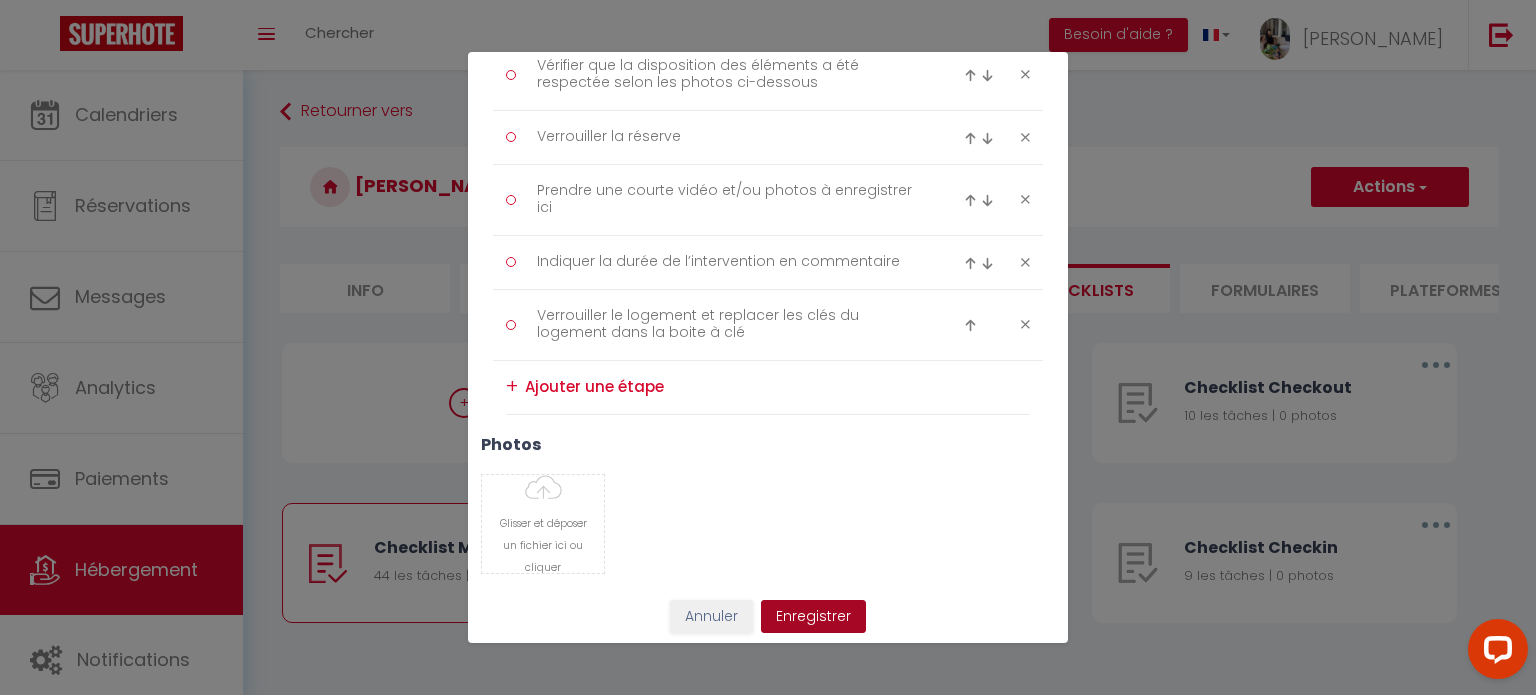 click on "Enregistrer" at bounding box center [813, 617] 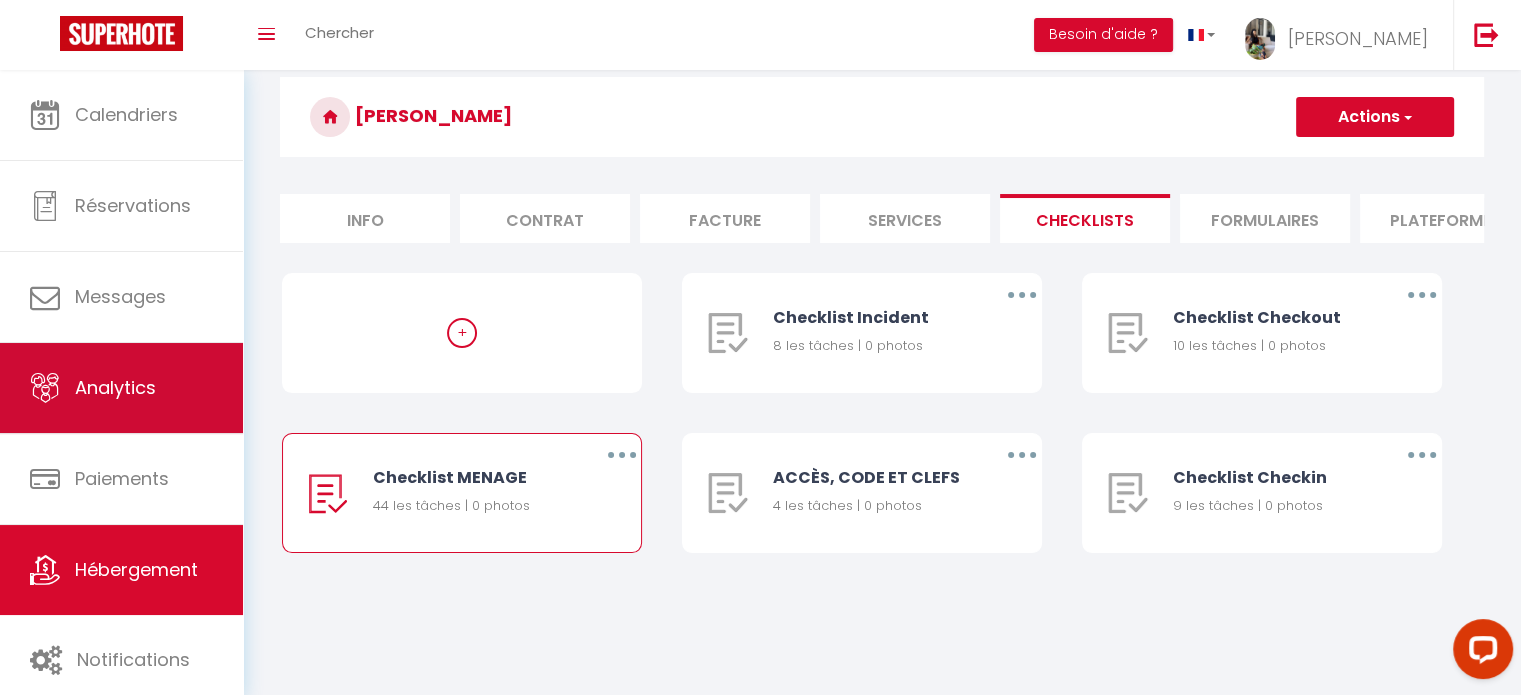 scroll, scrollTop: 0, scrollLeft: 0, axis: both 